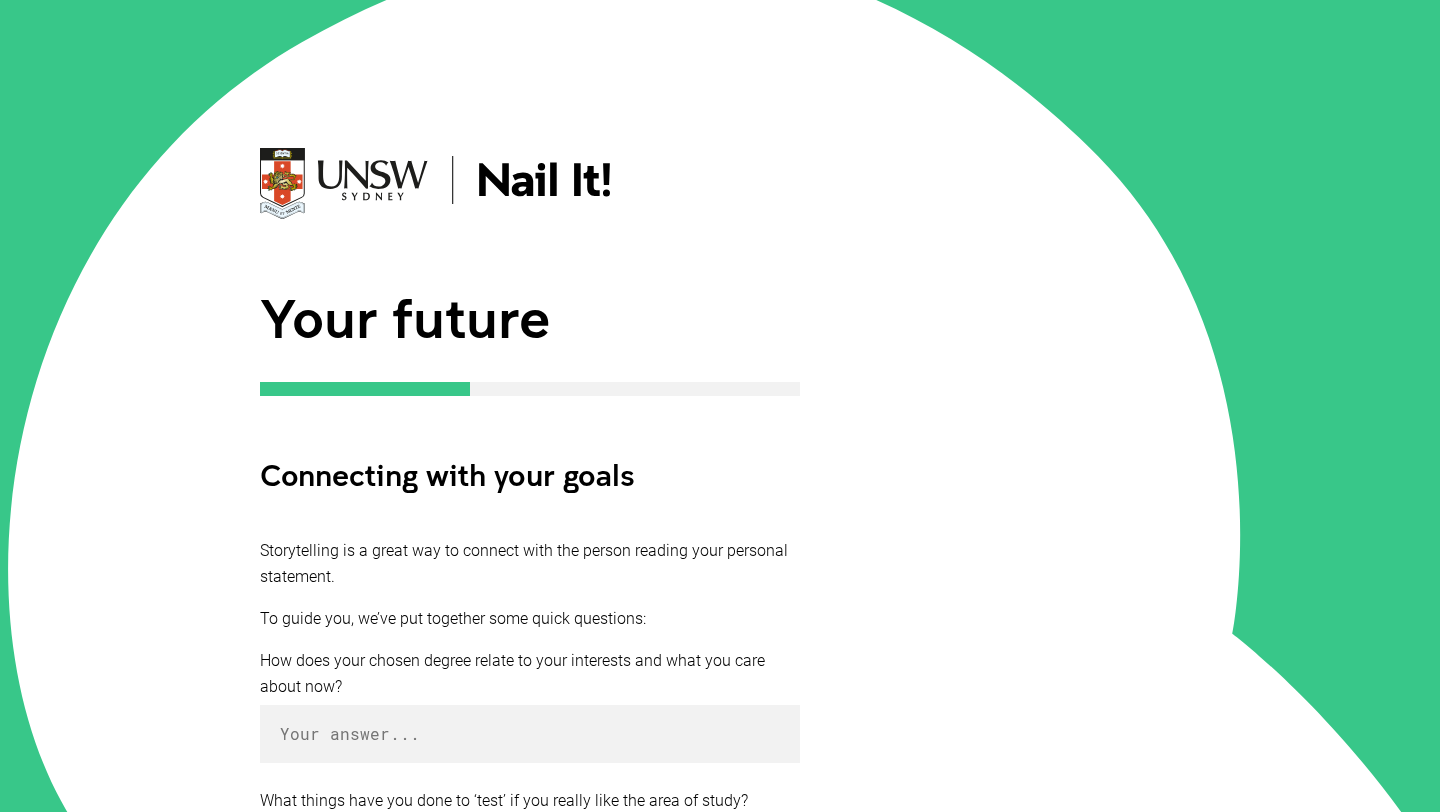 scroll, scrollTop: 0, scrollLeft: 0, axis: both 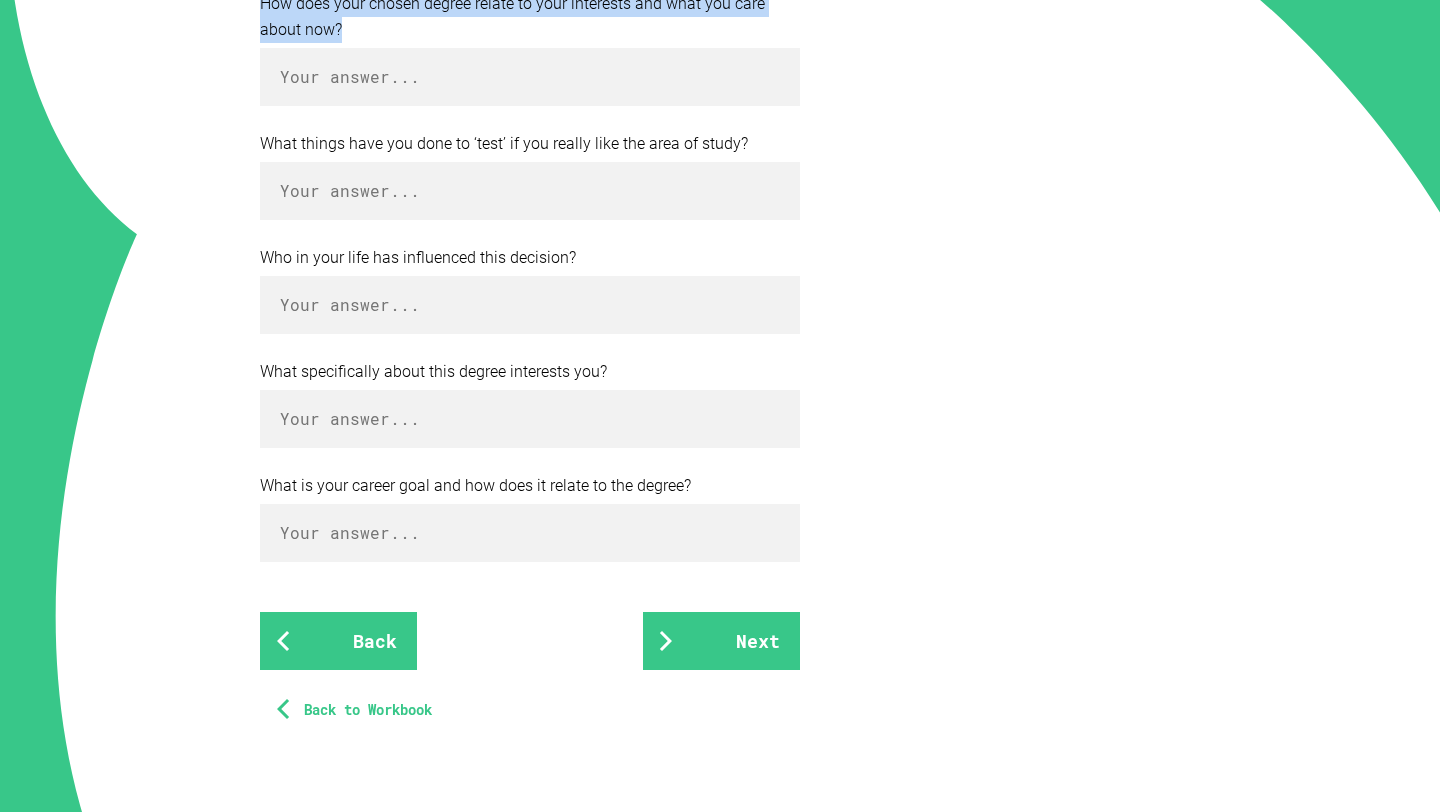 drag, startPoint x: 358, startPoint y: 557, endPoint x: 388, endPoint y: 32, distance: 525.85645 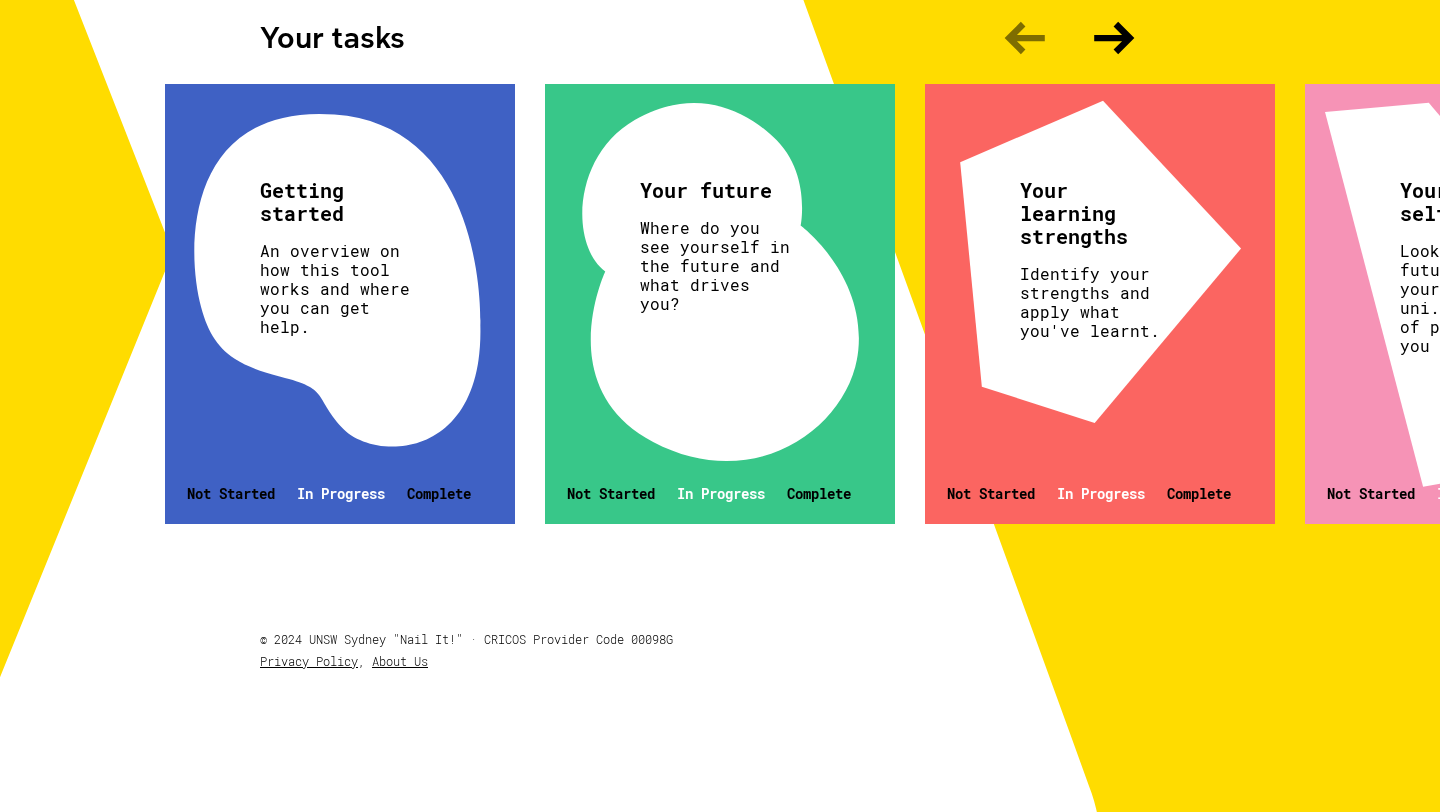 scroll, scrollTop: 0, scrollLeft: 0, axis: both 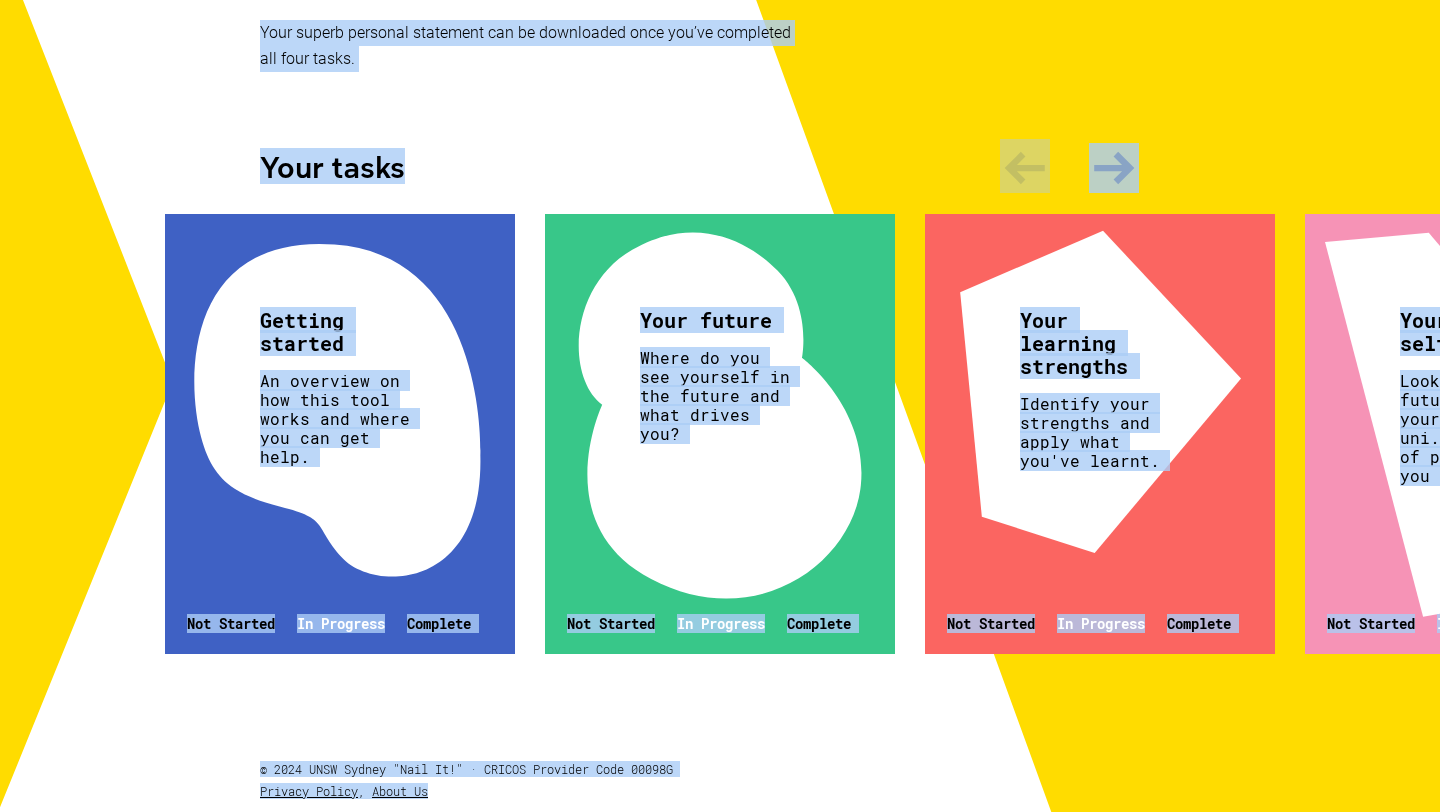 drag, startPoint x: 659, startPoint y: 530, endPoint x: 767, endPoint y: 811, distance: 301.03986 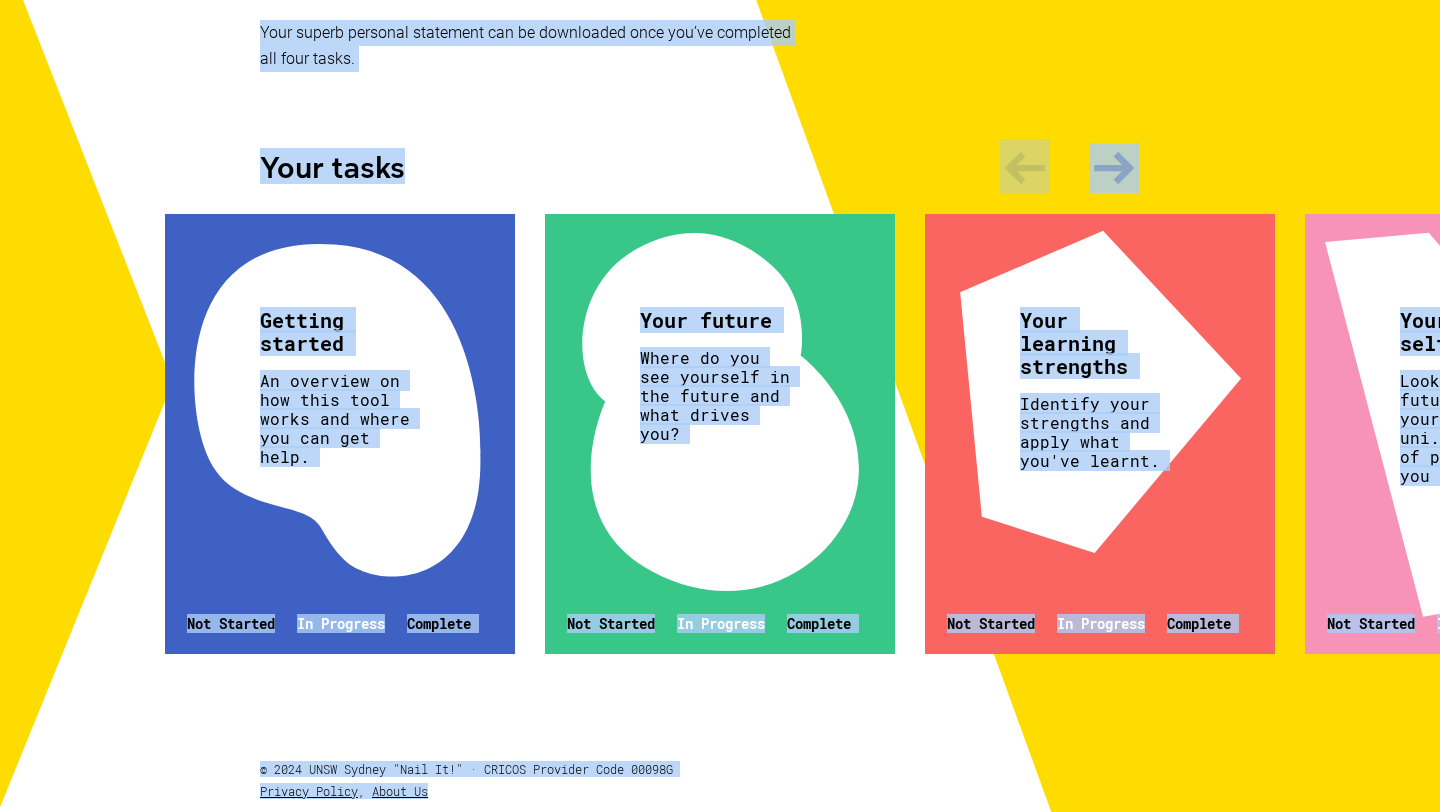 scroll, scrollTop: 548, scrollLeft: 0, axis: vertical 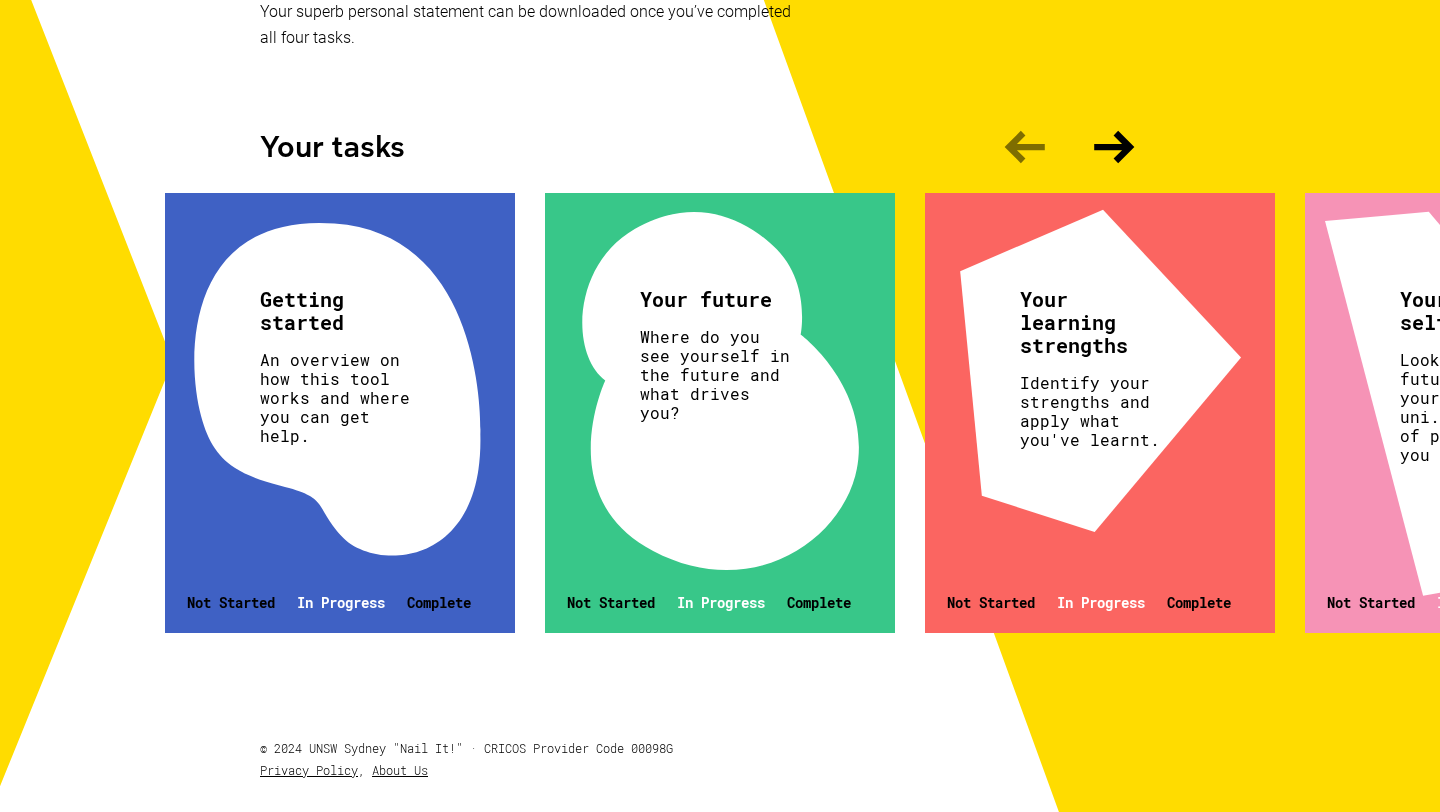 click on "Your workbook Creating your personal statement requires completing four tasks. Each task is designed to help you prepare a polished personal statement for your application. Your superb personal statement can be downloaded once you’ve completed all four tasks. Your tasks Getting started An overview on how this tool works and where you can get help. Not Started In Progress Complete Your future Where do you see yourself in the future and what drives you? Not Started In Progress Complete Your learning strengths Identify your strengths and apply what you've learnt. Not Started In Progress Complete Your future self Look to the future. Picture yourself at uni. What kind of person do you see? Not Started In Progress Complete © 2024 UNSW Sydney "Nail It!" · CRICOS Provider Code 00098G Privacy Policy ,   About Us" at bounding box center [720, 204] 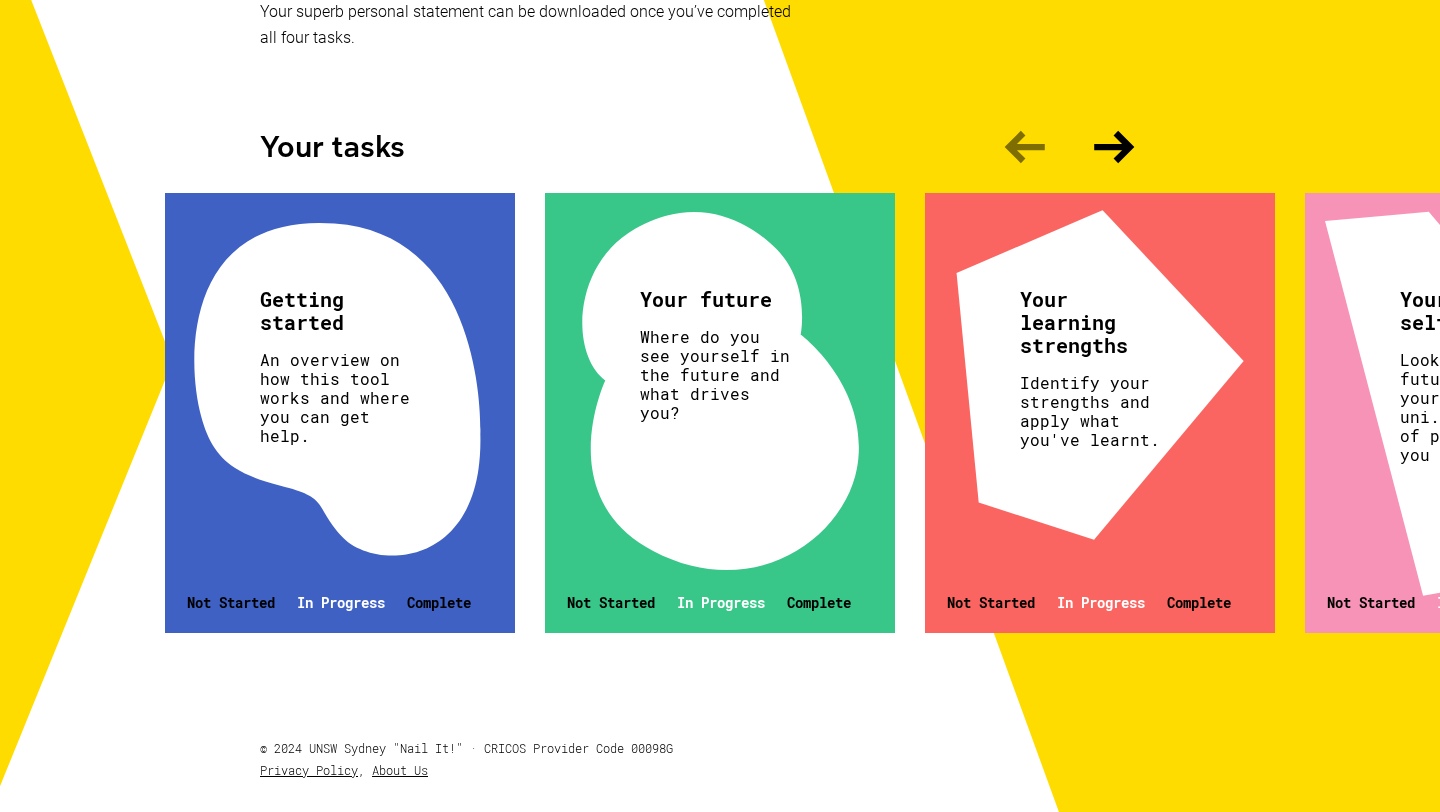 click on "Your learning strengths" at bounding box center (337, 311) 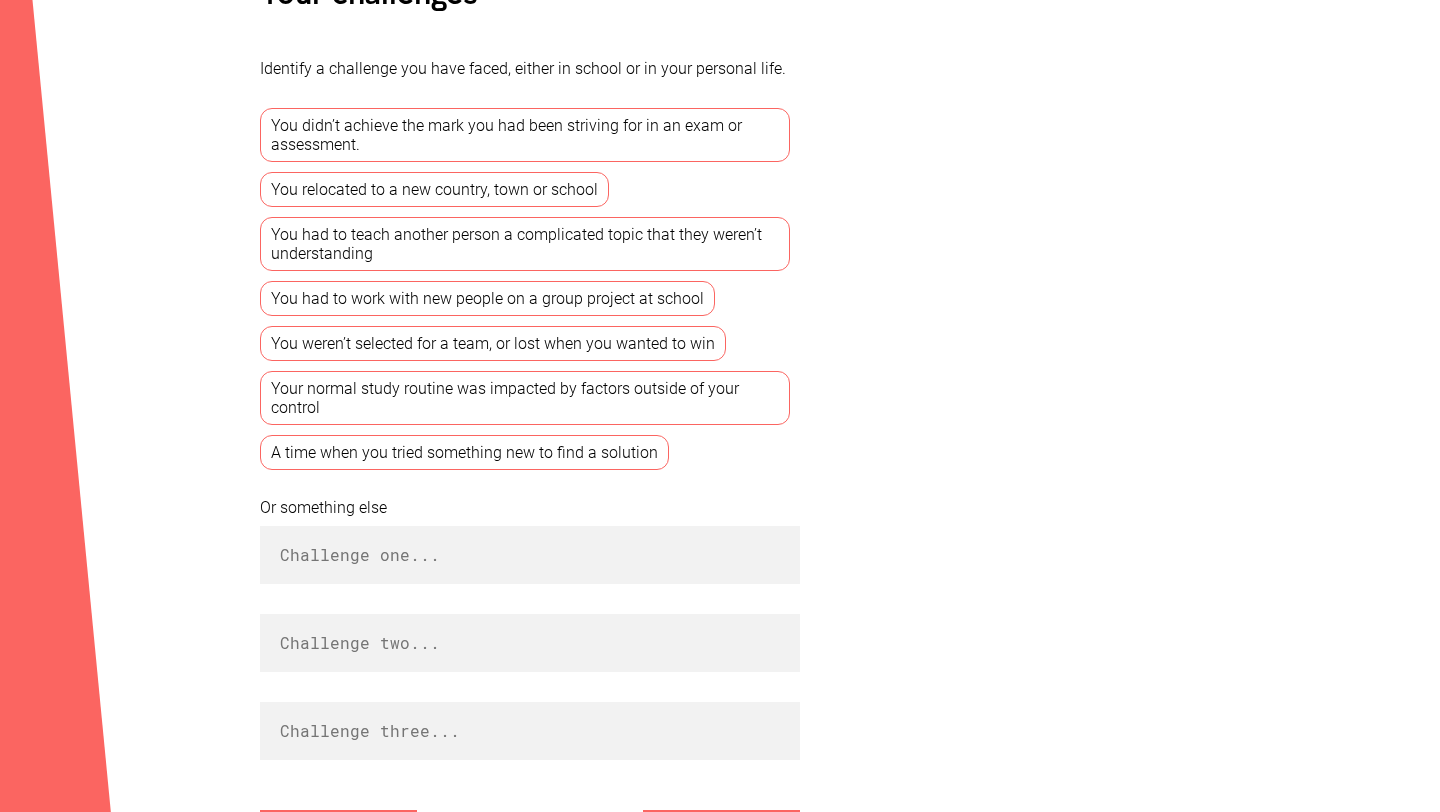 scroll, scrollTop: 0, scrollLeft: 0, axis: both 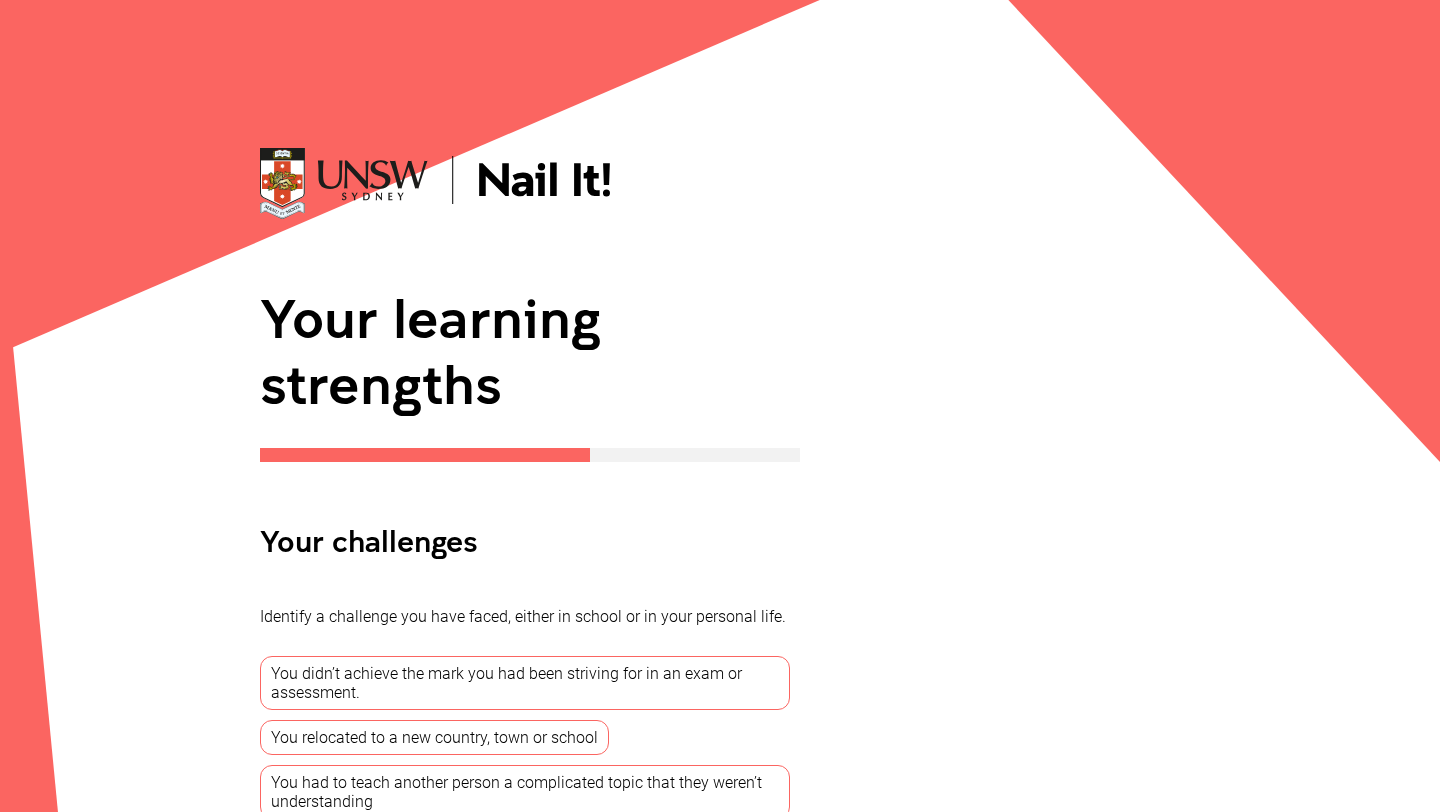 click on "Identify a challenge you have faced, either in school or in your personal life." at bounding box center (530, 617) 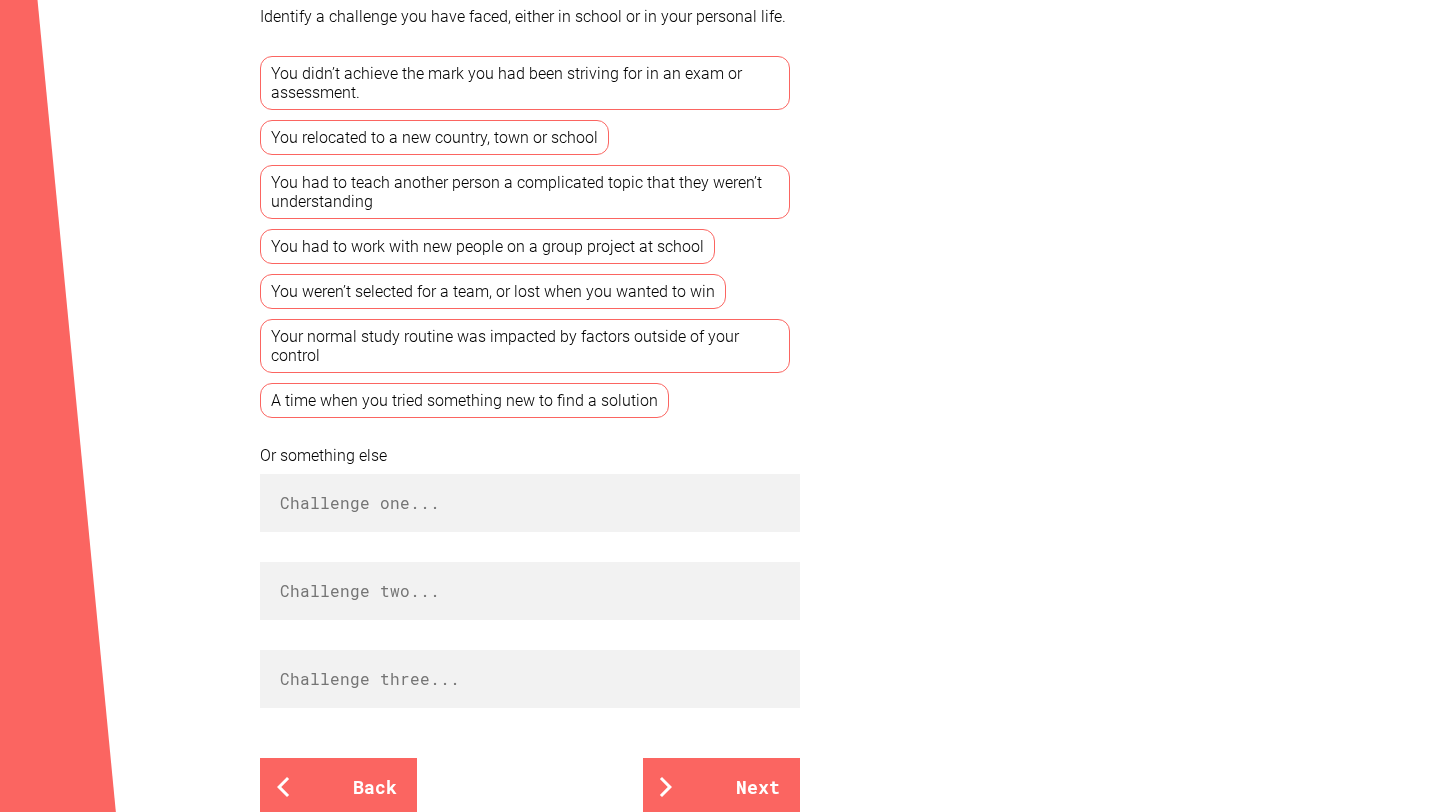 scroll, scrollTop: 640, scrollLeft: 0, axis: vertical 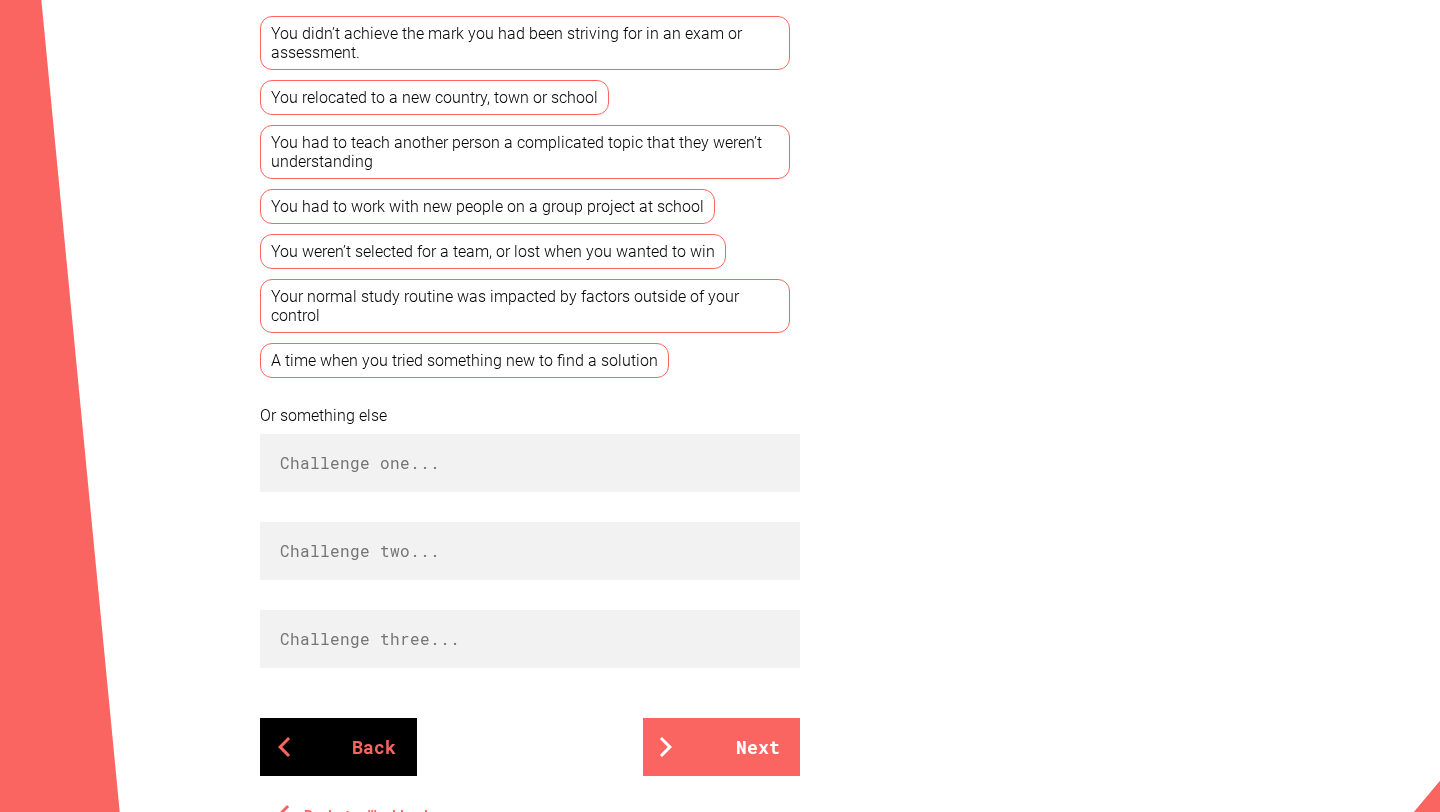 click on "Back" at bounding box center (338, 747) 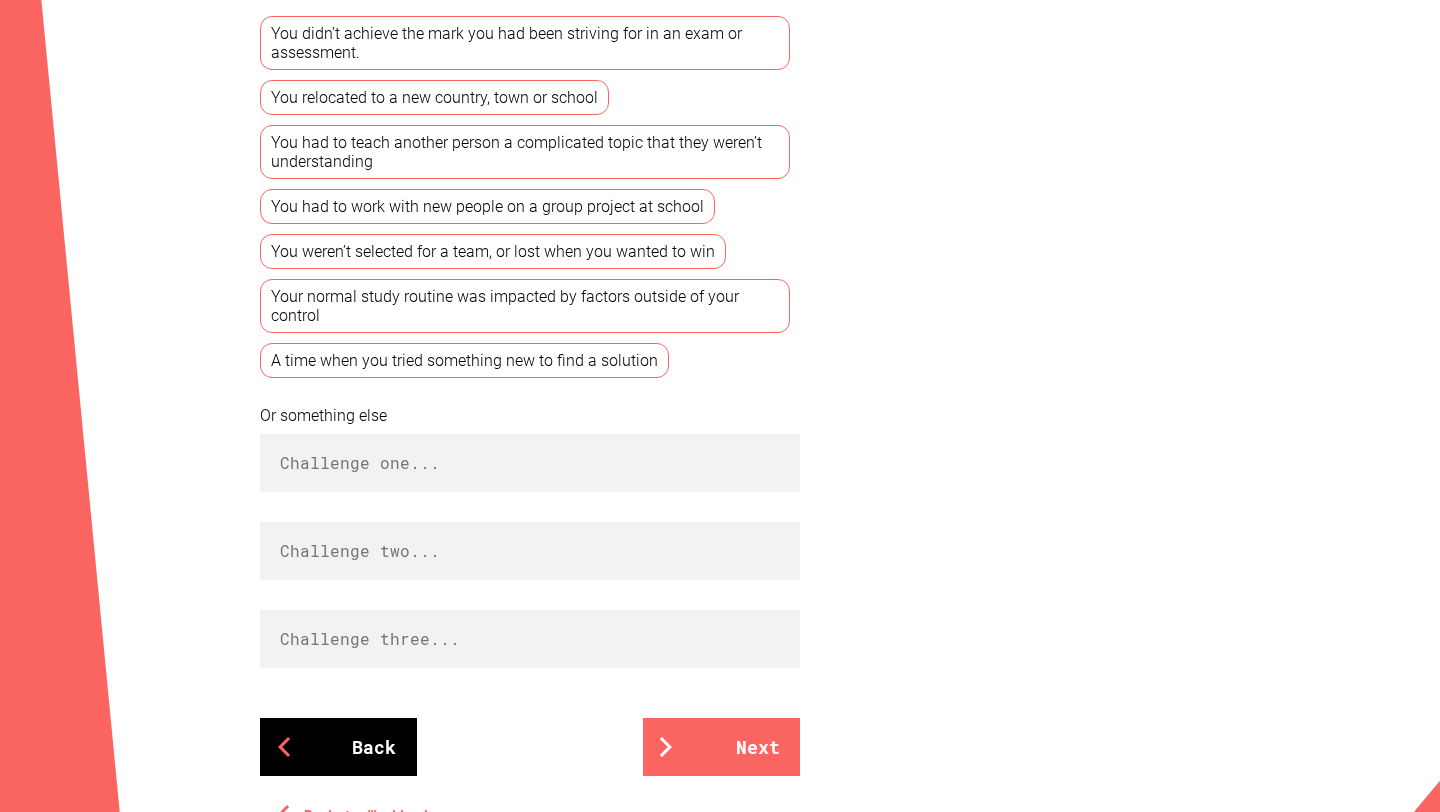 scroll, scrollTop: 0, scrollLeft: 0, axis: both 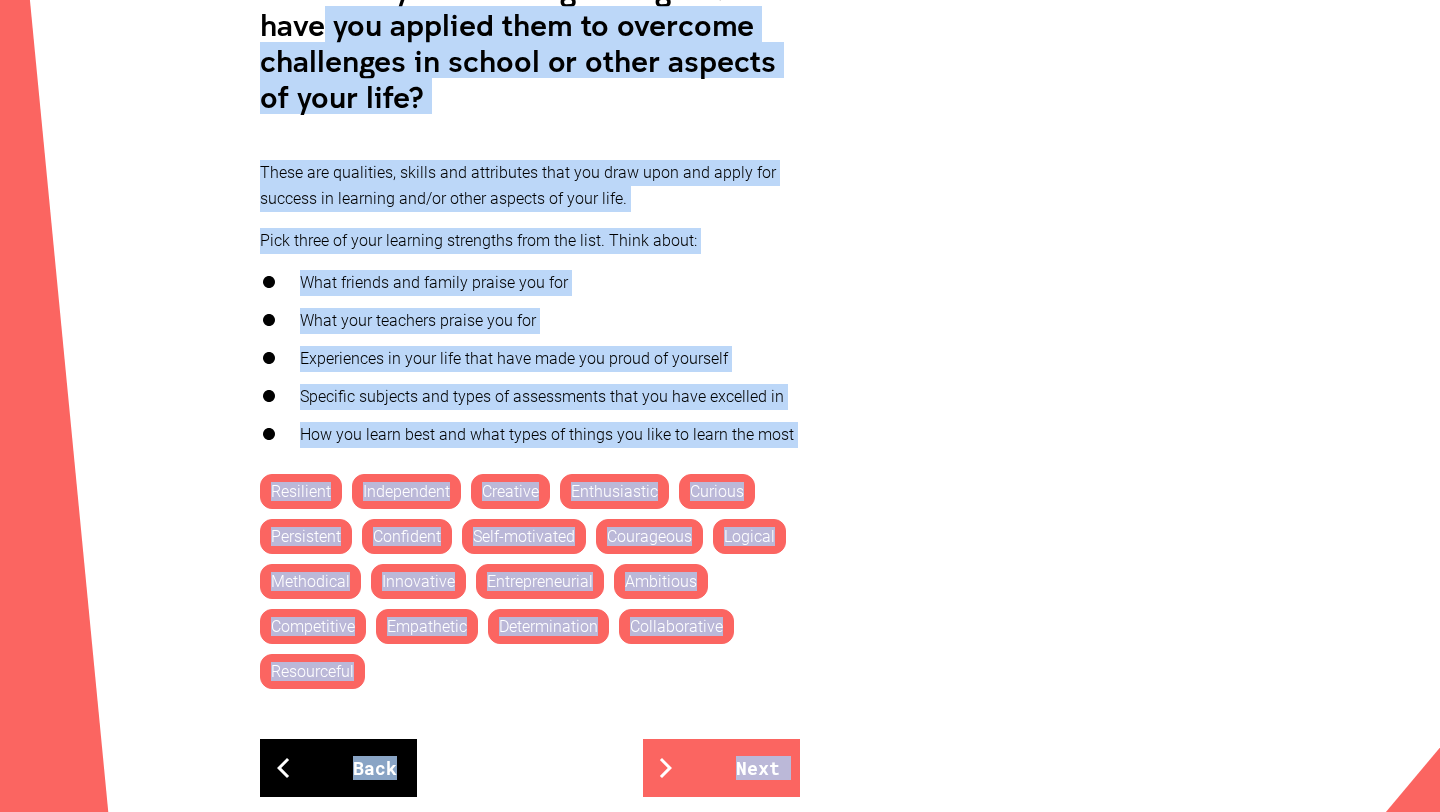 drag, startPoint x: 395, startPoint y: 559, endPoint x: 377, endPoint y: 803, distance: 244.66304 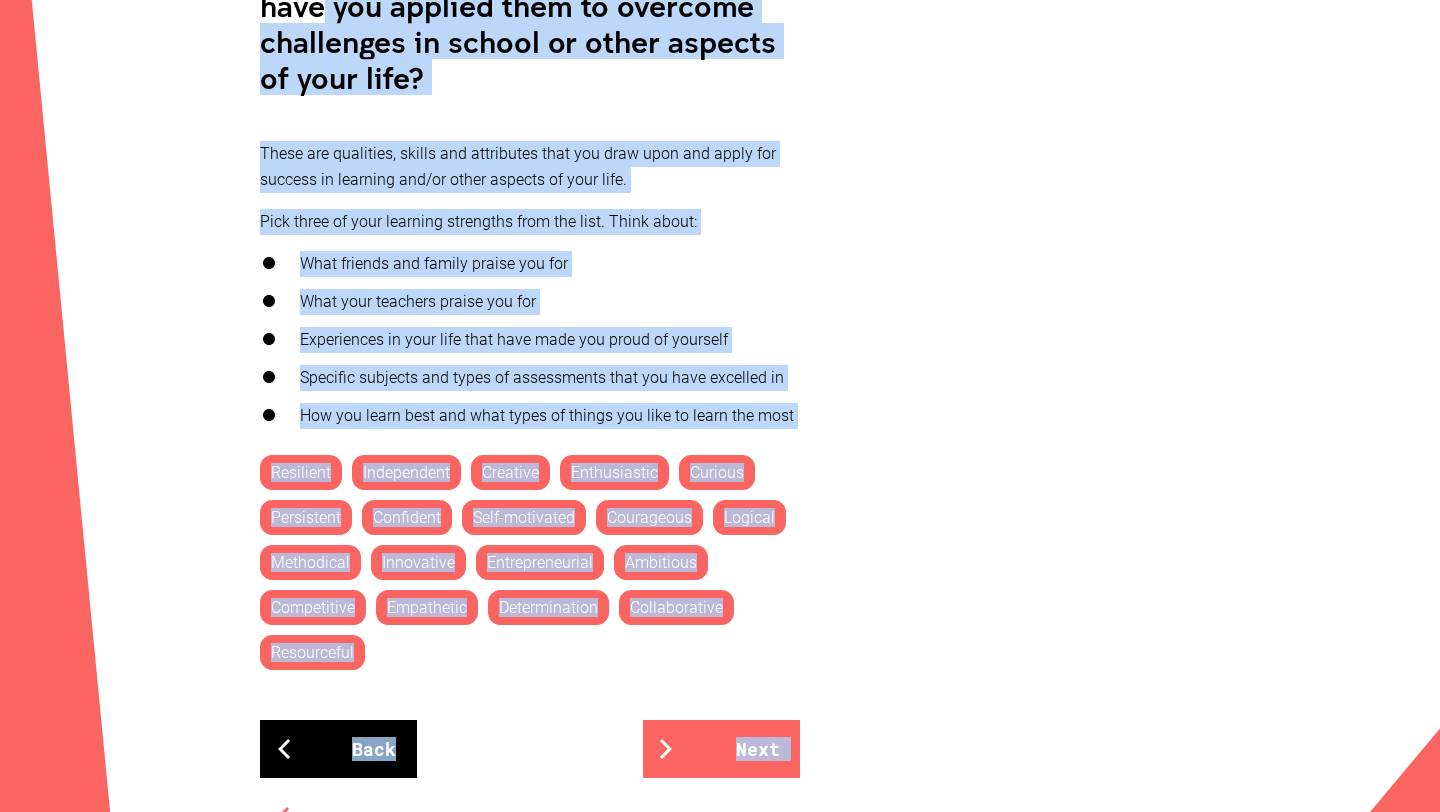 click on "Back" at bounding box center (338, 749) 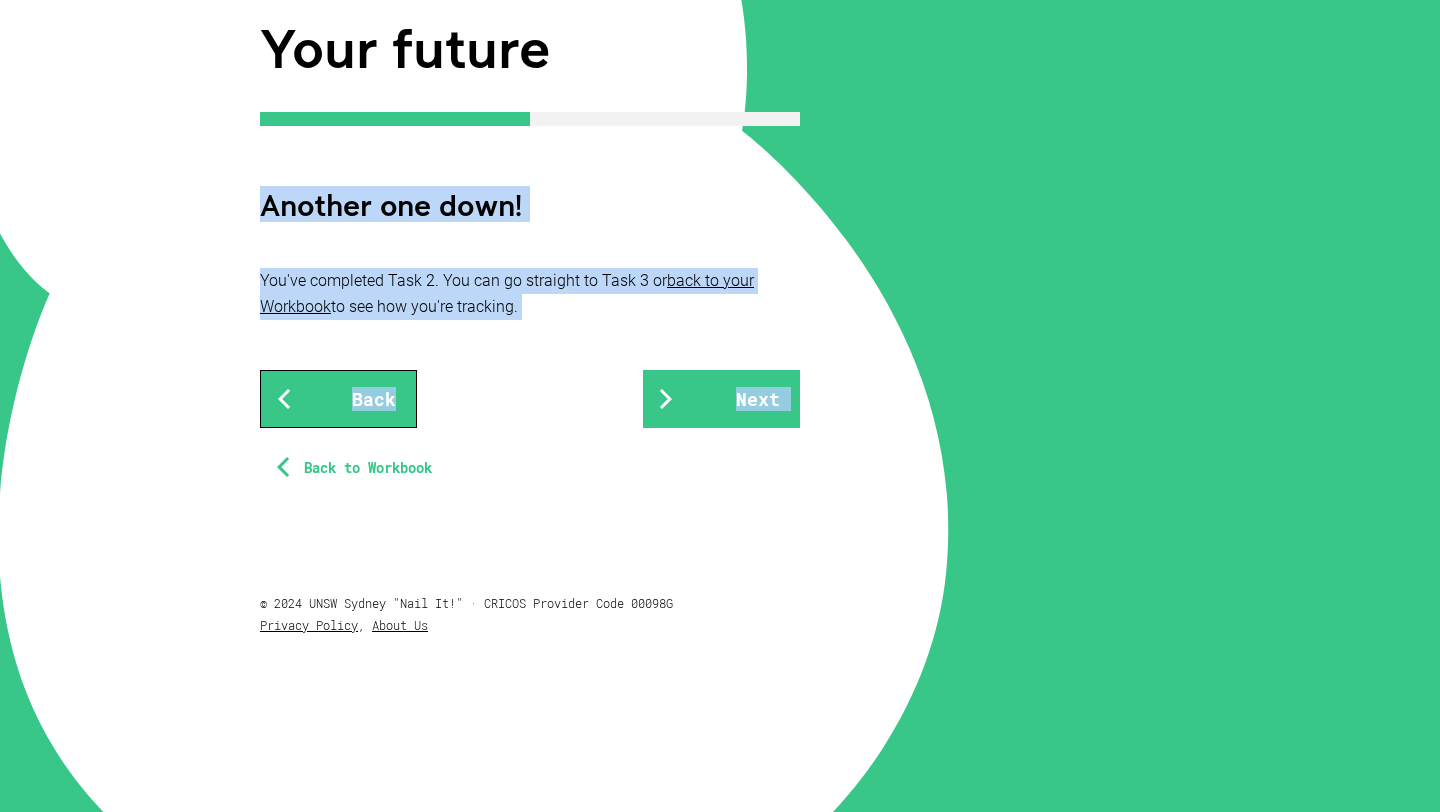 scroll, scrollTop: 0, scrollLeft: 0, axis: both 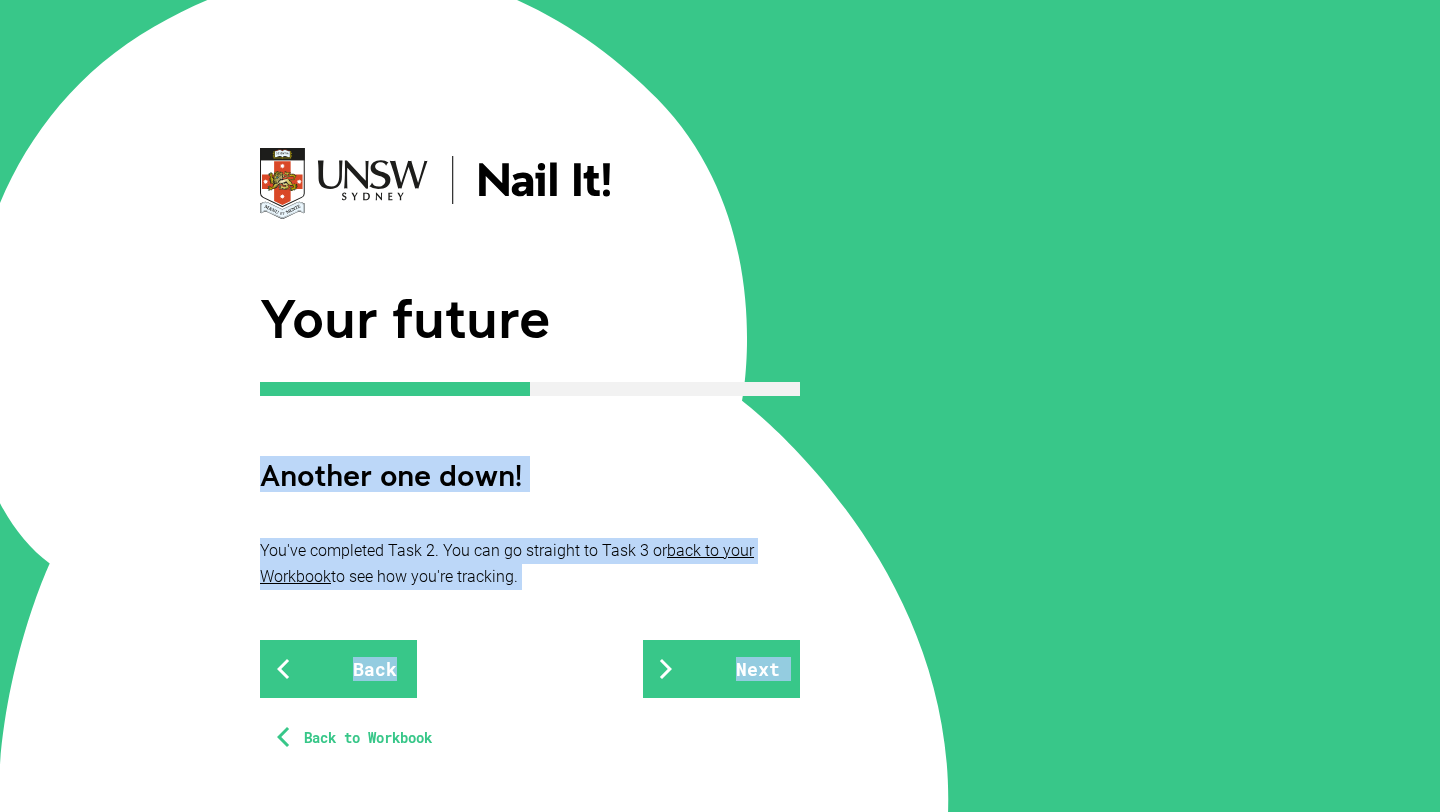 click on "Back to Workbook" at bounding box center (346, 738) 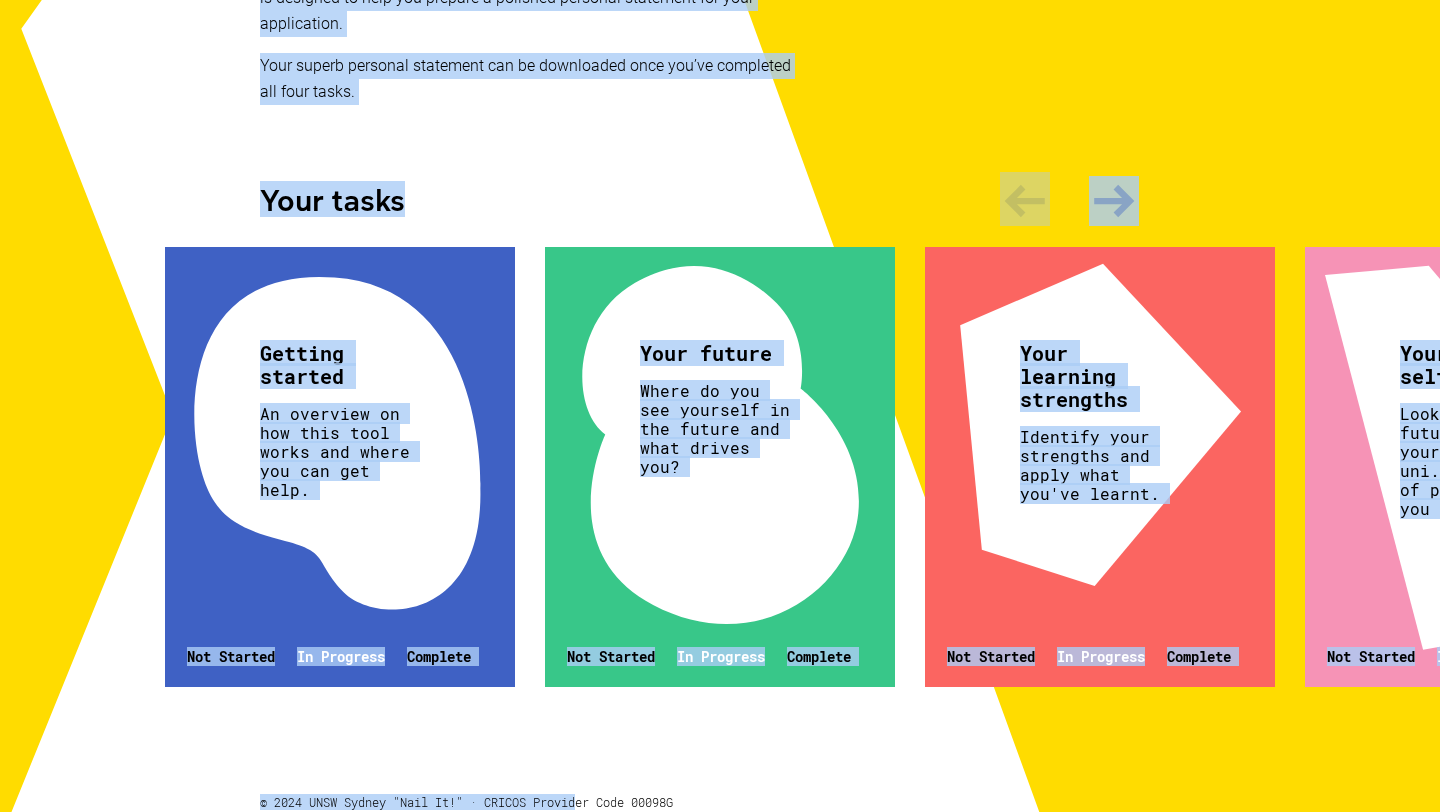 scroll, scrollTop: 539, scrollLeft: 0, axis: vertical 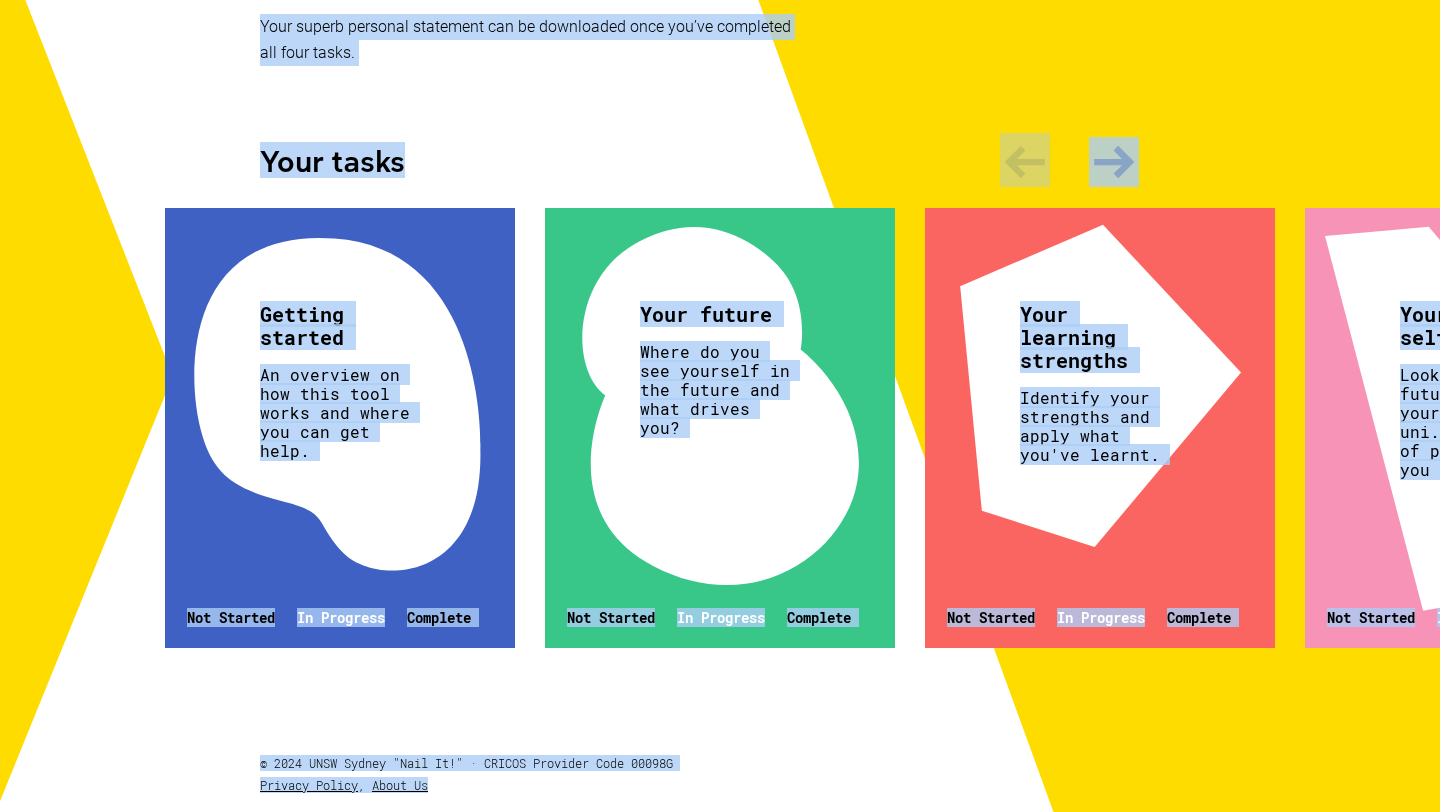 drag, startPoint x: 611, startPoint y: 436, endPoint x: 577, endPoint y: 803, distance: 368.57156 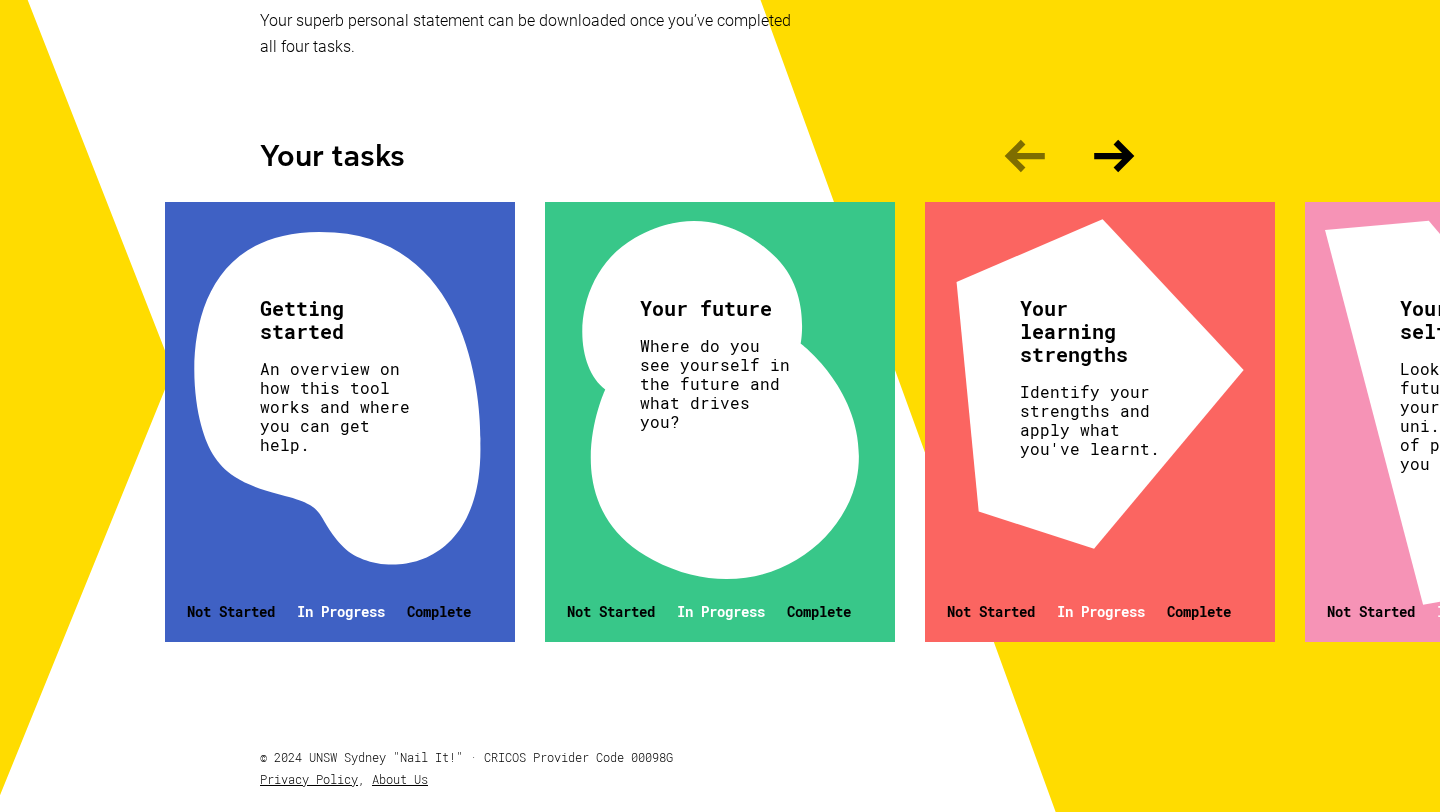 click on "Your learning strengths Identify your strengths and apply what you've learnt. Not Started In Progress Complete" at bounding box center (1100, 422) 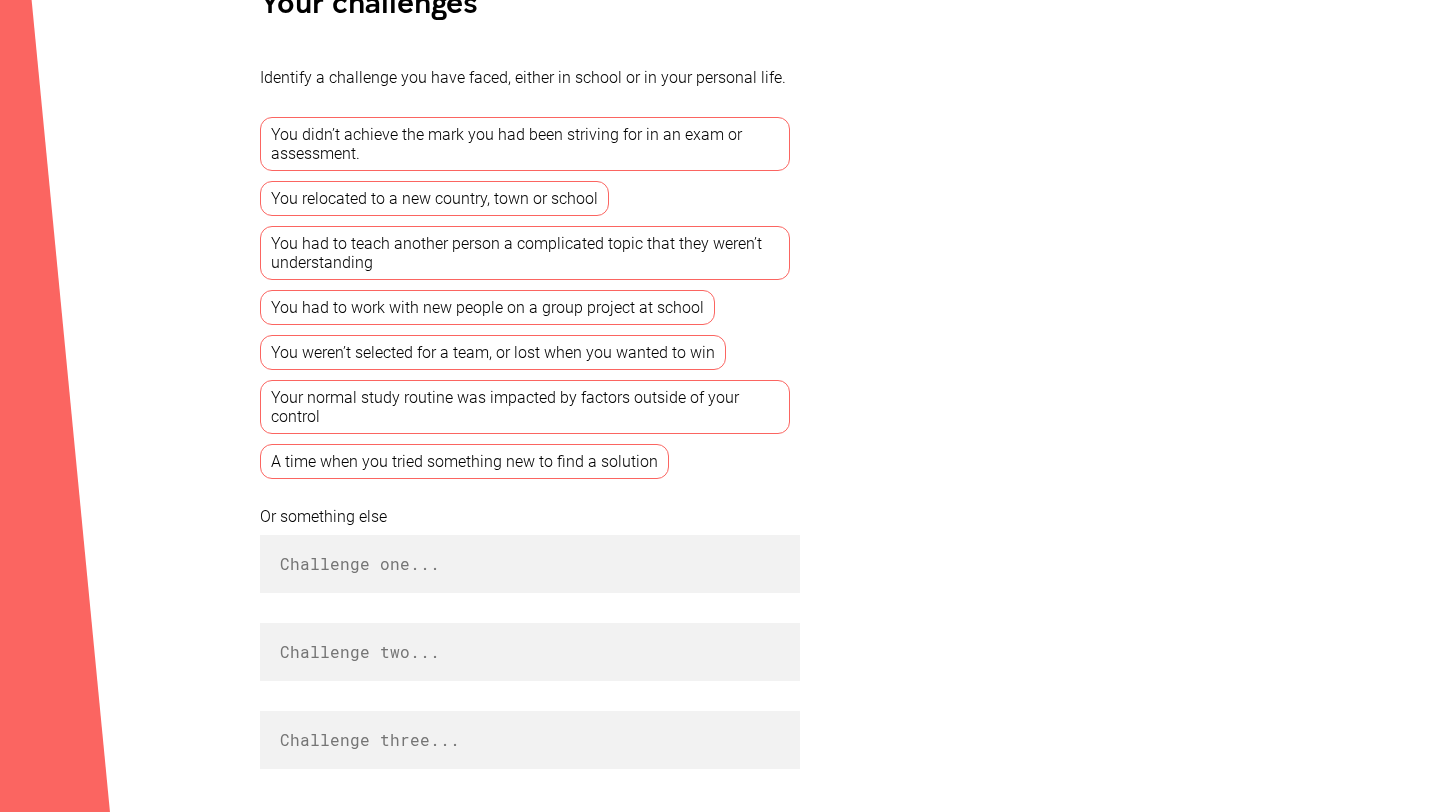 scroll, scrollTop: 0, scrollLeft: 0, axis: both 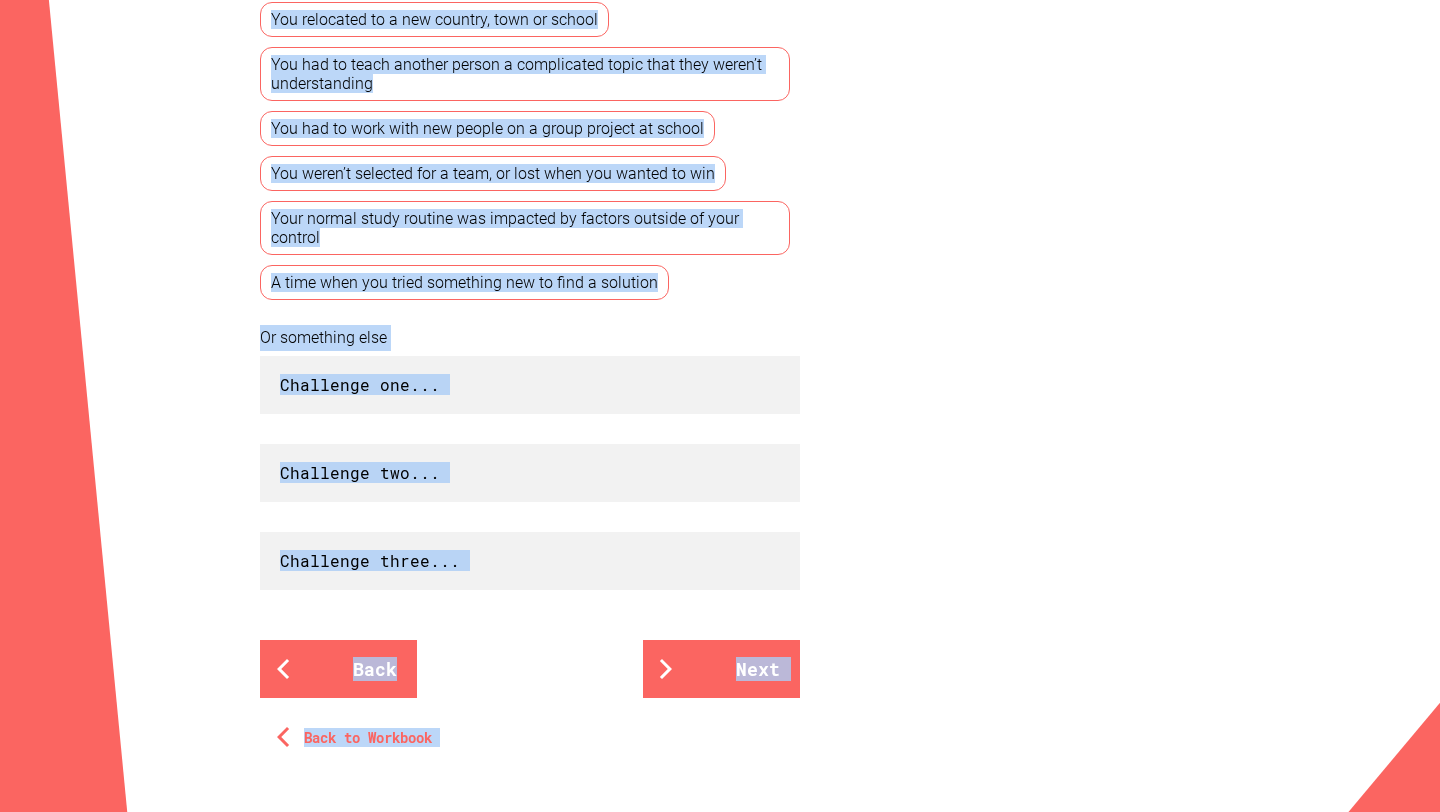 drag, startPoint x: 468, startPoint y: 455, endPoint x: 531, endPoint y: 811, distance: 361.53146 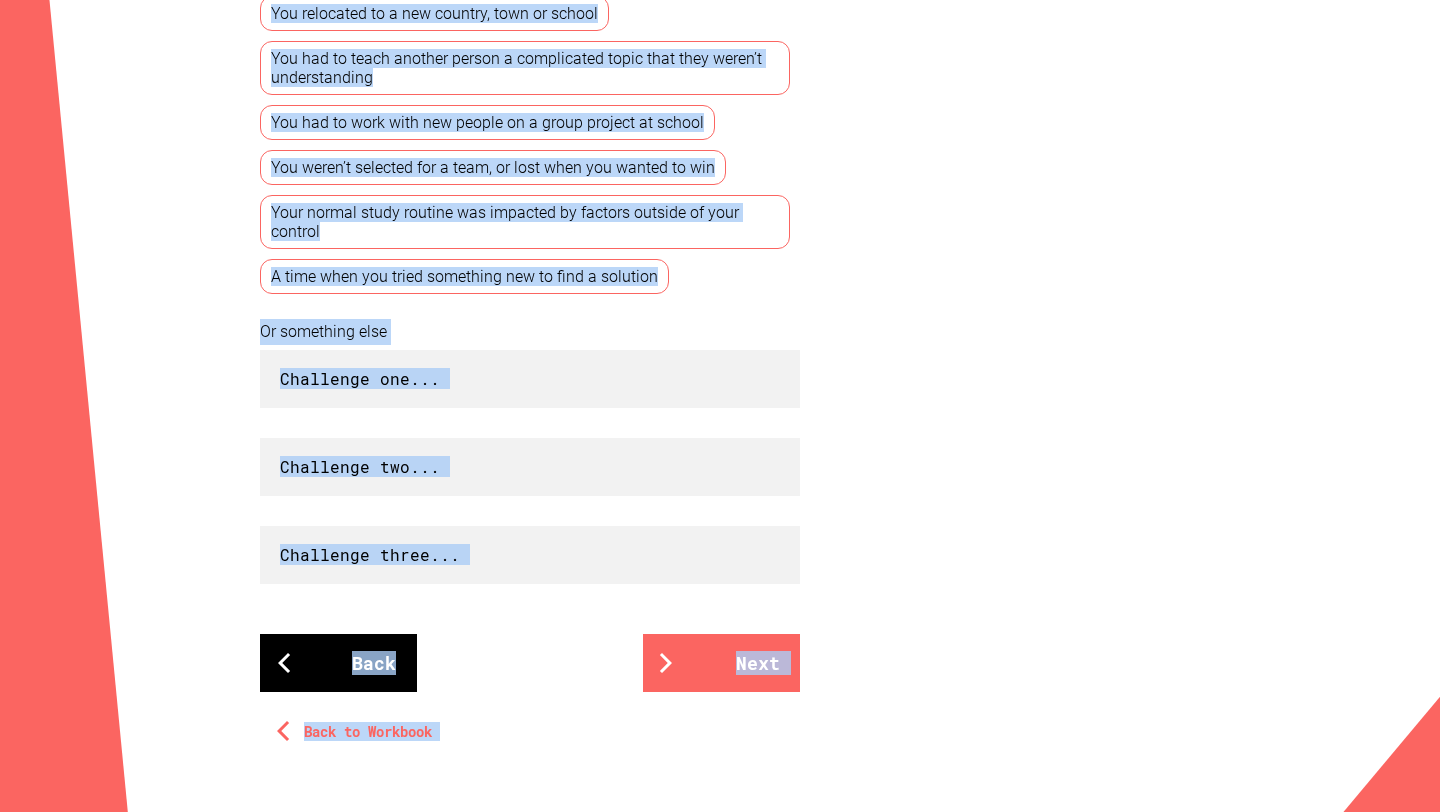 click on "Back" at bounding box center [338, 663] 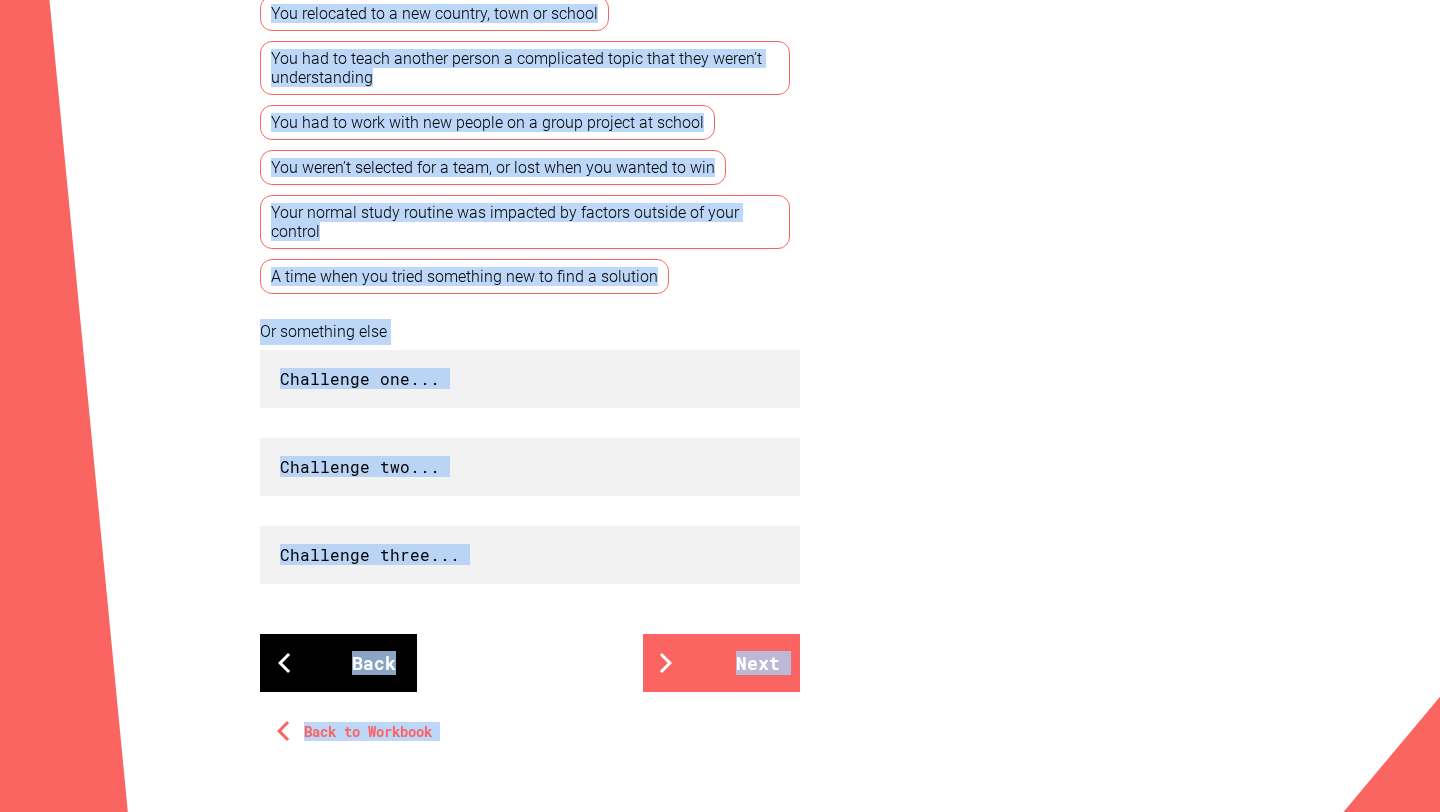 scroll, scrollTop: 0, scrollLeft: 0, axis: both 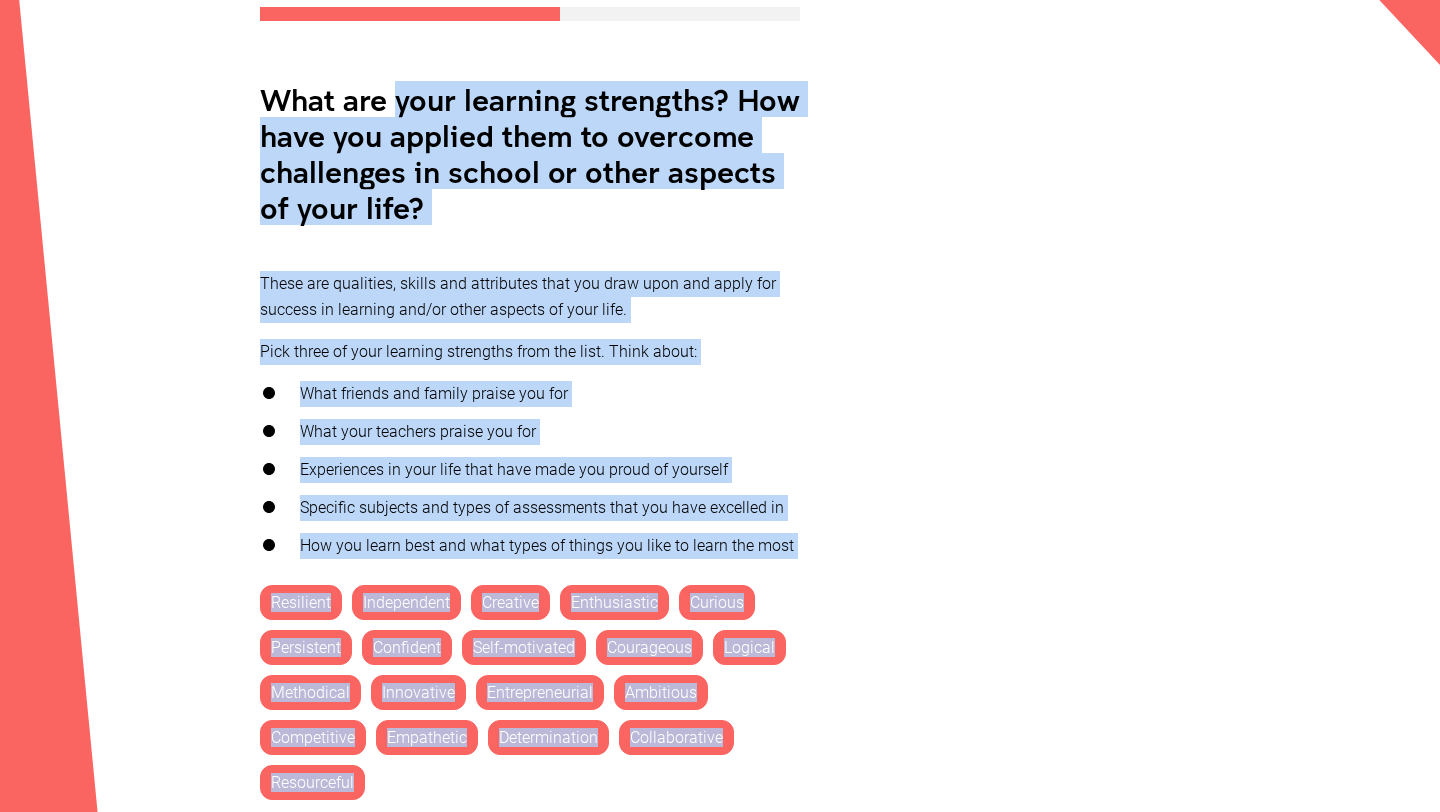drag, startPoint x: 403, startPoint y: 549, endPoint x: 398, endPoint y: 806, distance: 257.04865 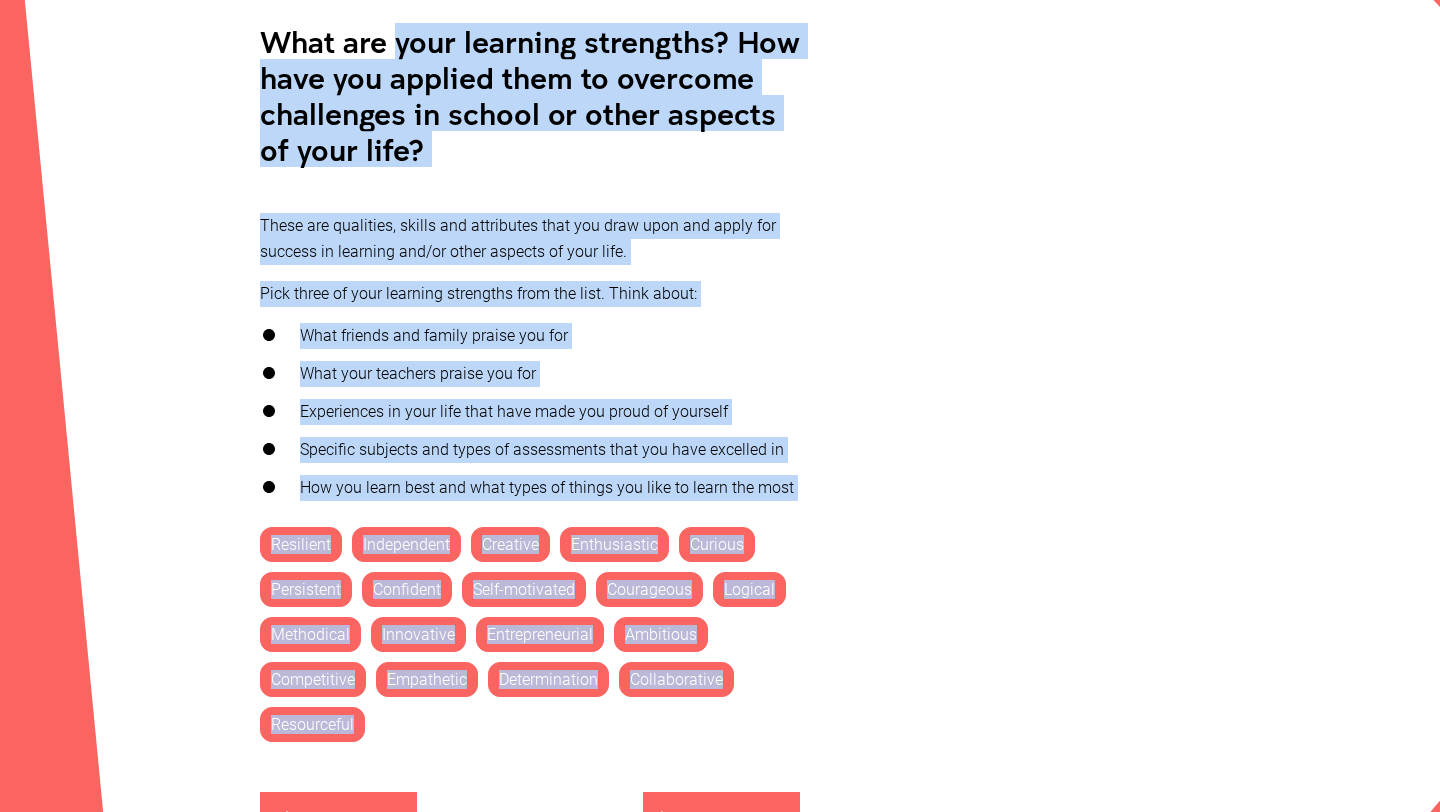 click on "Specific subjects and types of assessments that you have excelled in" at bounding box center [530, 450] 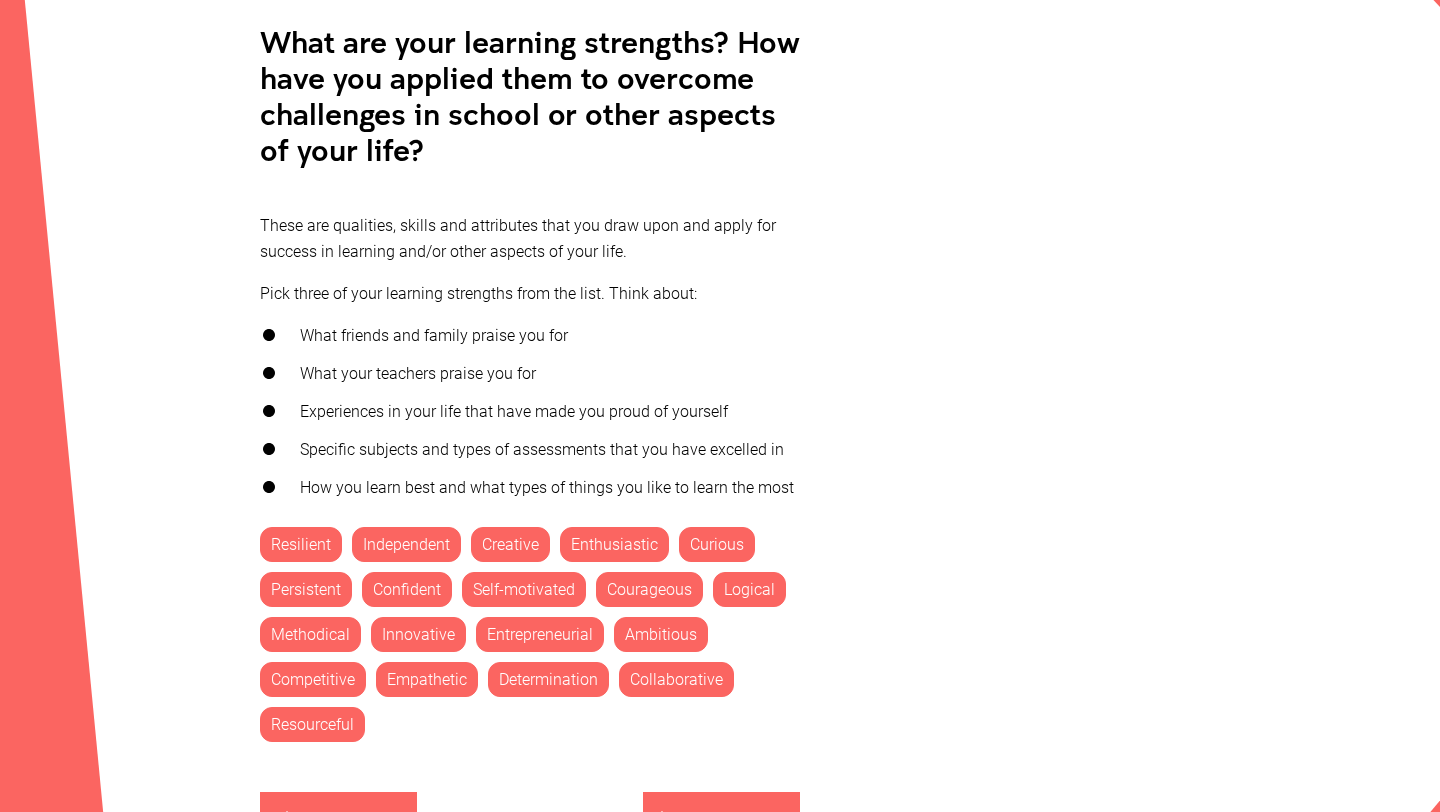 click on "Resilient" at bounding box center (301, 544) 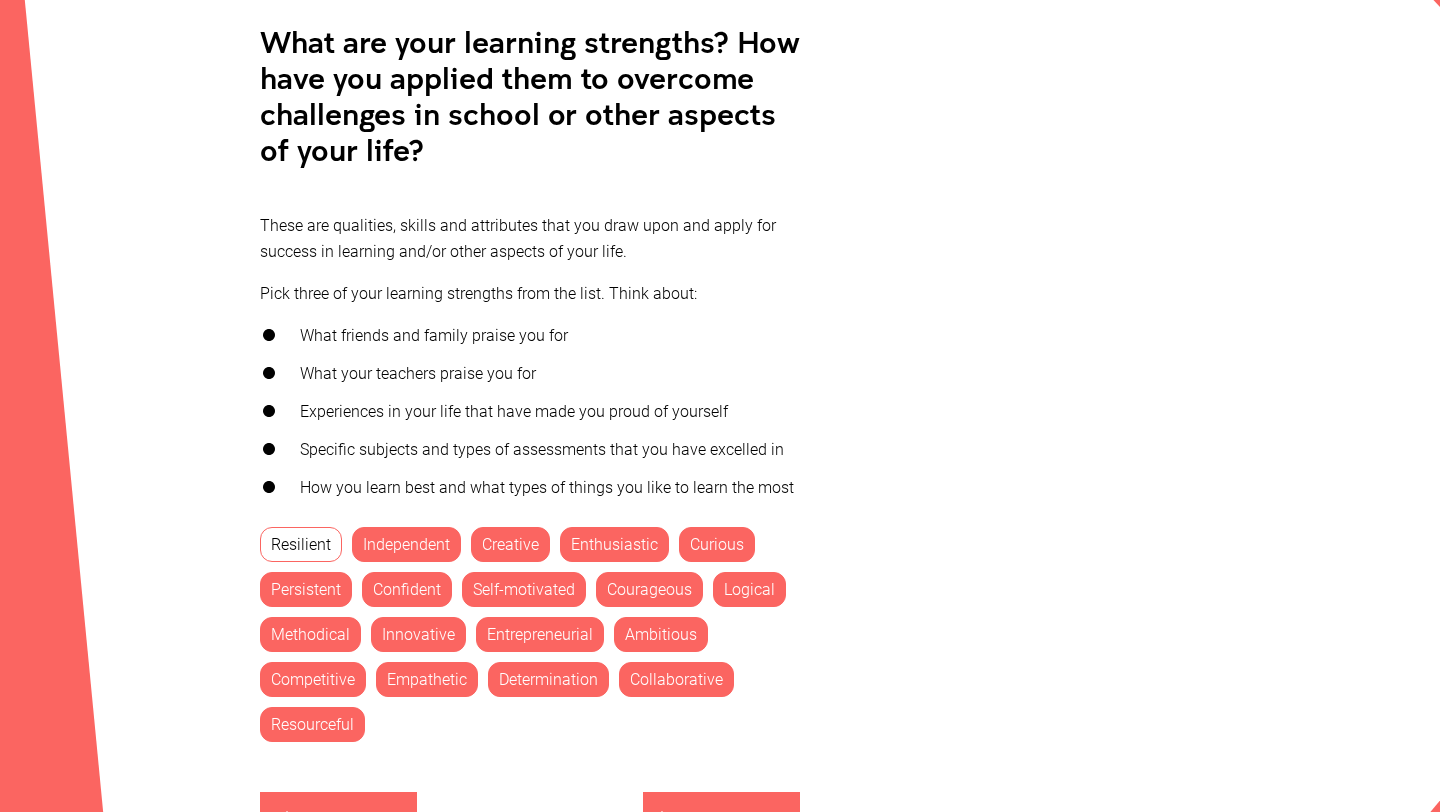click on "Persistent" at bounding box center [306, 589] 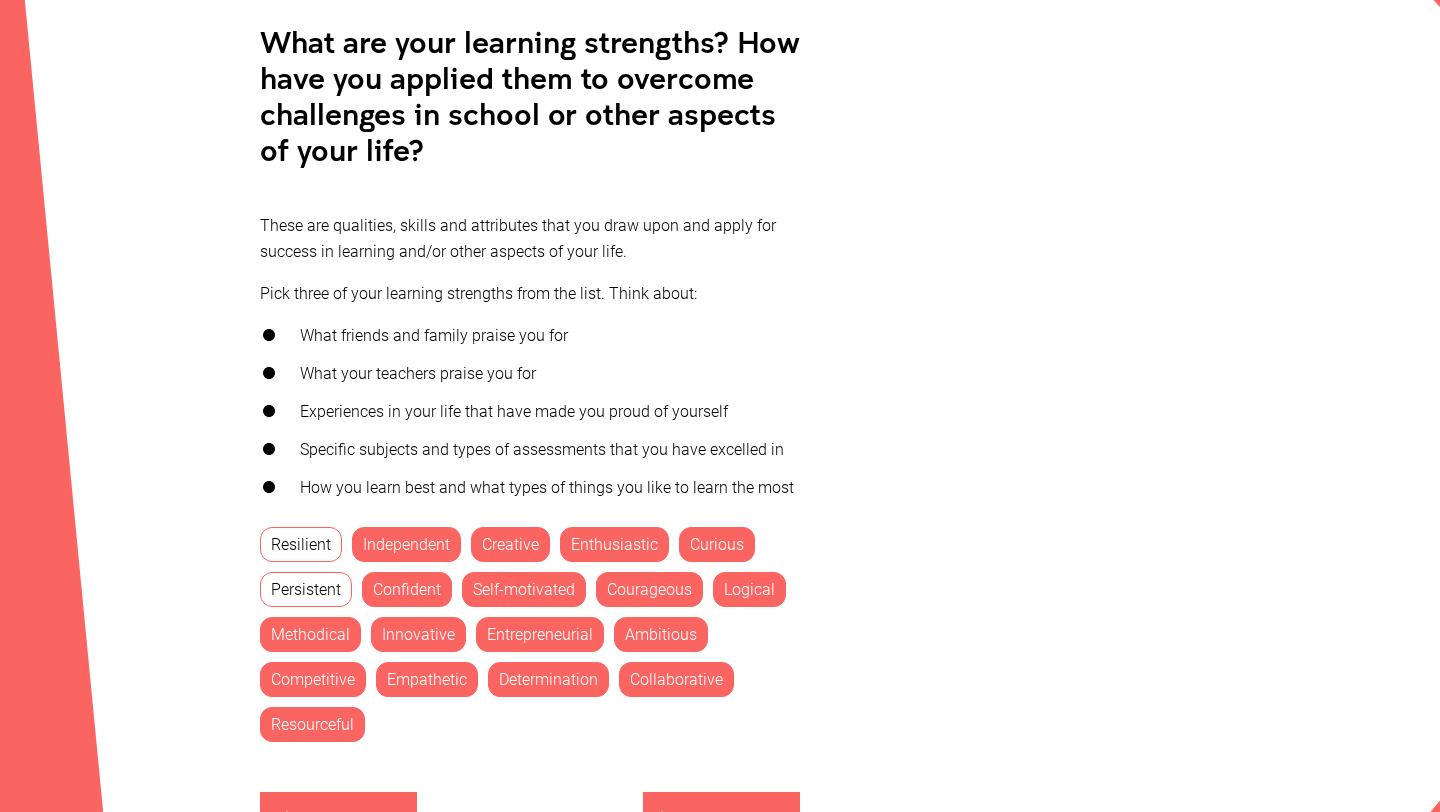 click on "Methodical" at bounding box center (310, 634) 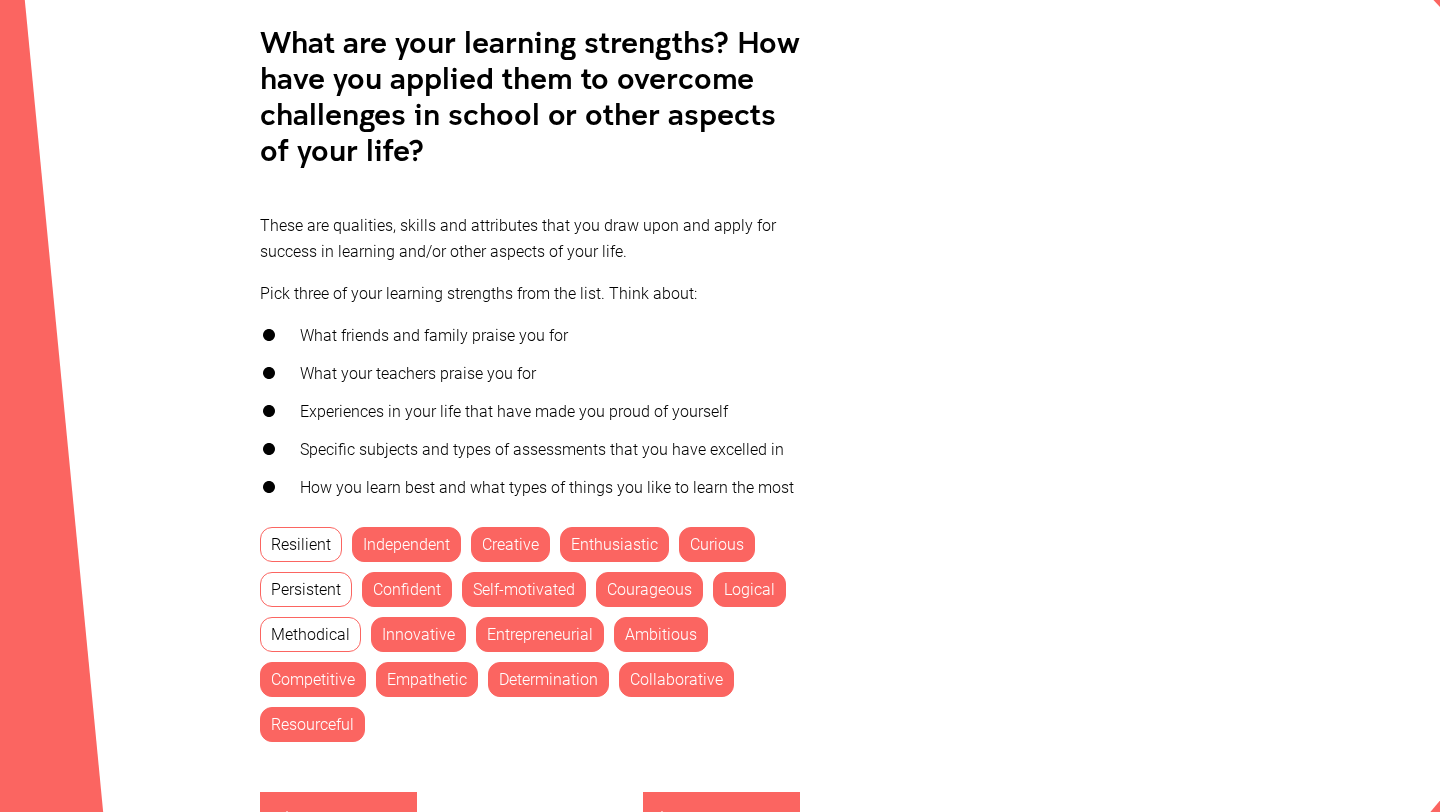 click on "Resourceful" at bounding box center [312, 724] 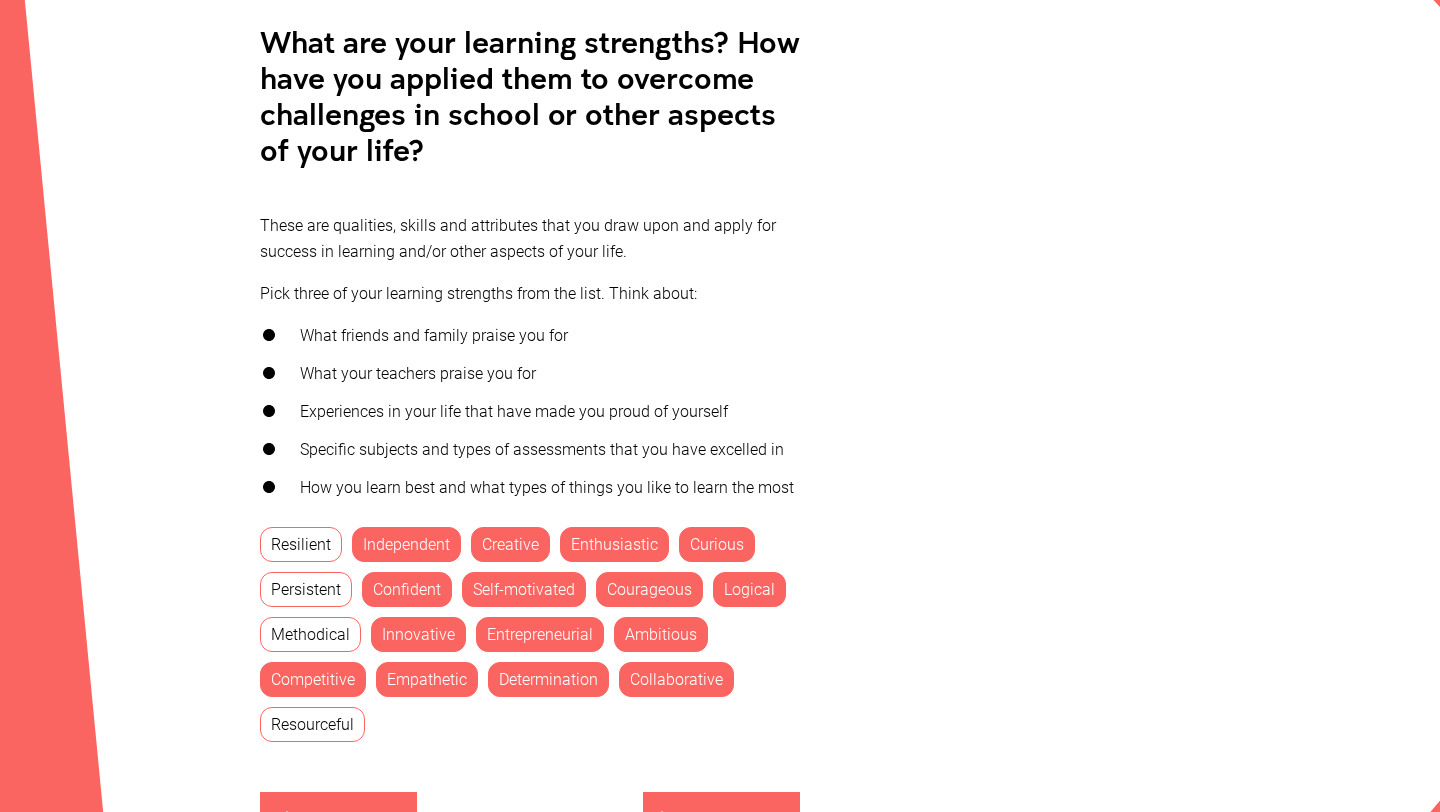click on "Competitive" at bounding box center (313, 679) 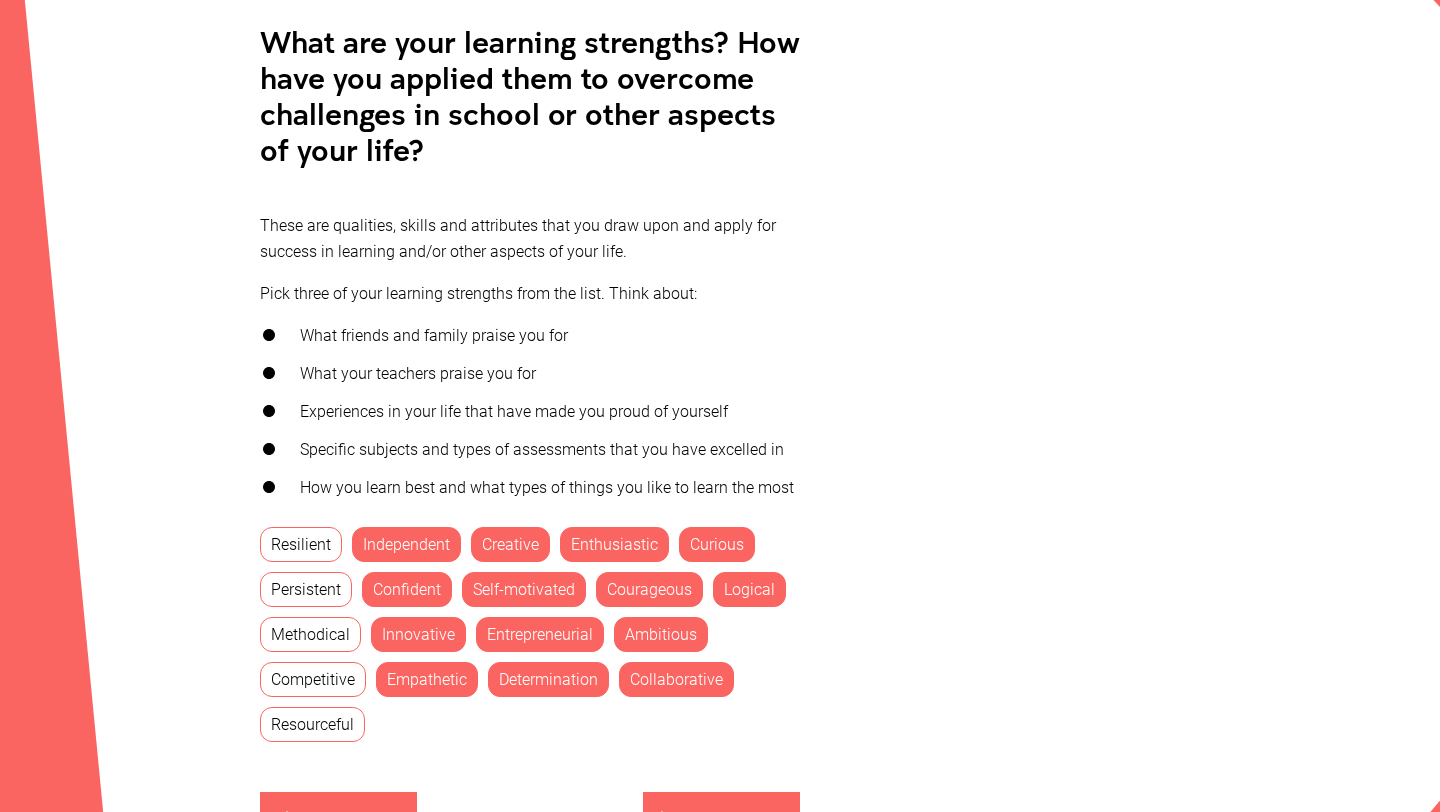 click on "Empathetic" at bounding box center [427, 679] 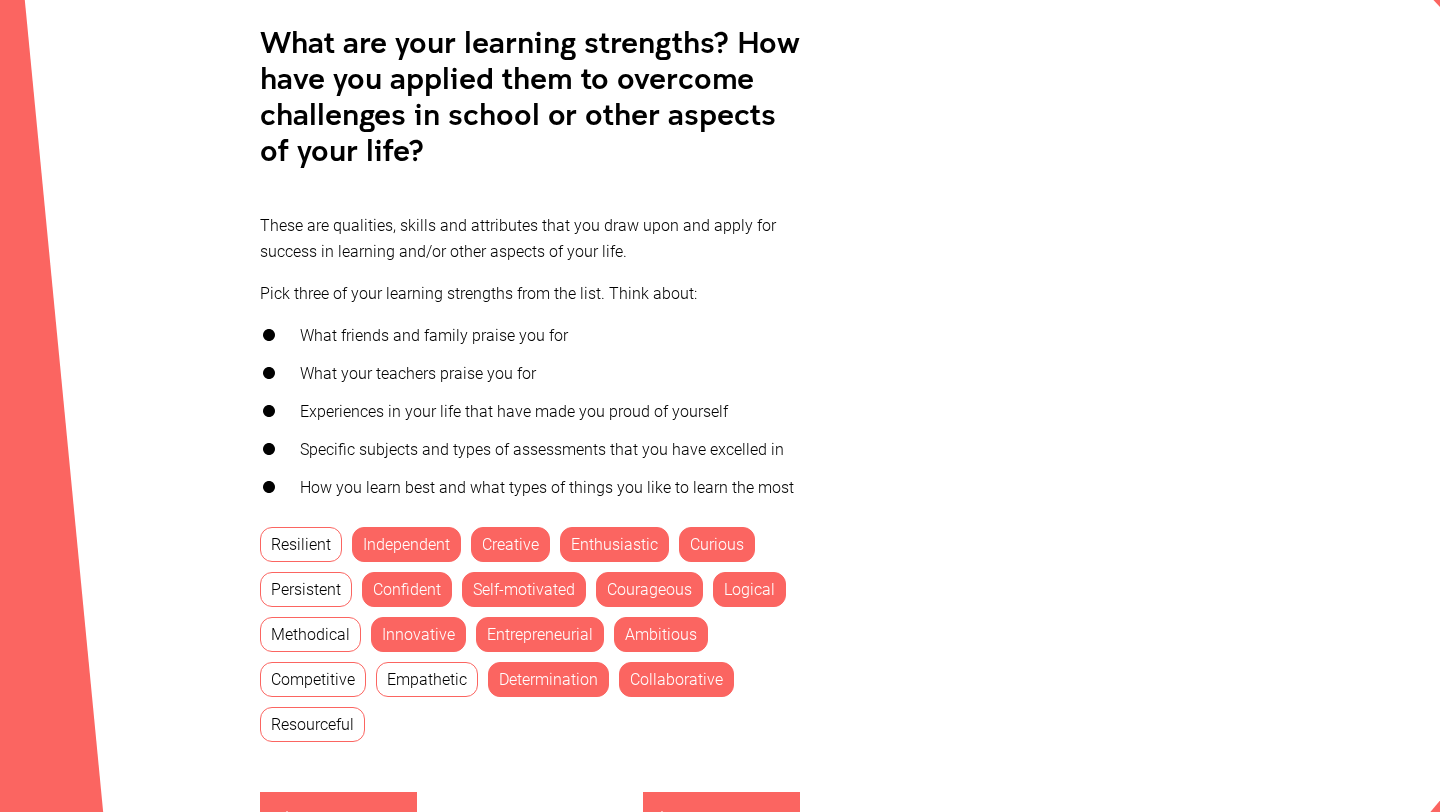 click on "Determination" at bounding box center (548, 679) 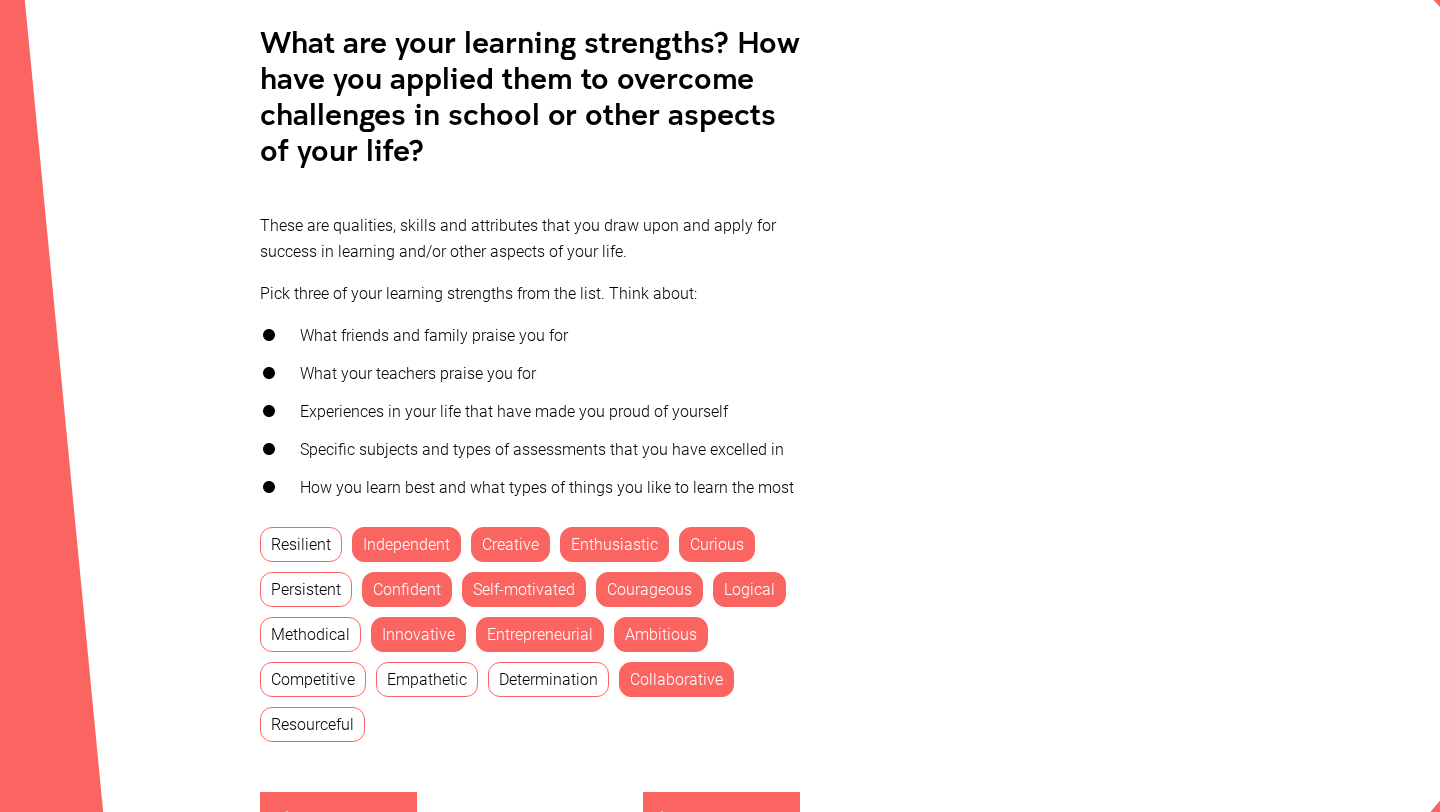 click on "Collaborative" at bounding box center [676, 679] 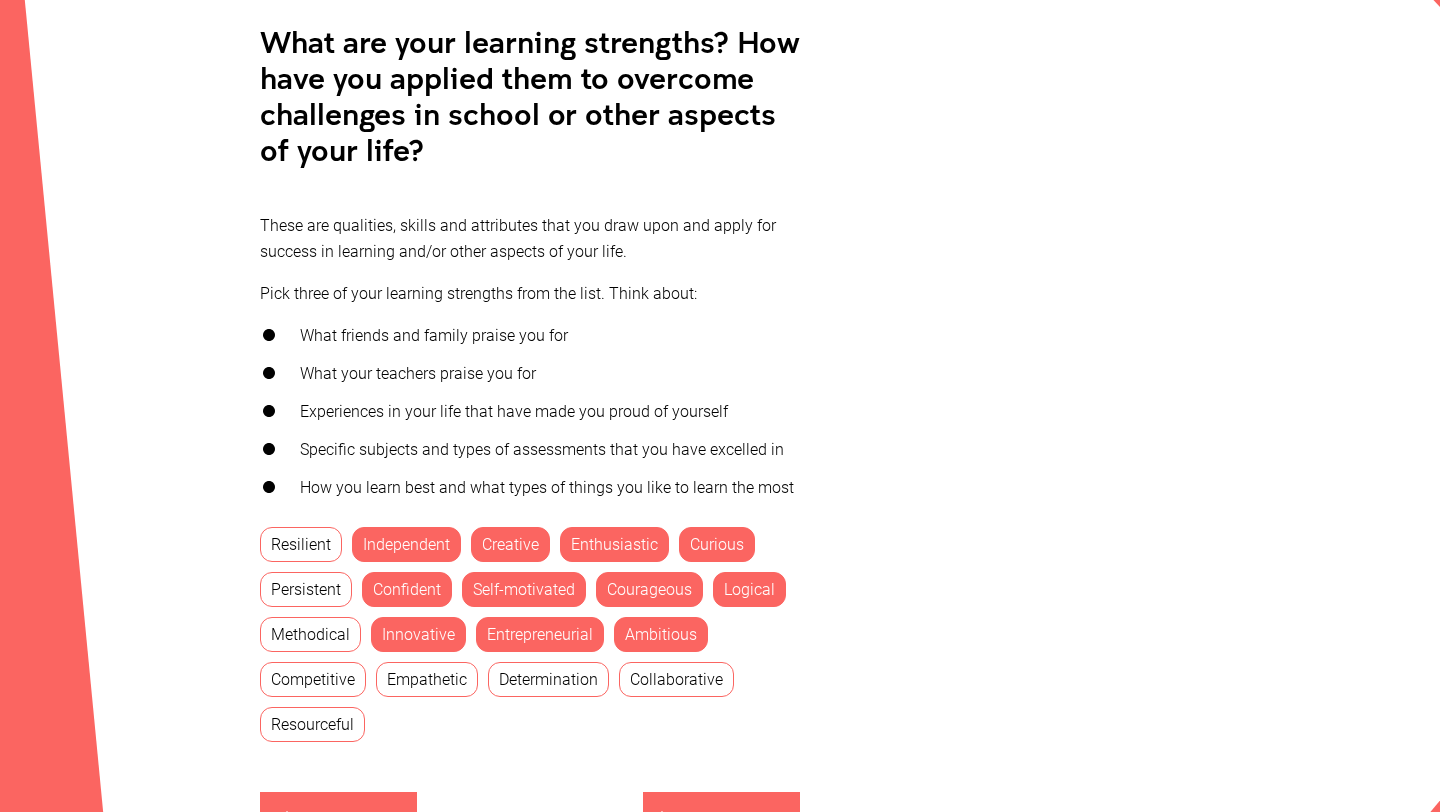 click on "Ambitious" at bounding box center (661, 634) 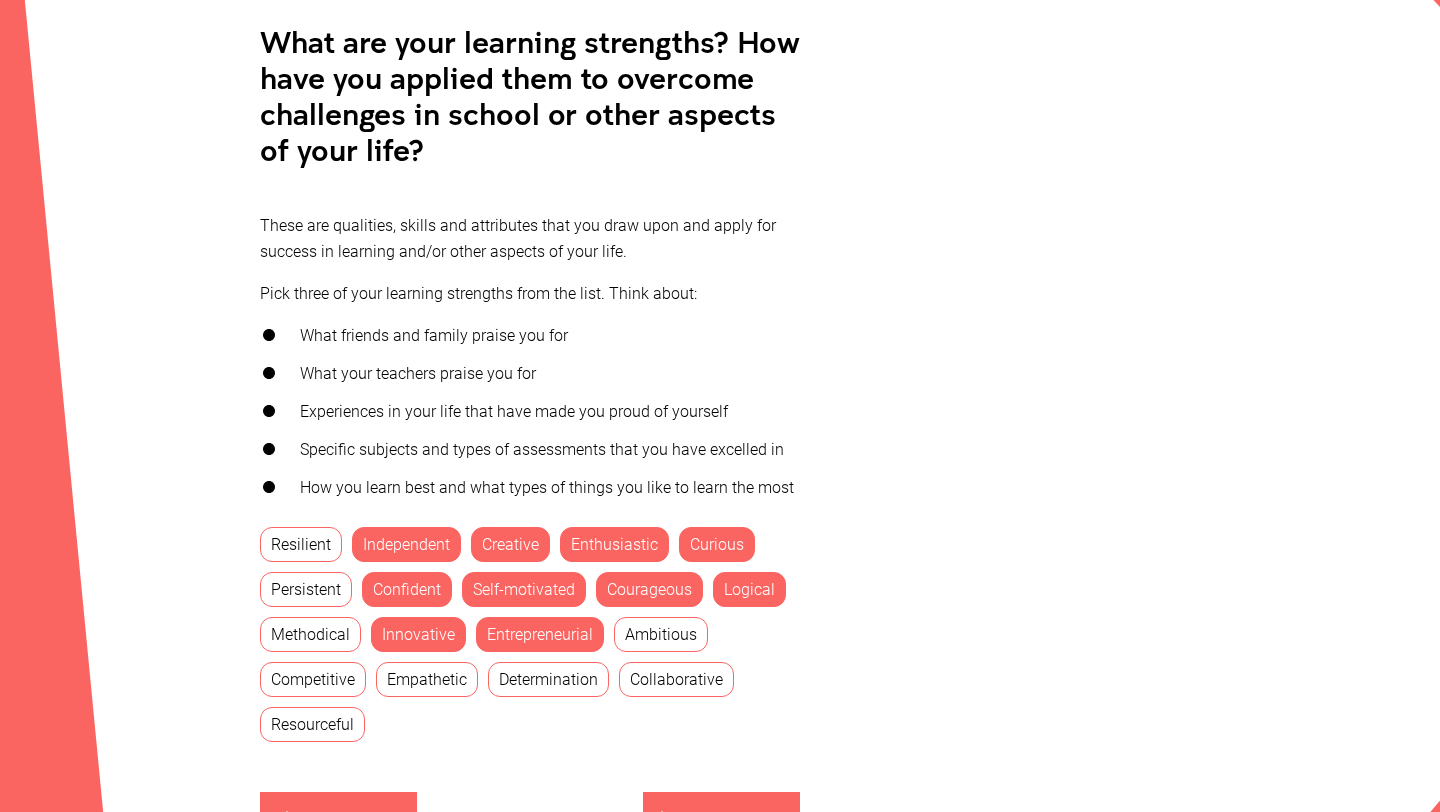 click on "Courageous" at bounding box center [649, 589] 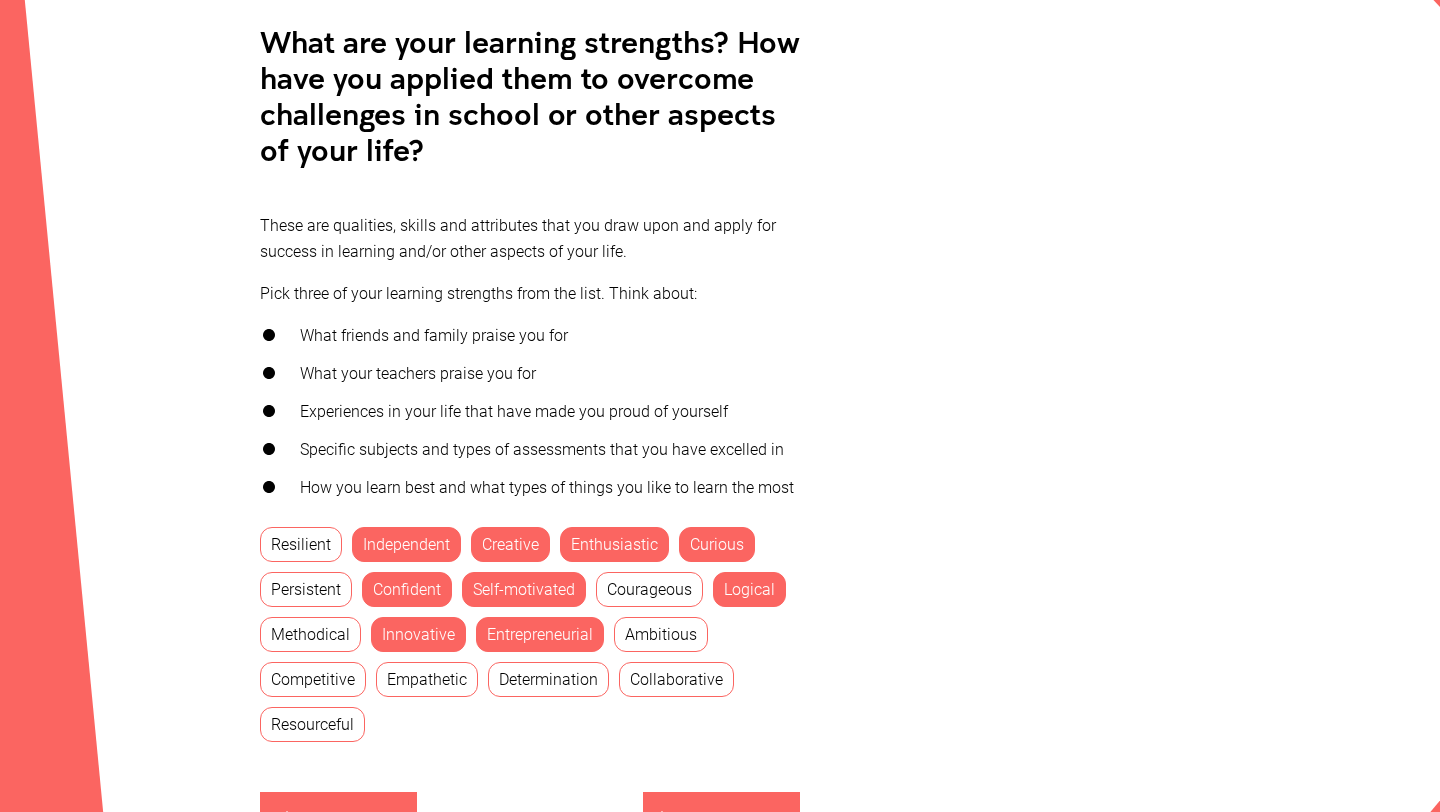 click on "Logical" at bounding box center (749, 589) 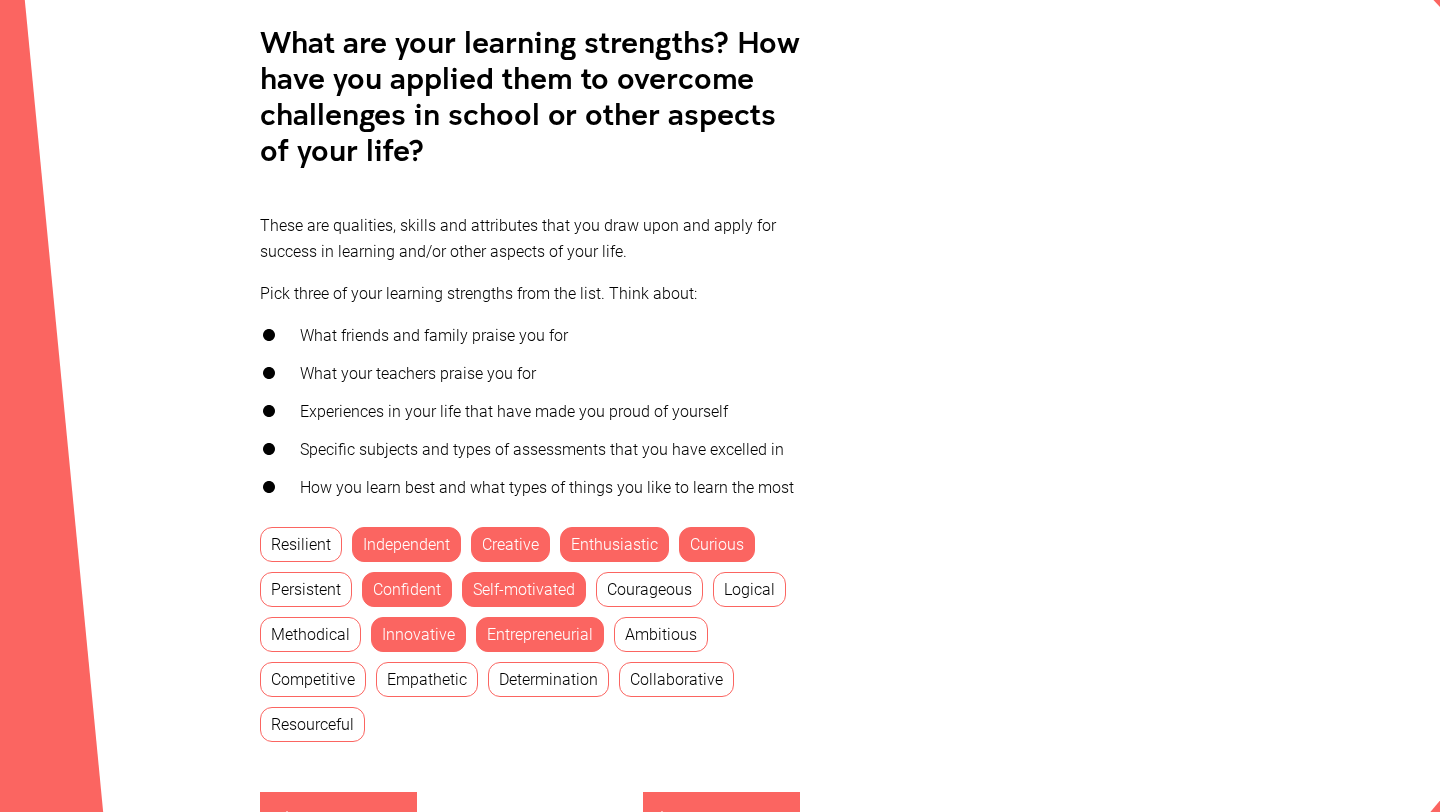 click on "Curious" at bounding box center [717, 544] 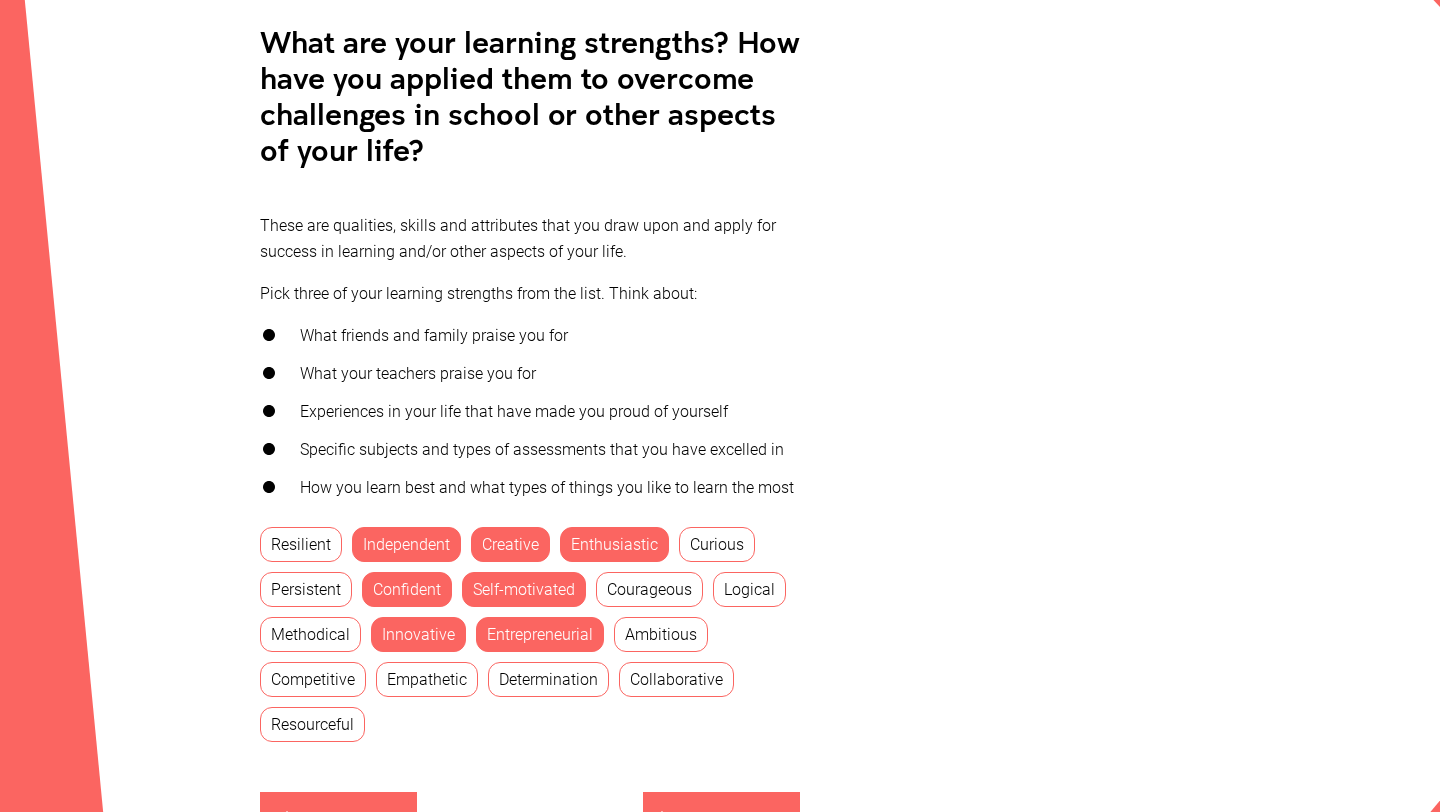 click on "Enthusiastic" at bounding box center (614, 544) 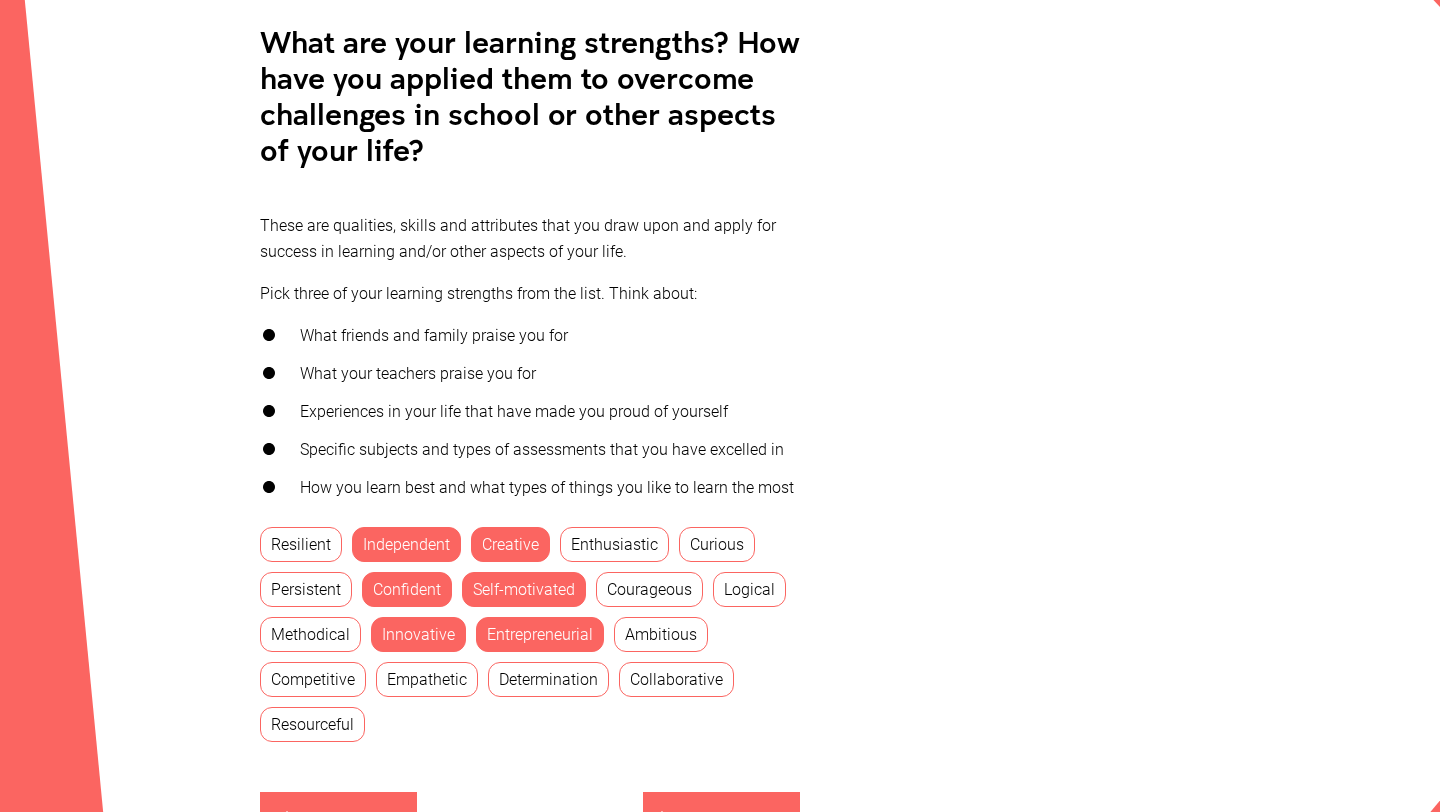 click on "Creative" at bounding box center [510, 544] 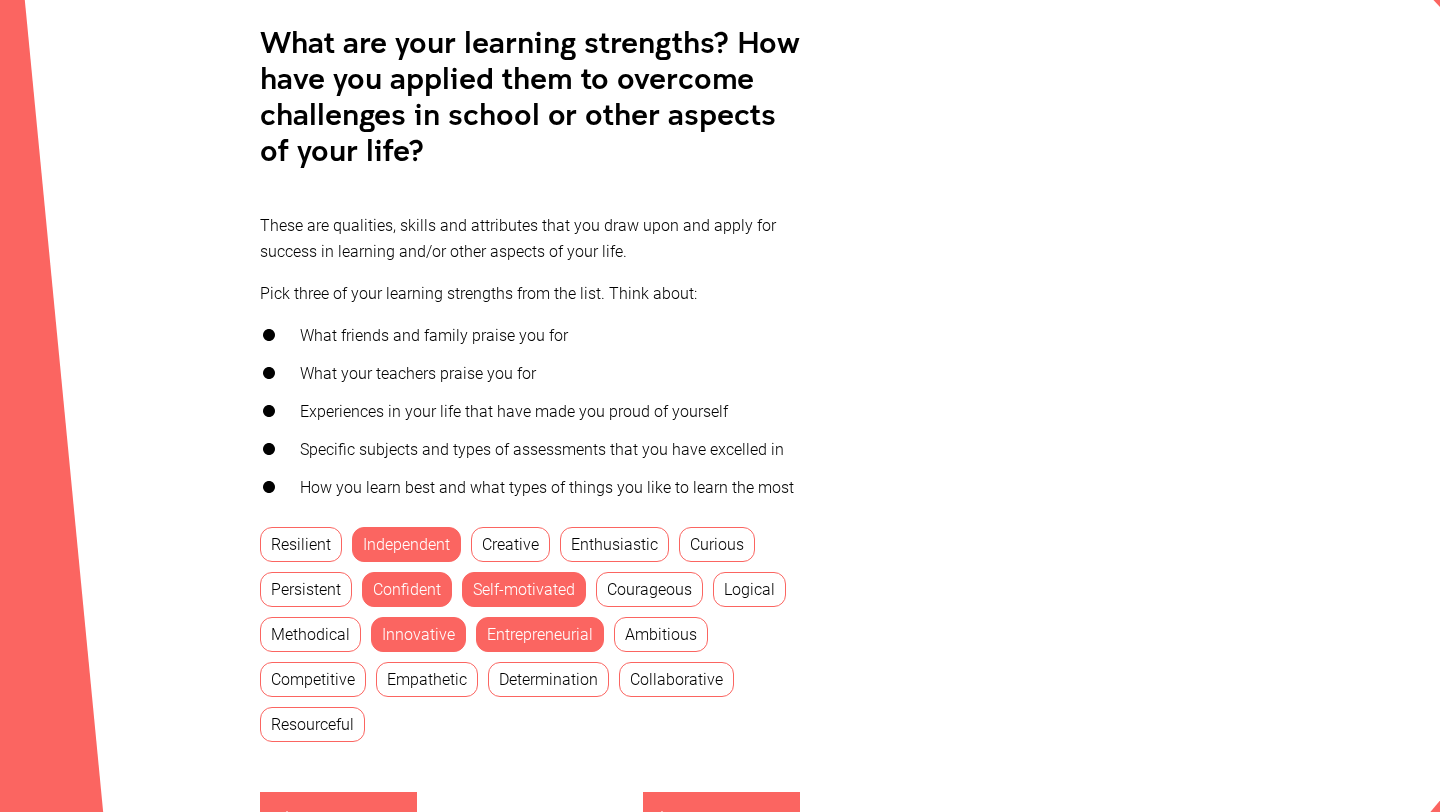 click on "Self-motivated" at bounding box center (524, 589) 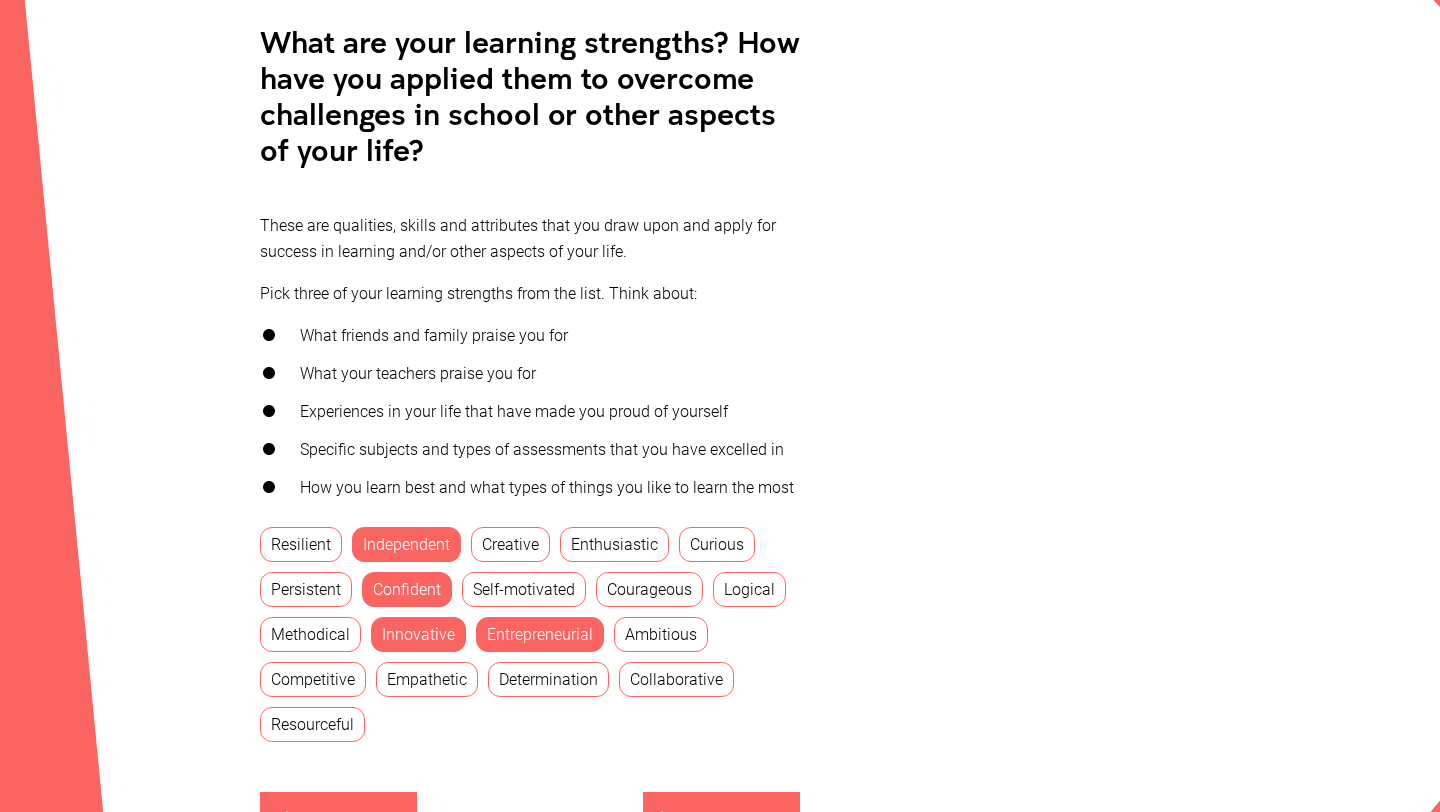 click on "Entrepreneurial" at bounding box center (540, 634) 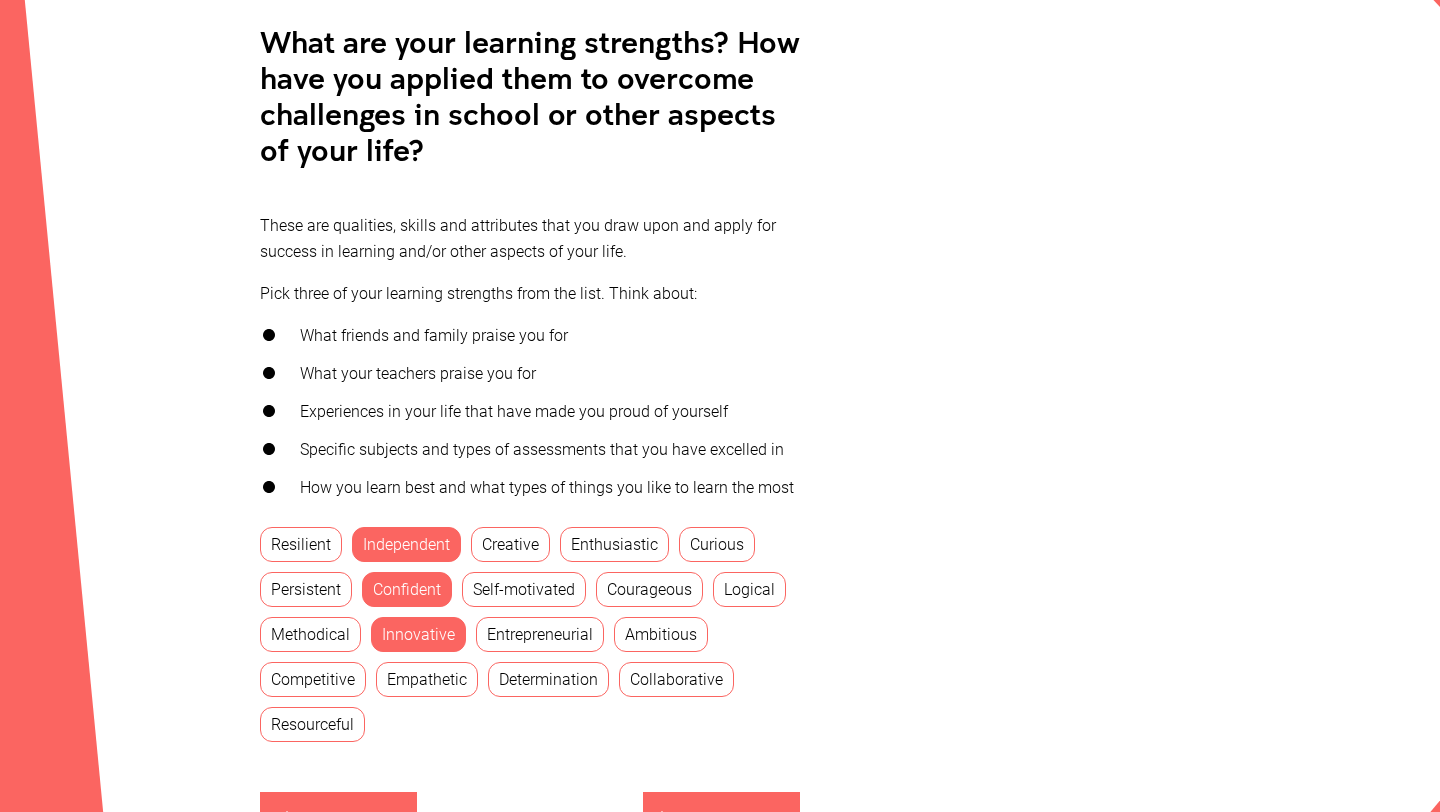 click on "Innovative" at bounding box center (418, 634) 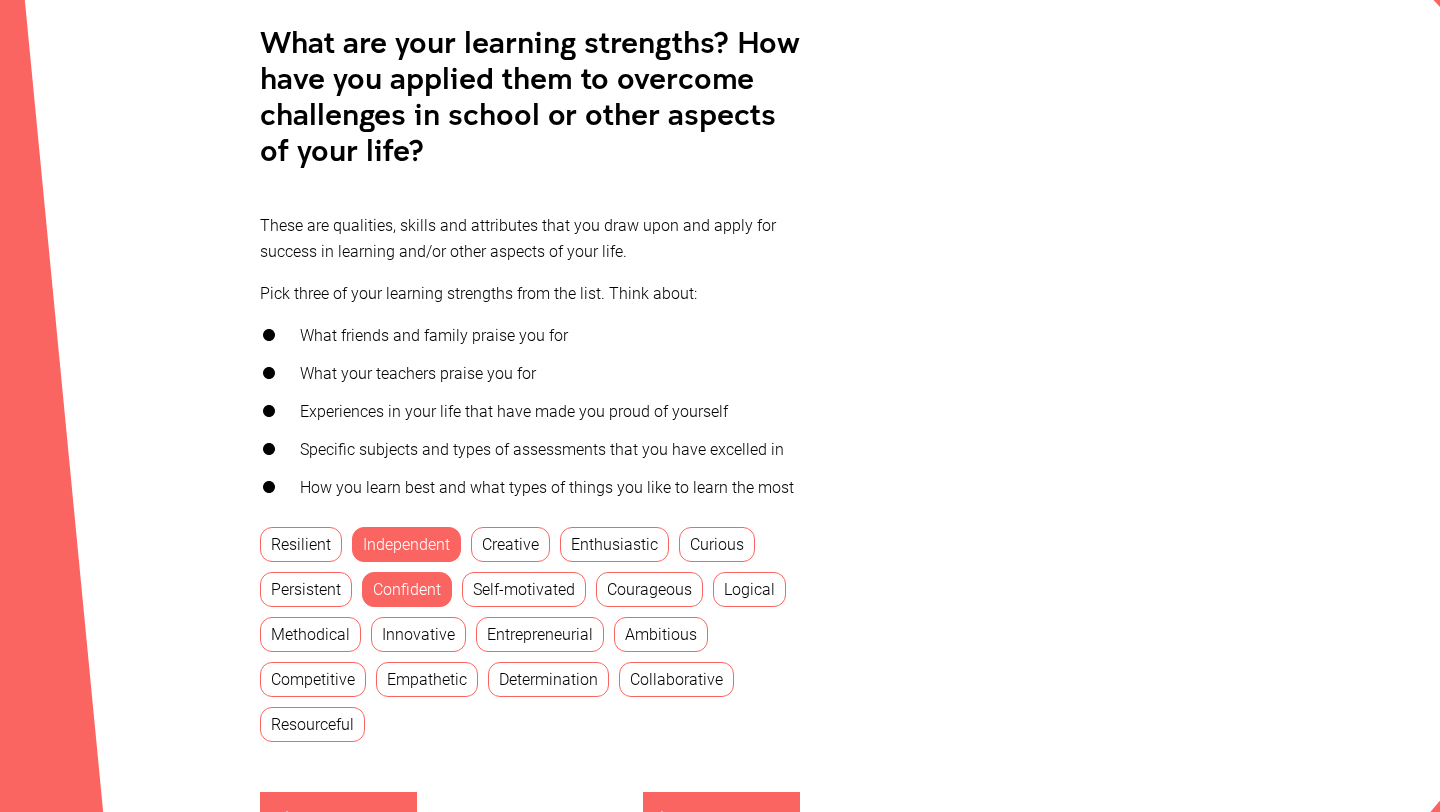 click on "Resilient Independent Creative Enthusiastic Curious Persistent Confident Self-motivated Courageous Logical Methodical Innovative Entrepreneurial Ambitious Competitive Empathetic Determination Collaborative Resourceful" at bounding box center [530, 629] 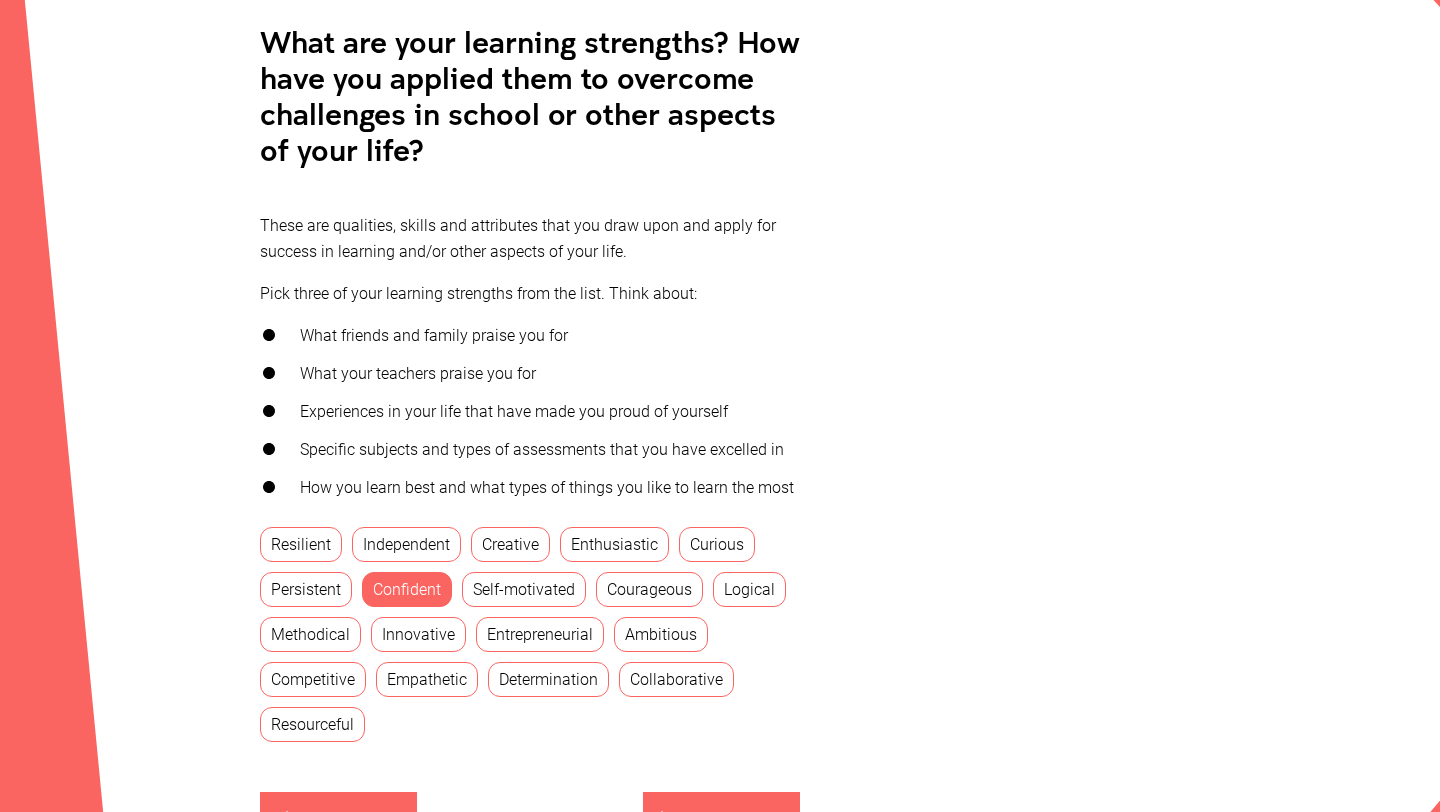 click on "Confident" at bounding box center (407, 589) 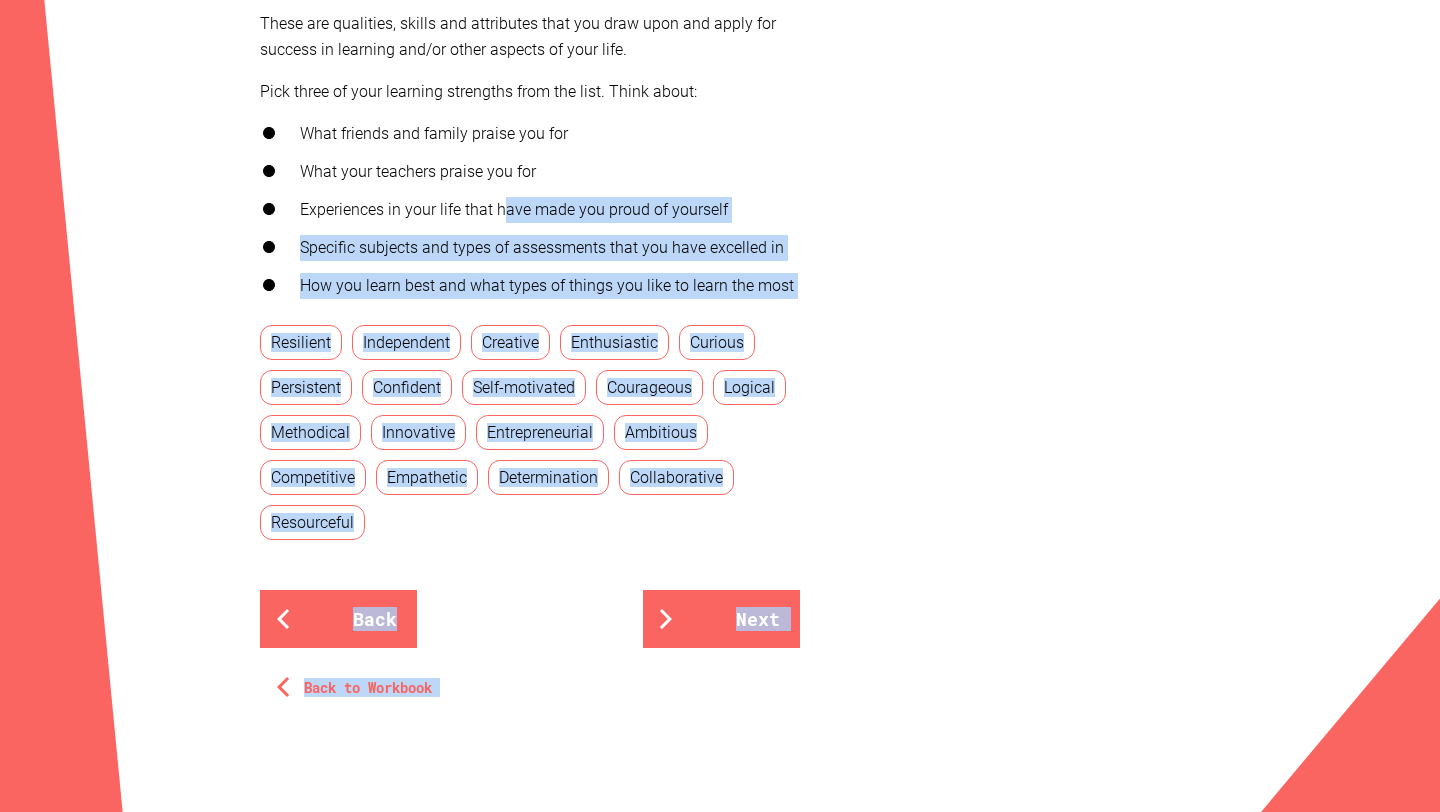 scroll, scrollTop: 751, scrollLeft: 0, axis: vertical 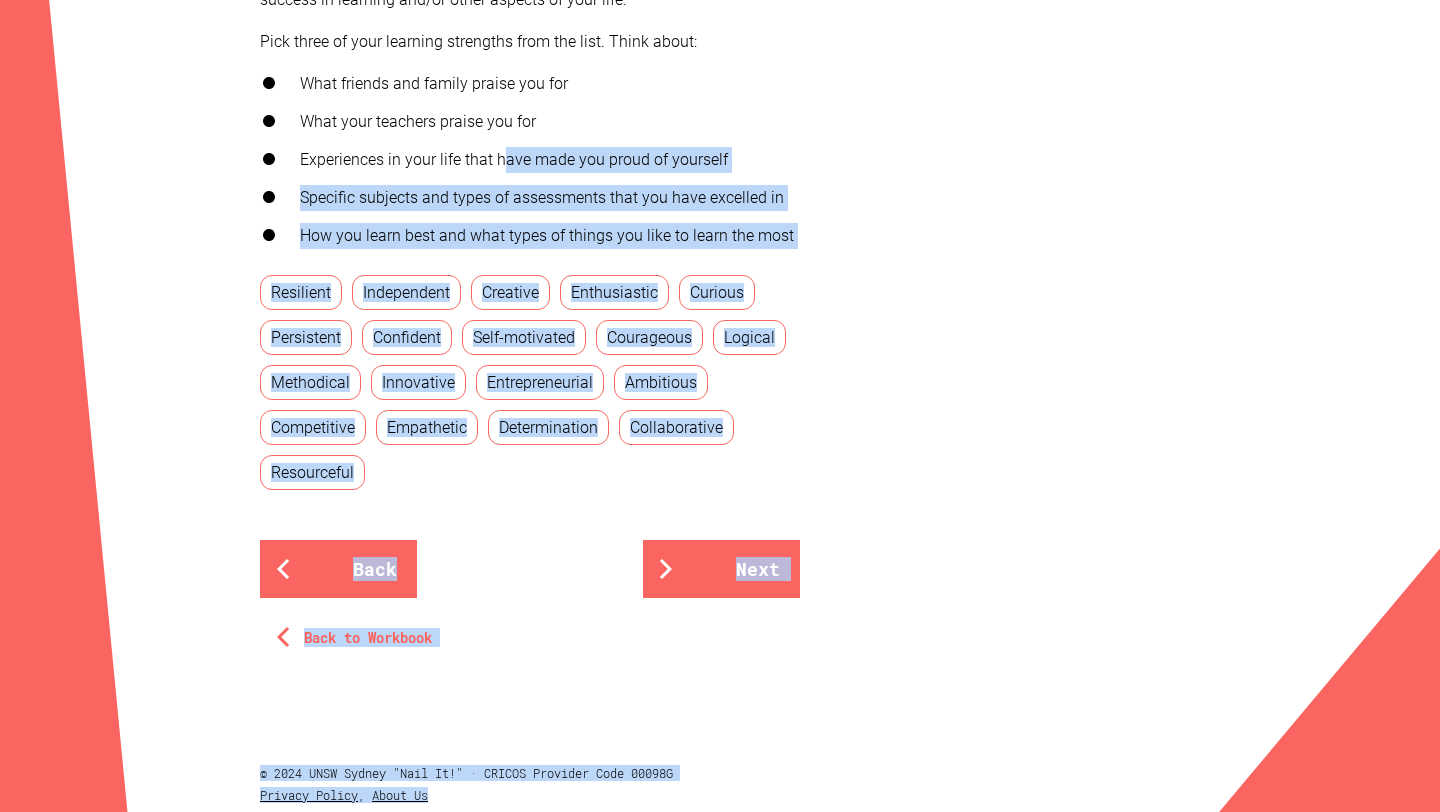 drag, startPoint x: 507, startPoint y: 402, endPoint x: 549, endPoint y: 807, distance: 407.17197 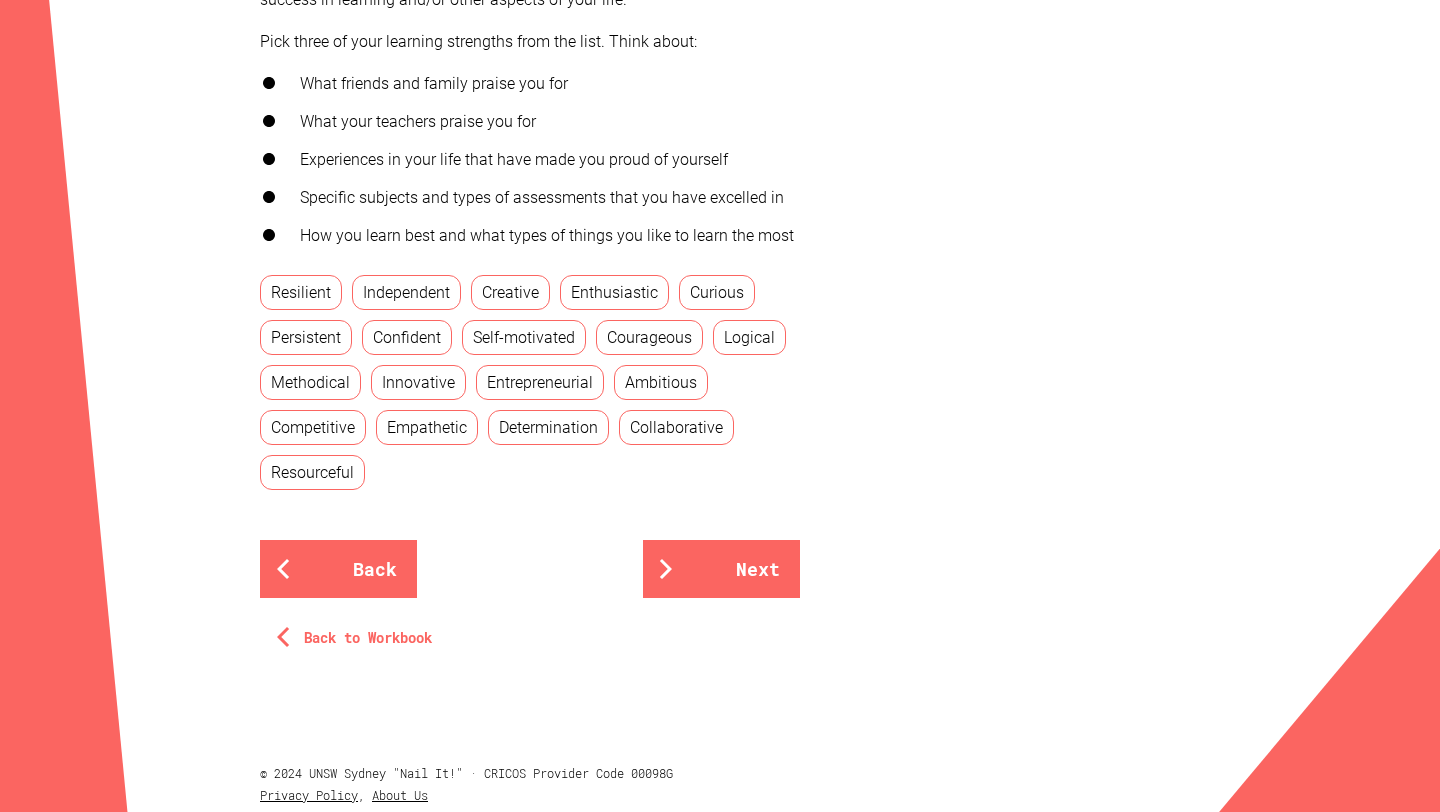 click on "Back to Workbook" at bounding box center (530, 628) 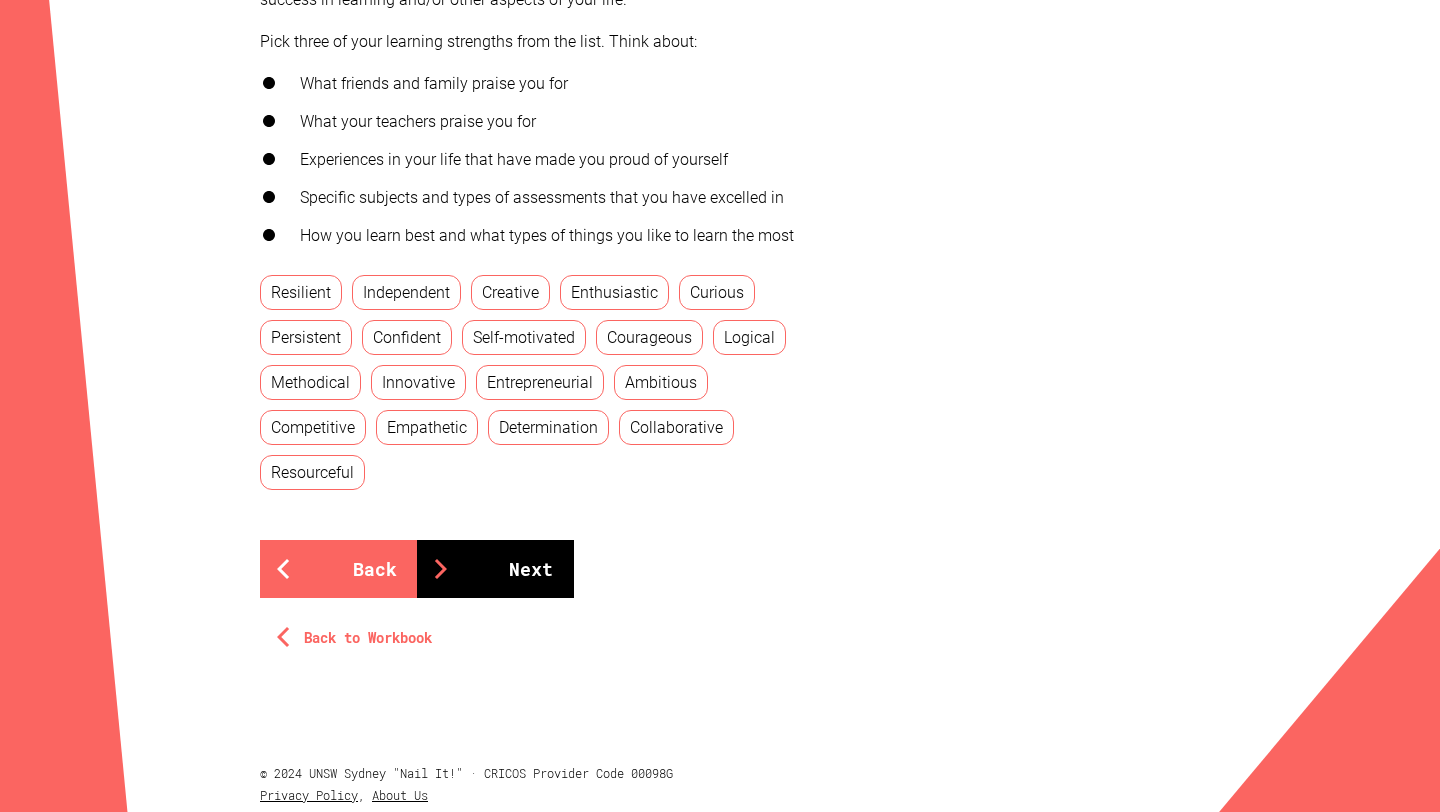 click on "Next" at bounding box center (495, 569) 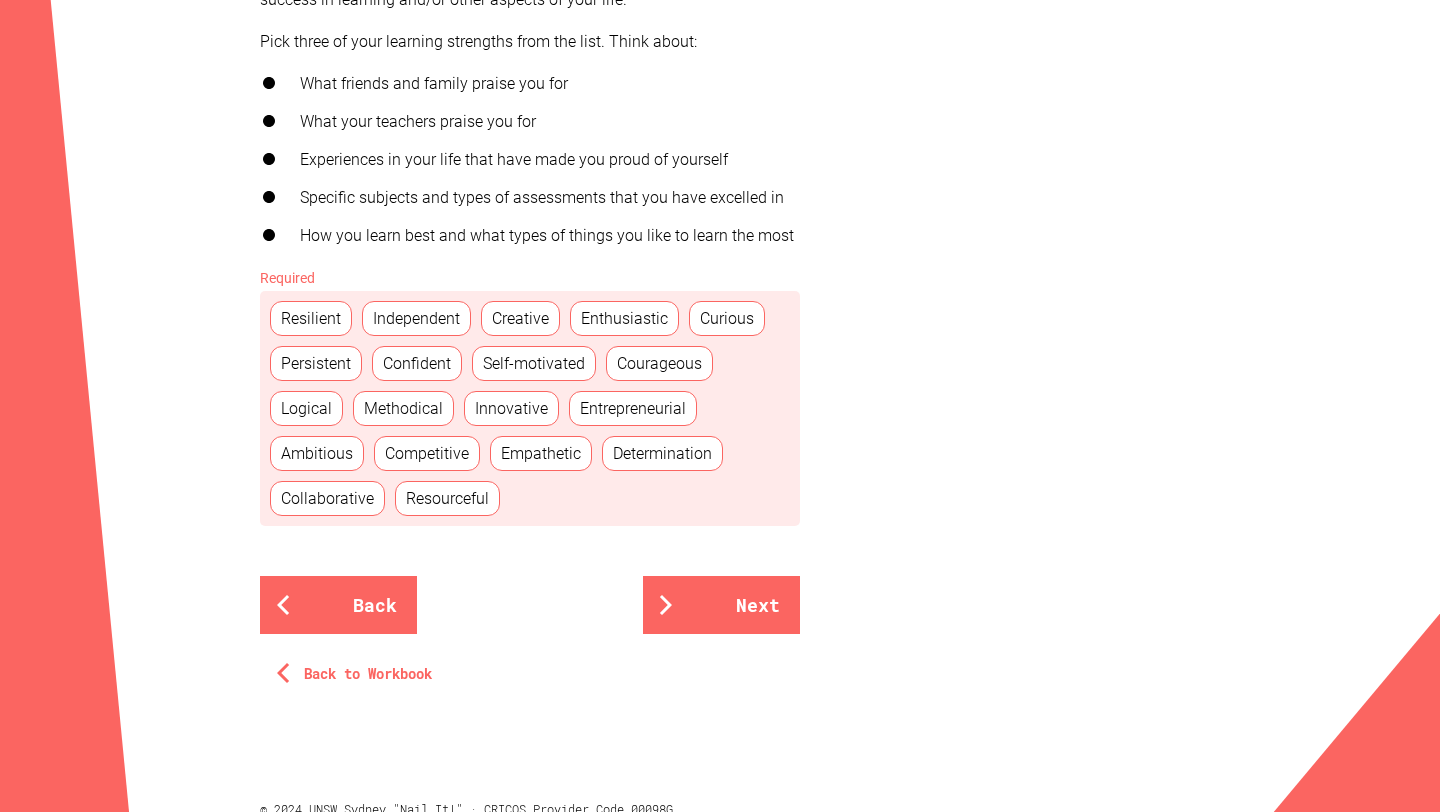 click on "Resilient Independent Creative Enthusiastic Curious Persistent Confident Self-motivated Courageous Logical Methodical Innovative Entrepreneurial Ambitious Competitive Empathetic Determination Collaborative Resourceful" at bounding box center [530, 408] 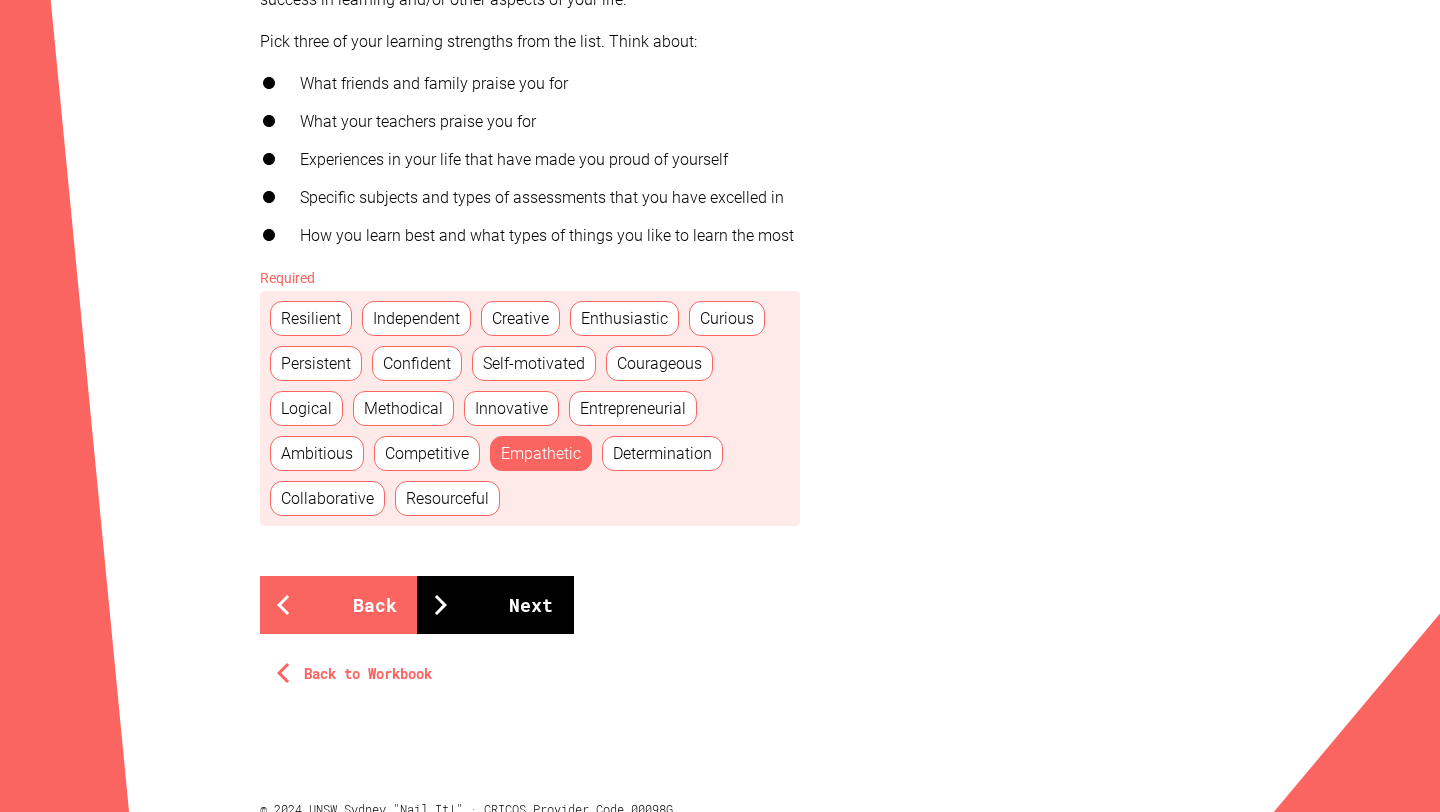 click at bounding box center [441, 605] 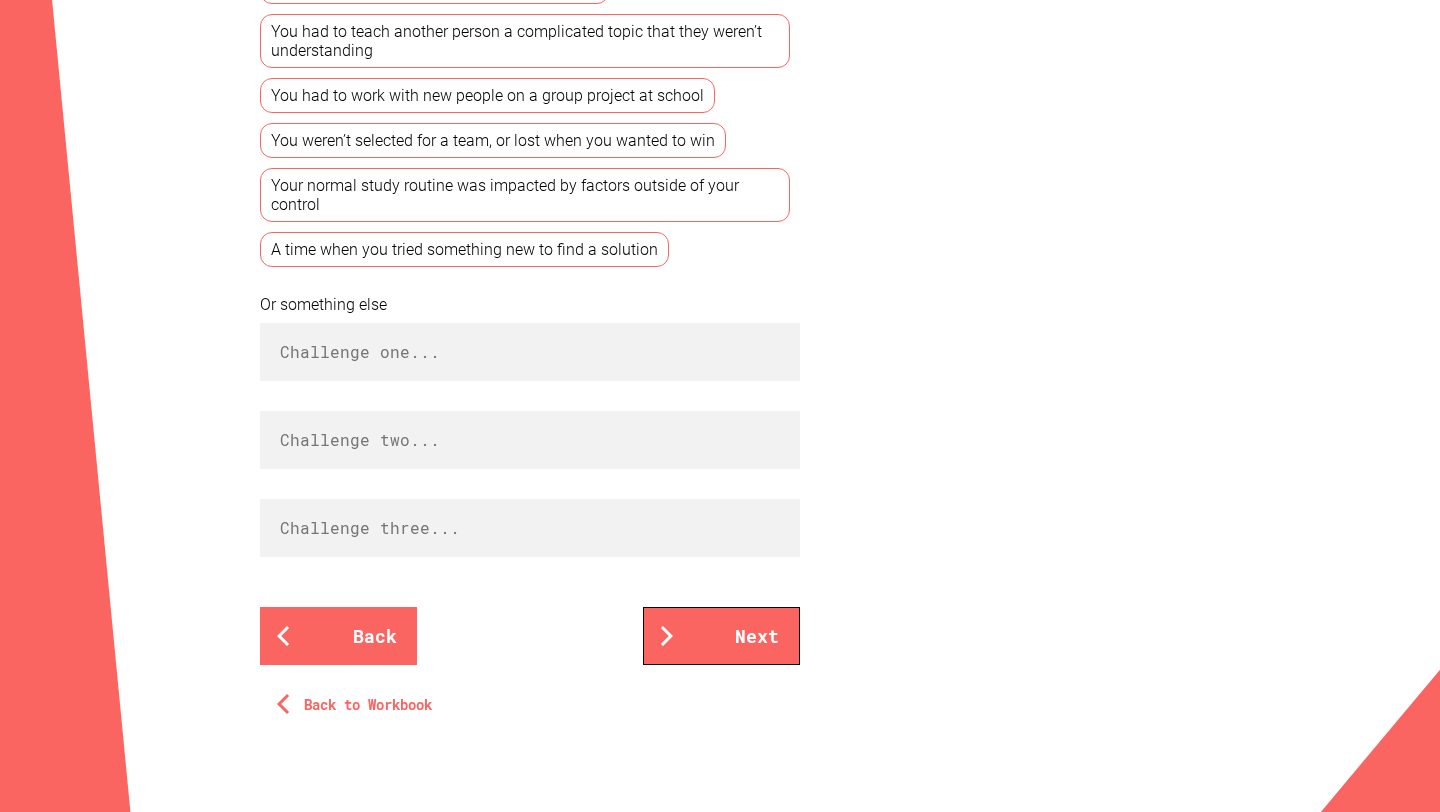 scroll, scrollTop: 0, scrollLeft: 0, axis: both 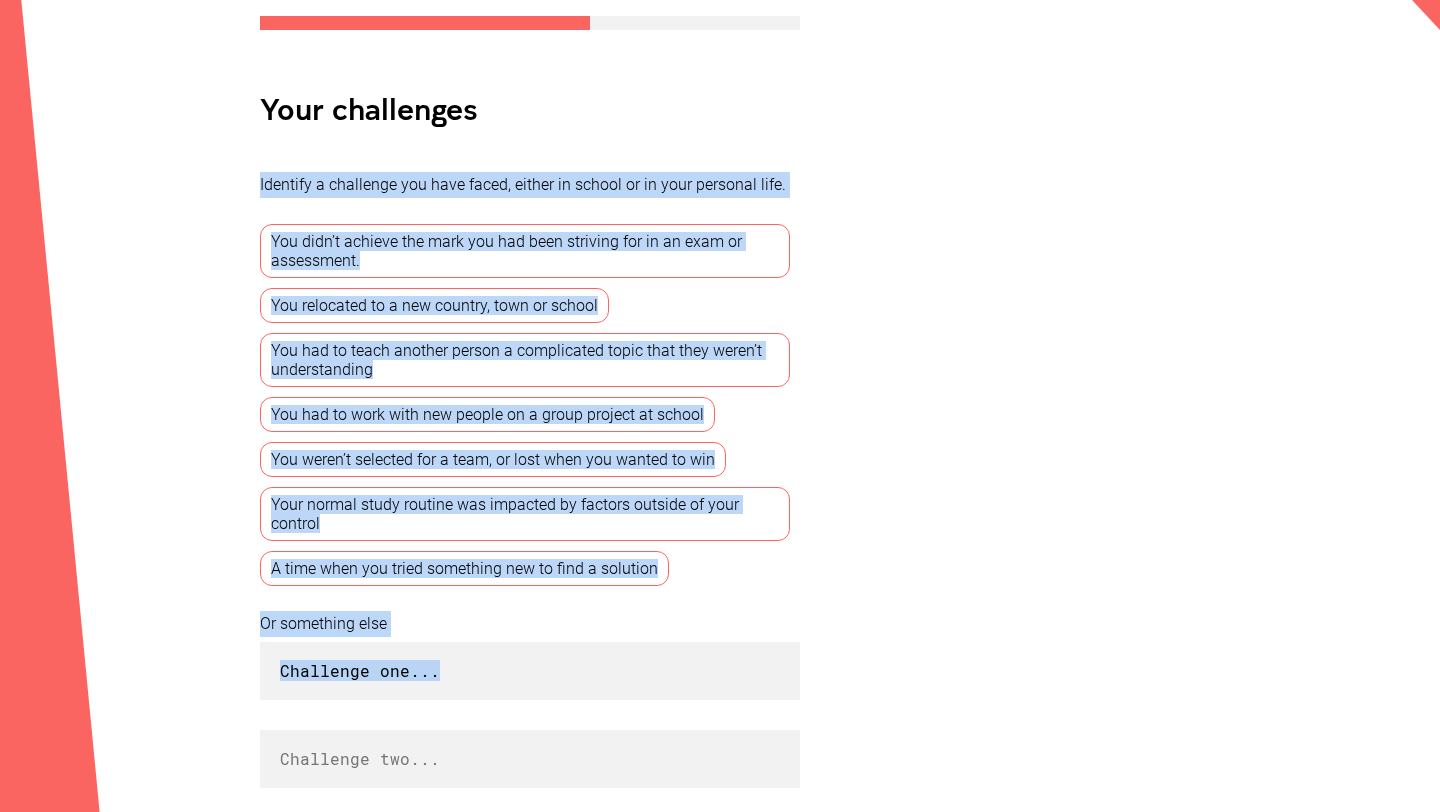 drag, startPoint x: 422, startPoint y: 575, endPoint x: 451, endPoint y: 808, distance: 234.79779 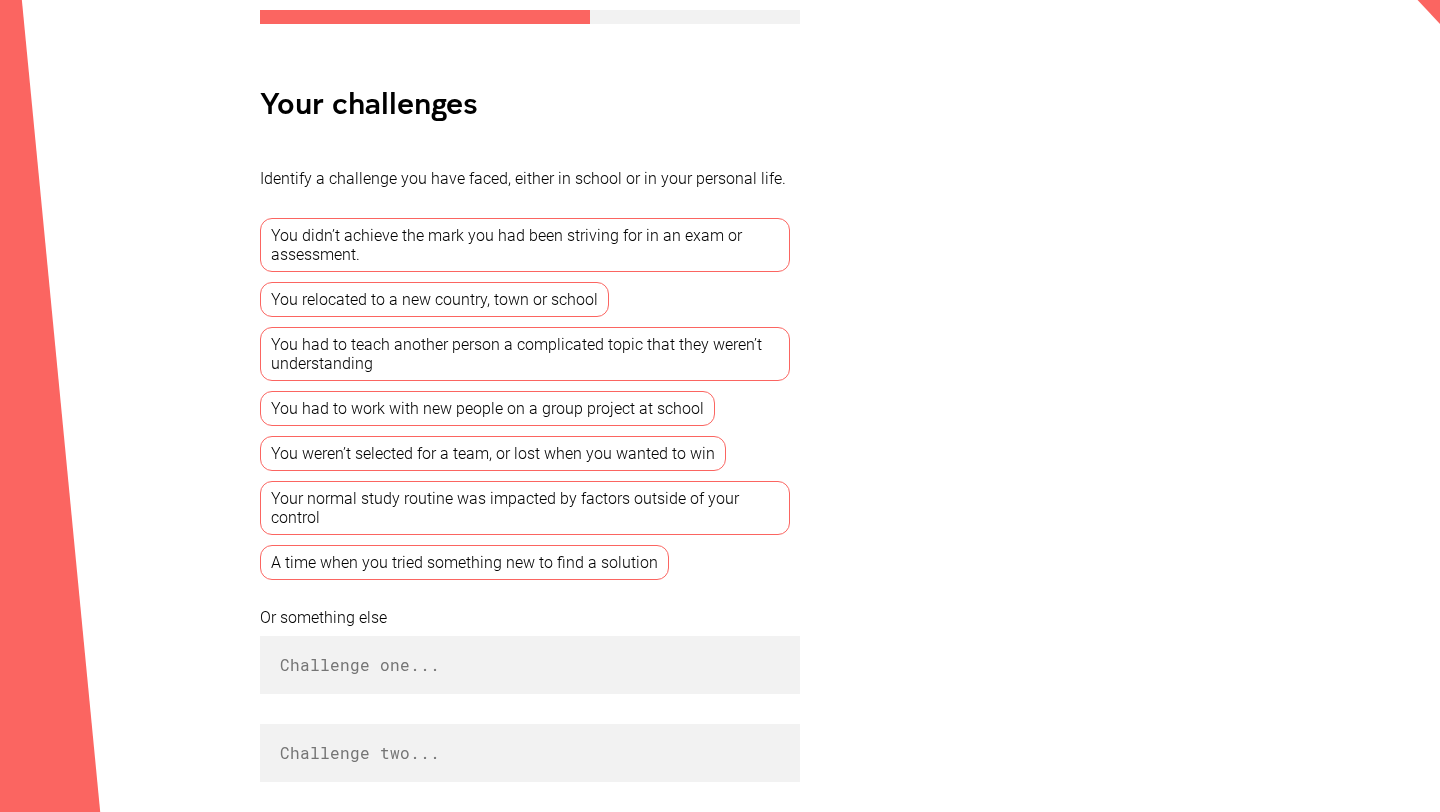 click at bounding box center [530, 662] 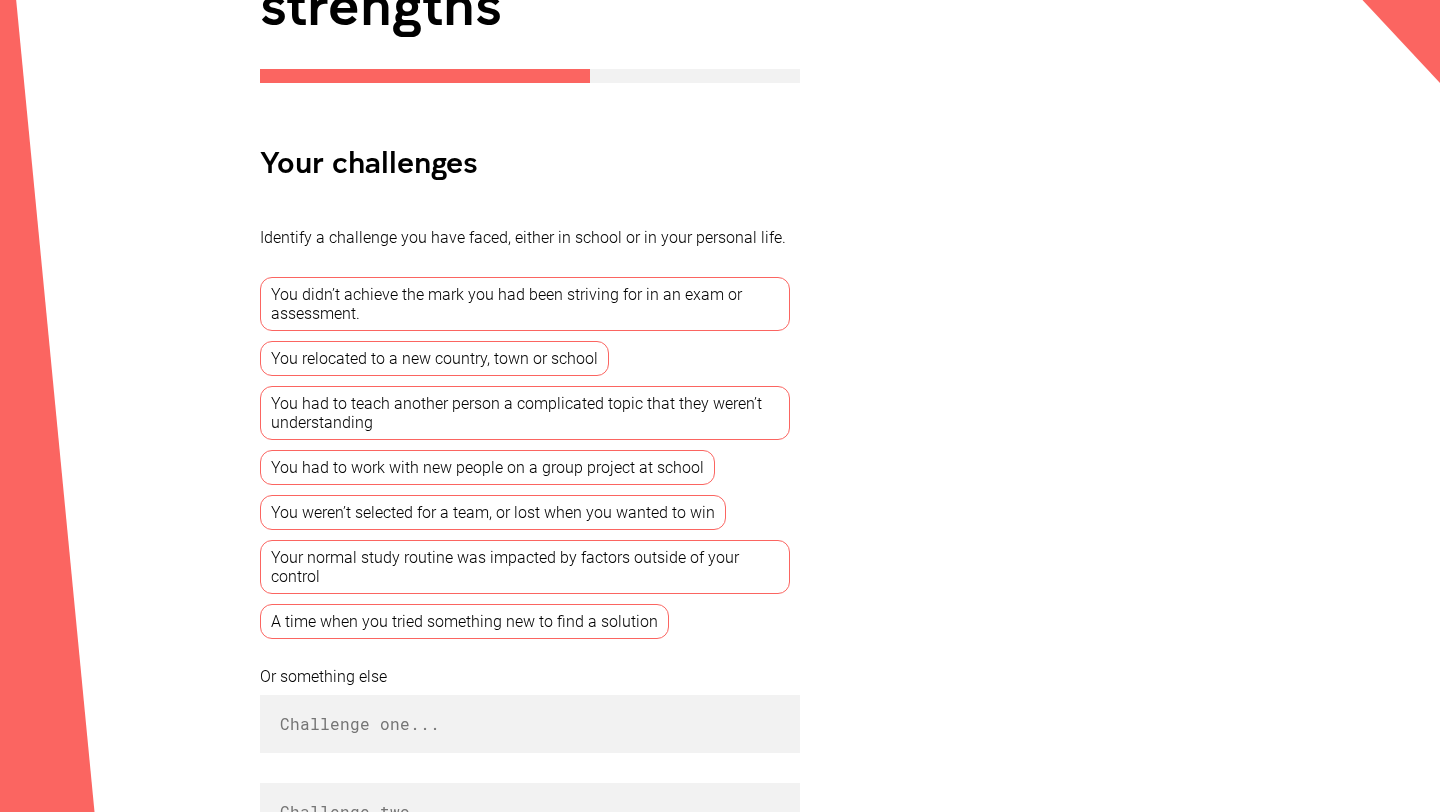 scroll, scrollTop: 358, scrollLeft: 0, axis: vertical 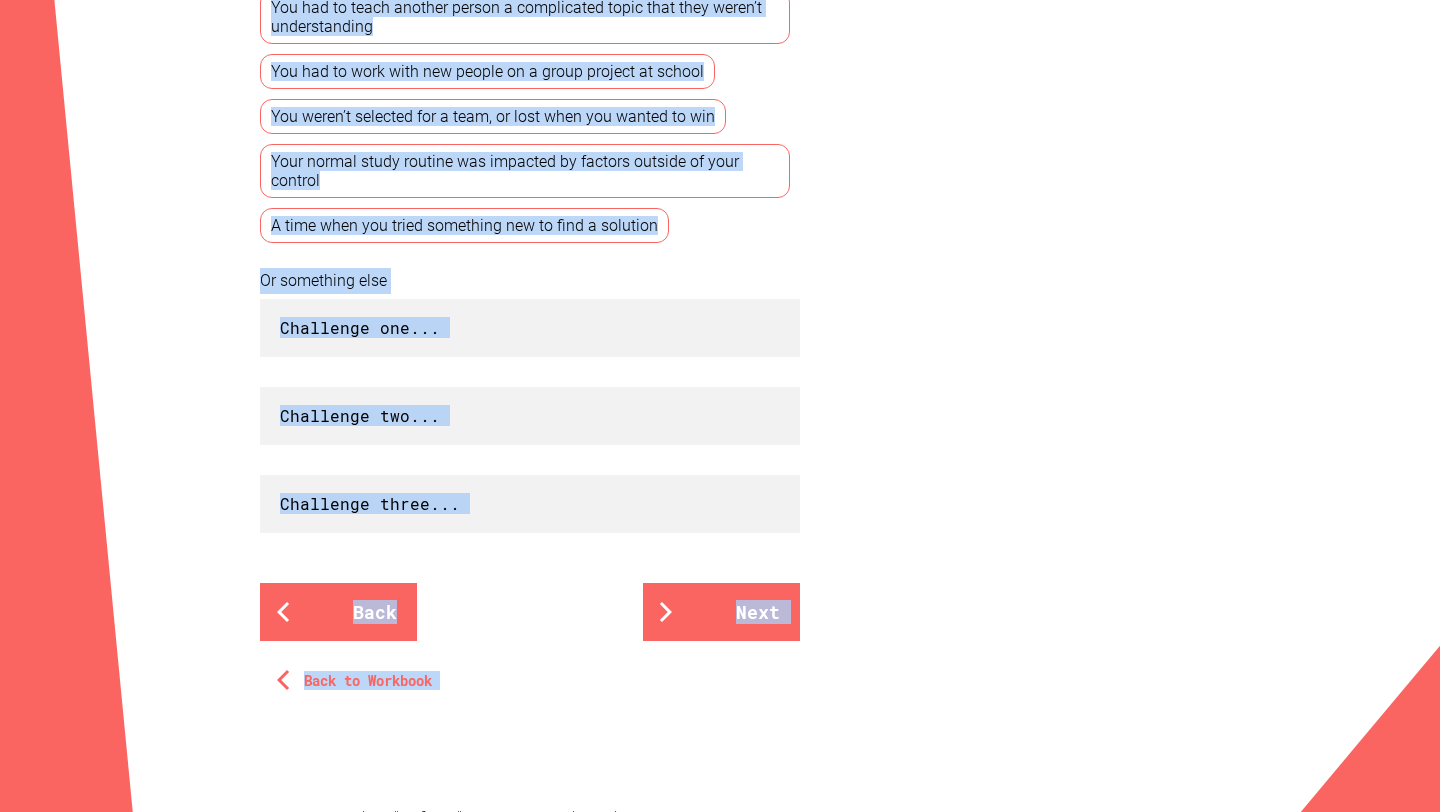 drag, startPoint x: 300, startPoint y: 193, endPoint x: 374, endPoint y: 810, distance: 621.42175 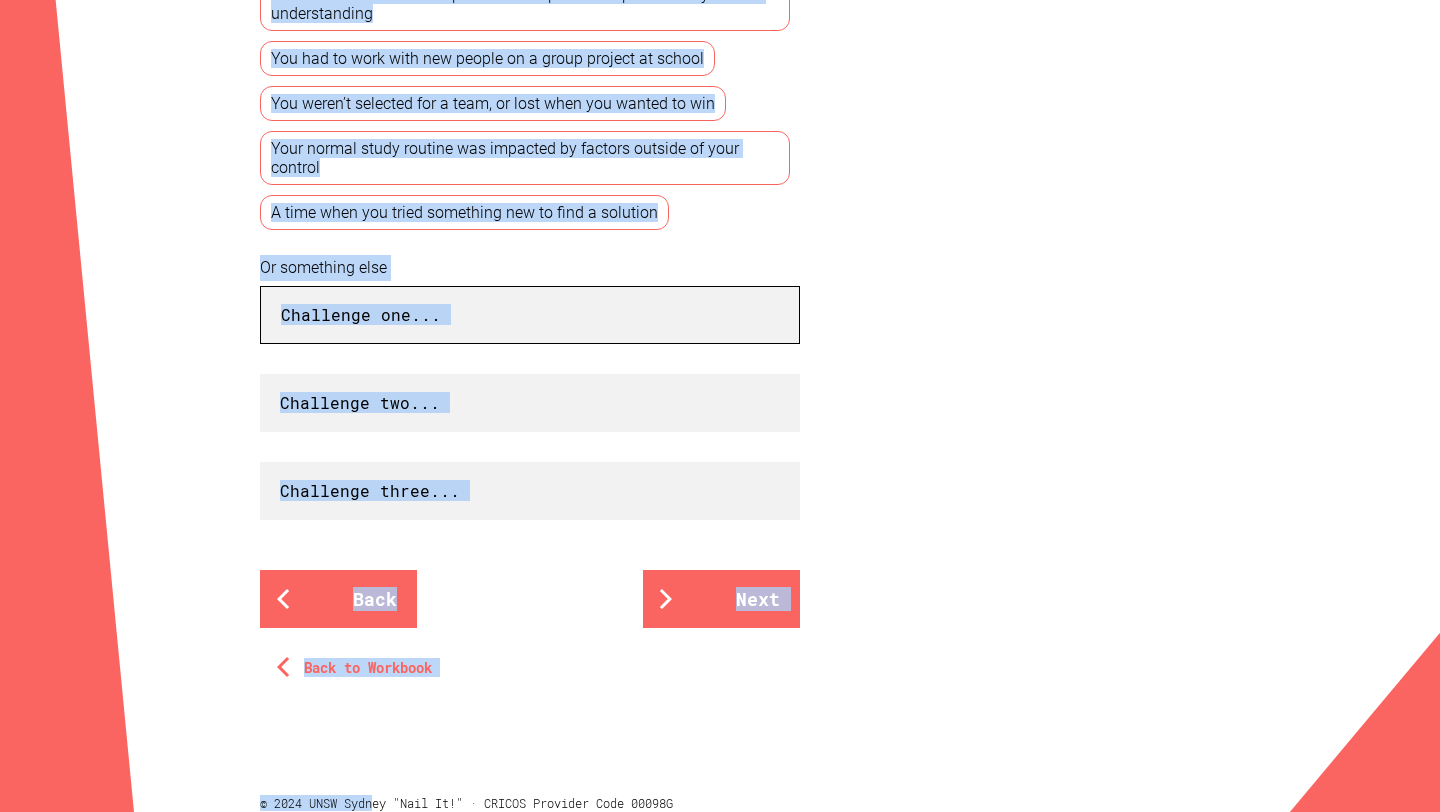 click at bounding box center [530, 315] 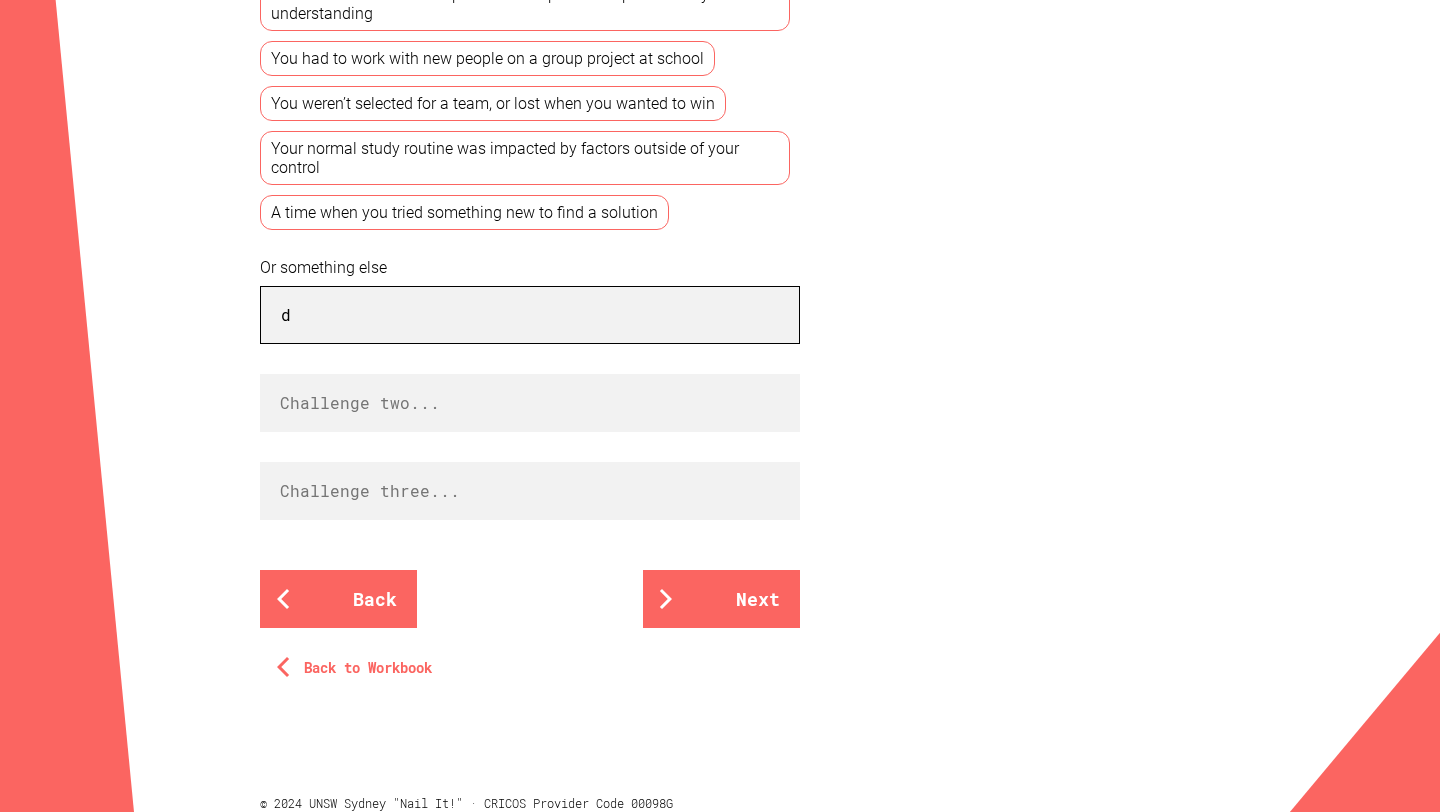 type on "d" 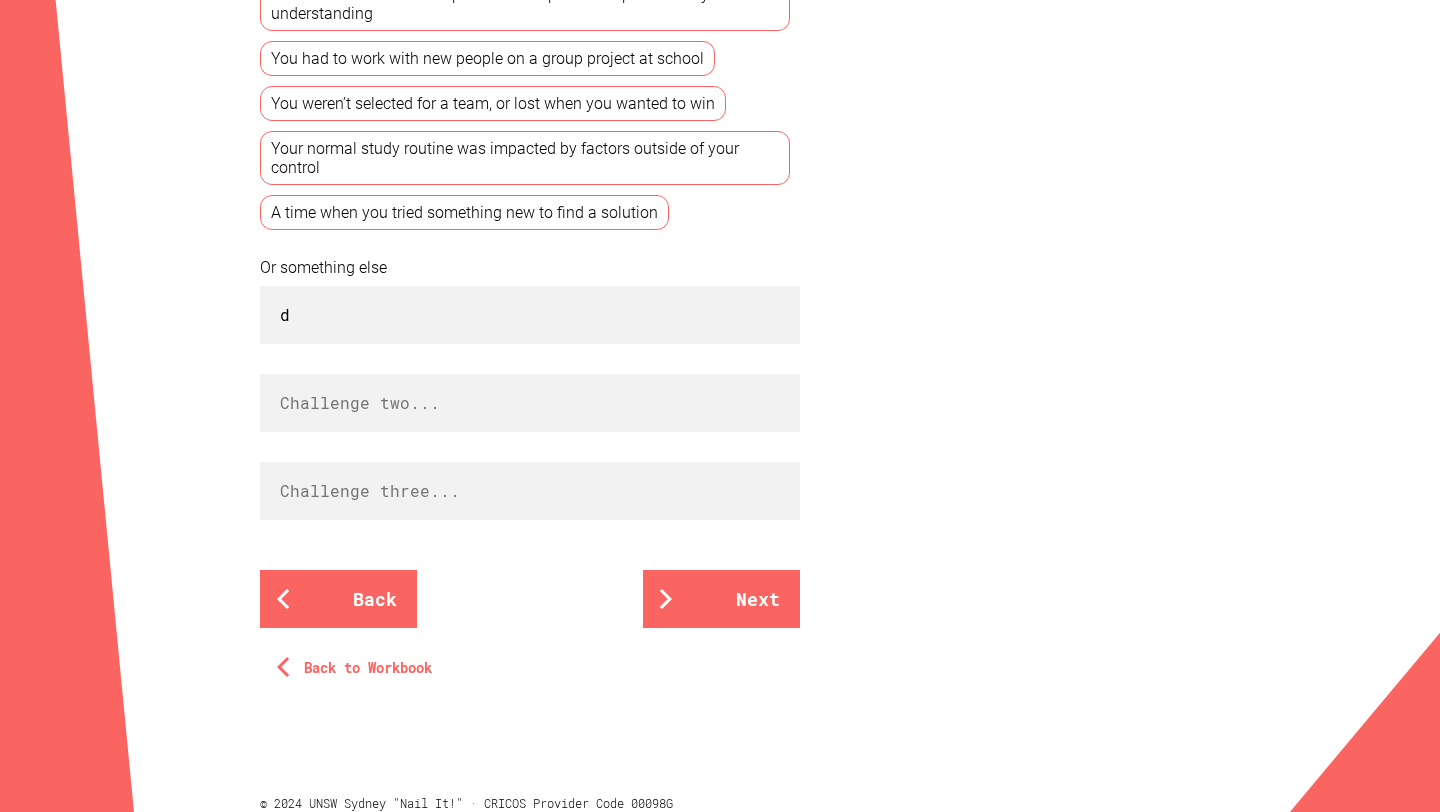 click on "You didn’t achieve the mark you had been striving for in an exam or assessment. You relocated to a new country, town or school You had to teach another person a complicated topic that they weren’t understanding You had to work with new people on a group project at school You weren’t selected for a team, or lost when you wanted to win Your normal study routine was impacted by factors outside of your control A time when you tried something new to find a solution Or something else d Back Next Back to Workbook" at bounding box center [530, 273] 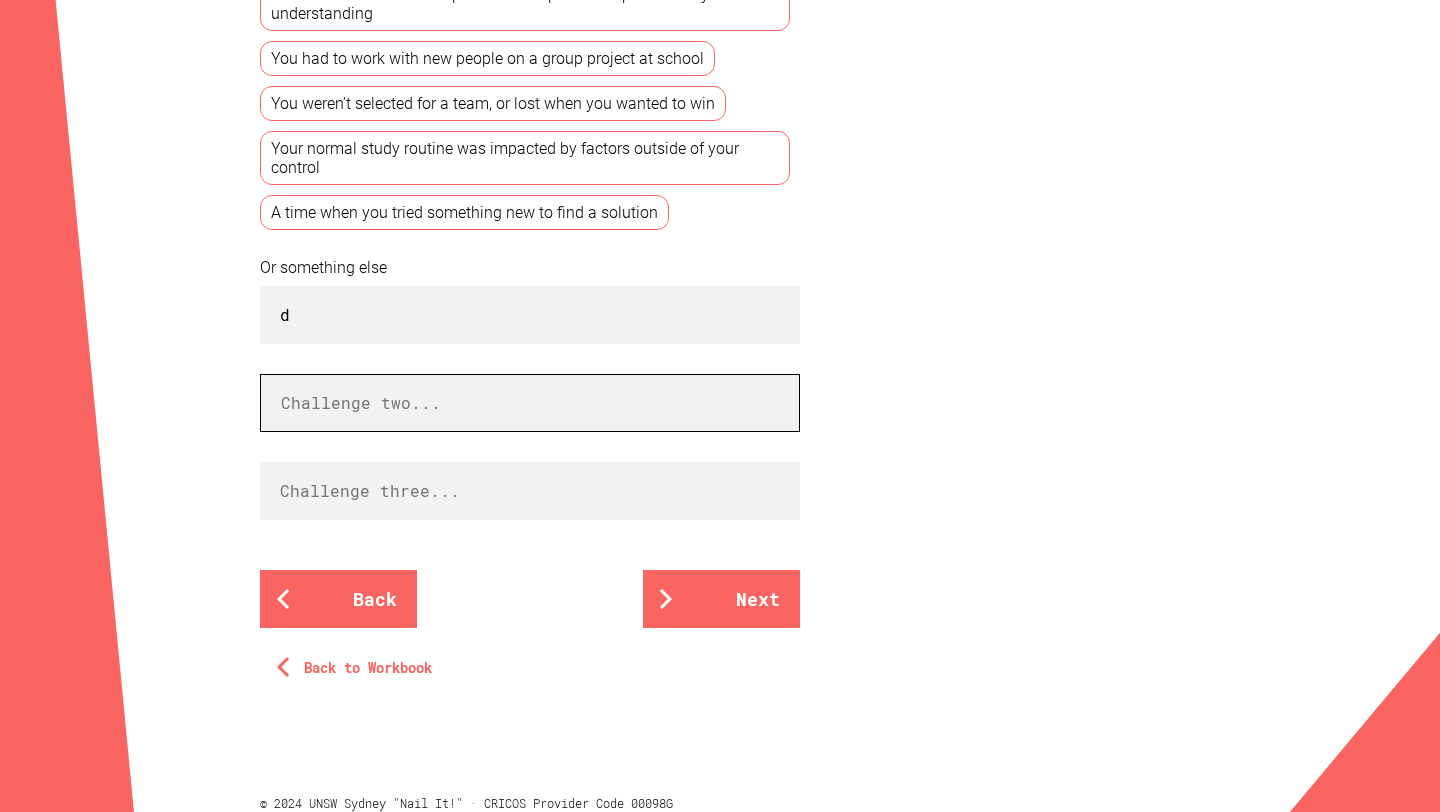 click at bounding box center [530, 403] 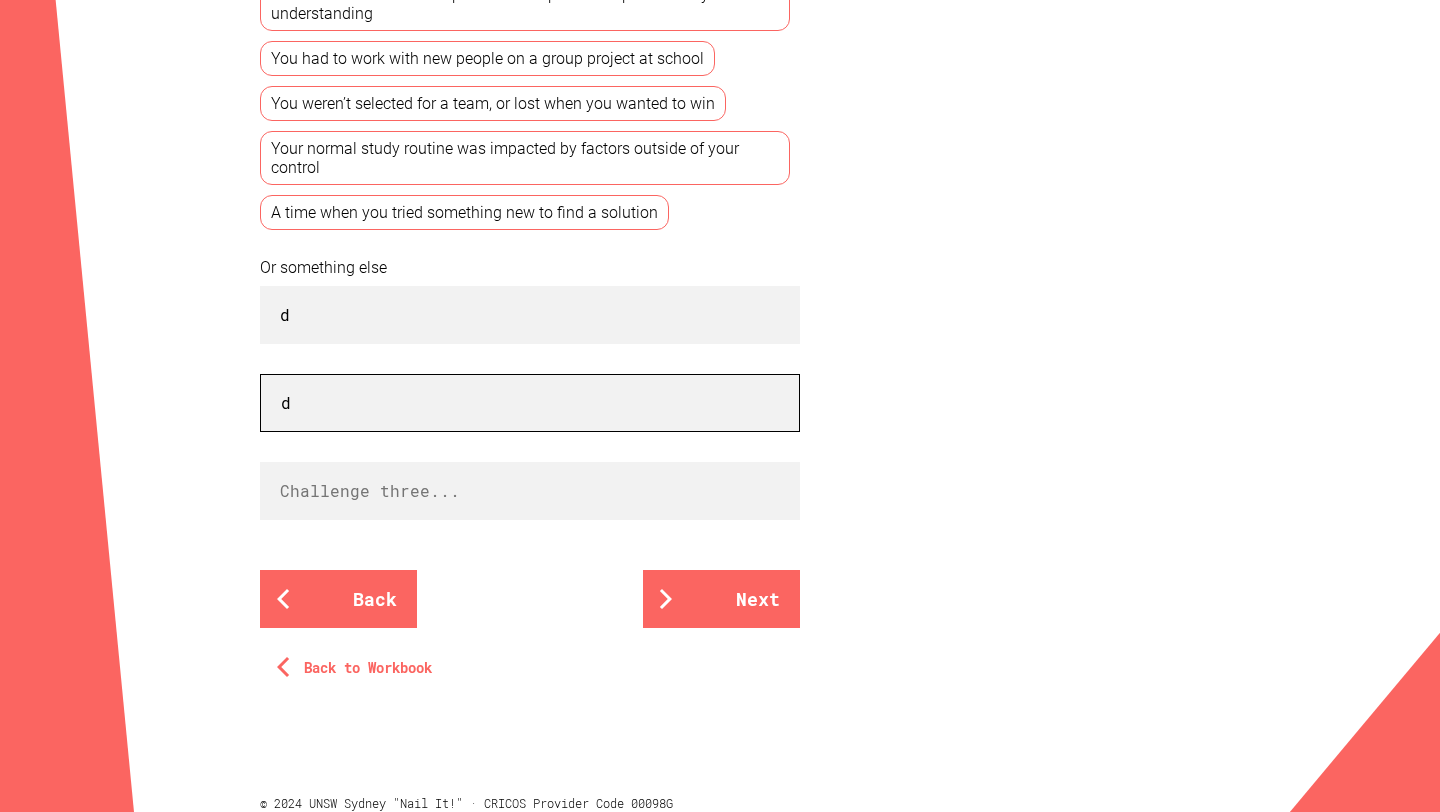 type on "d" 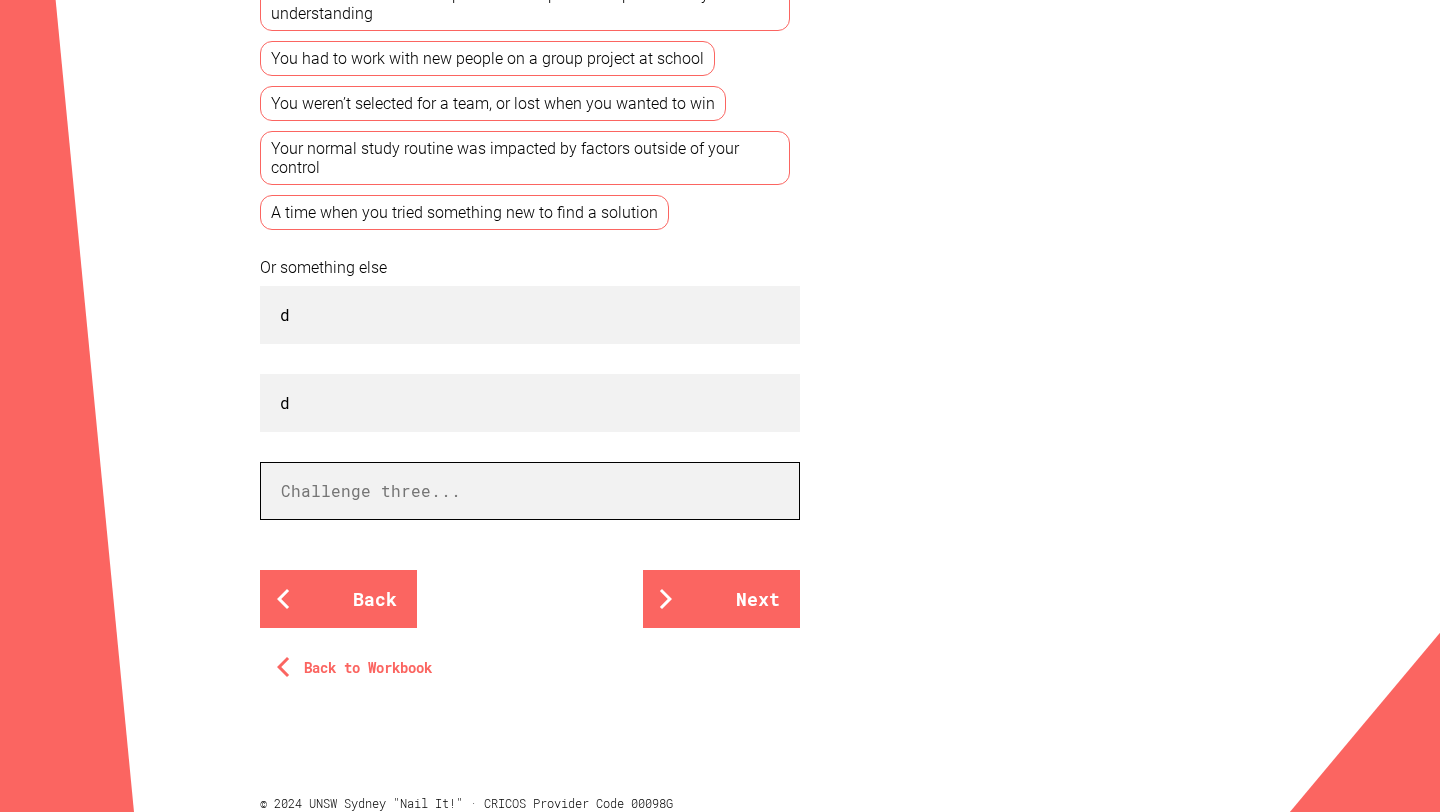 click at bounding box center (530, 491) 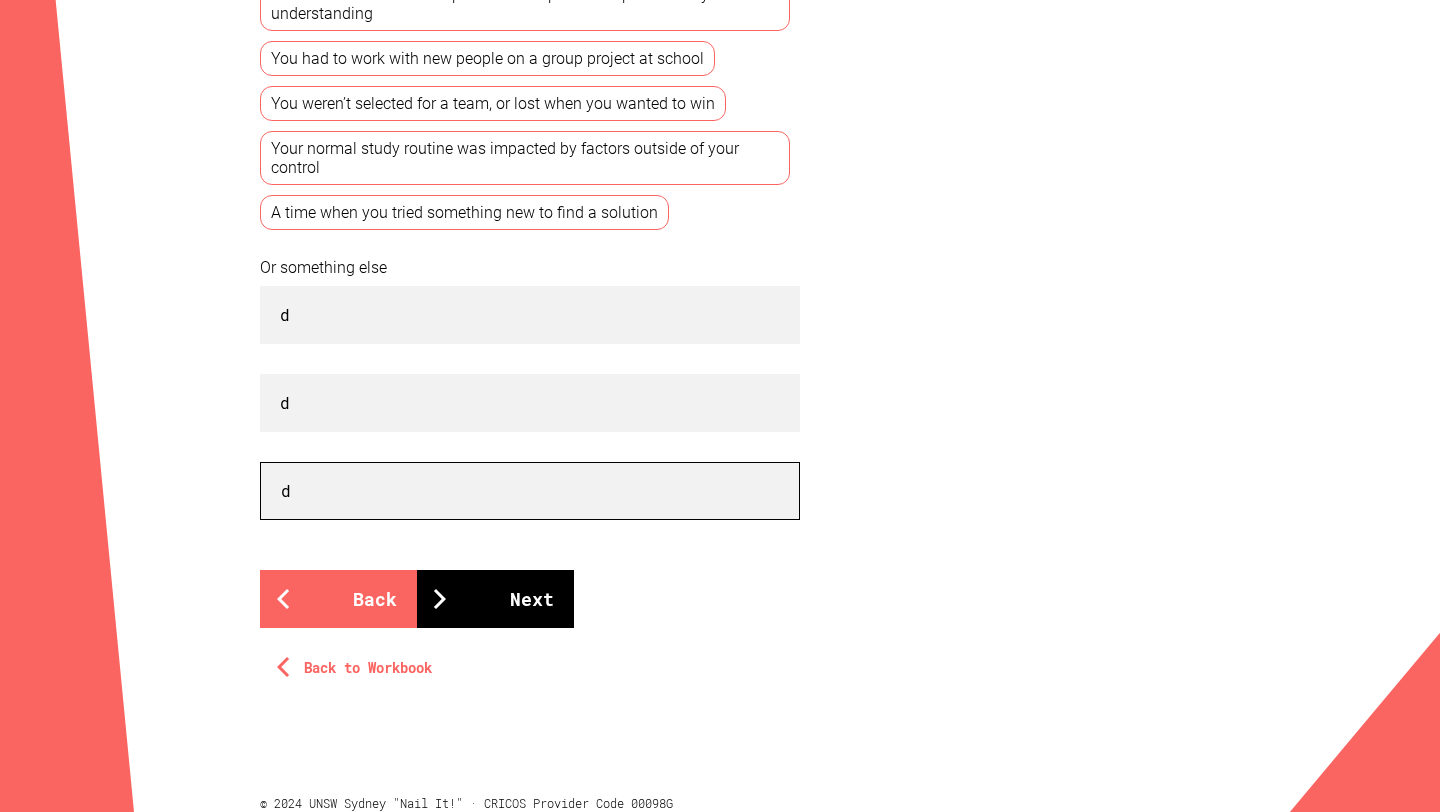 type on "d" 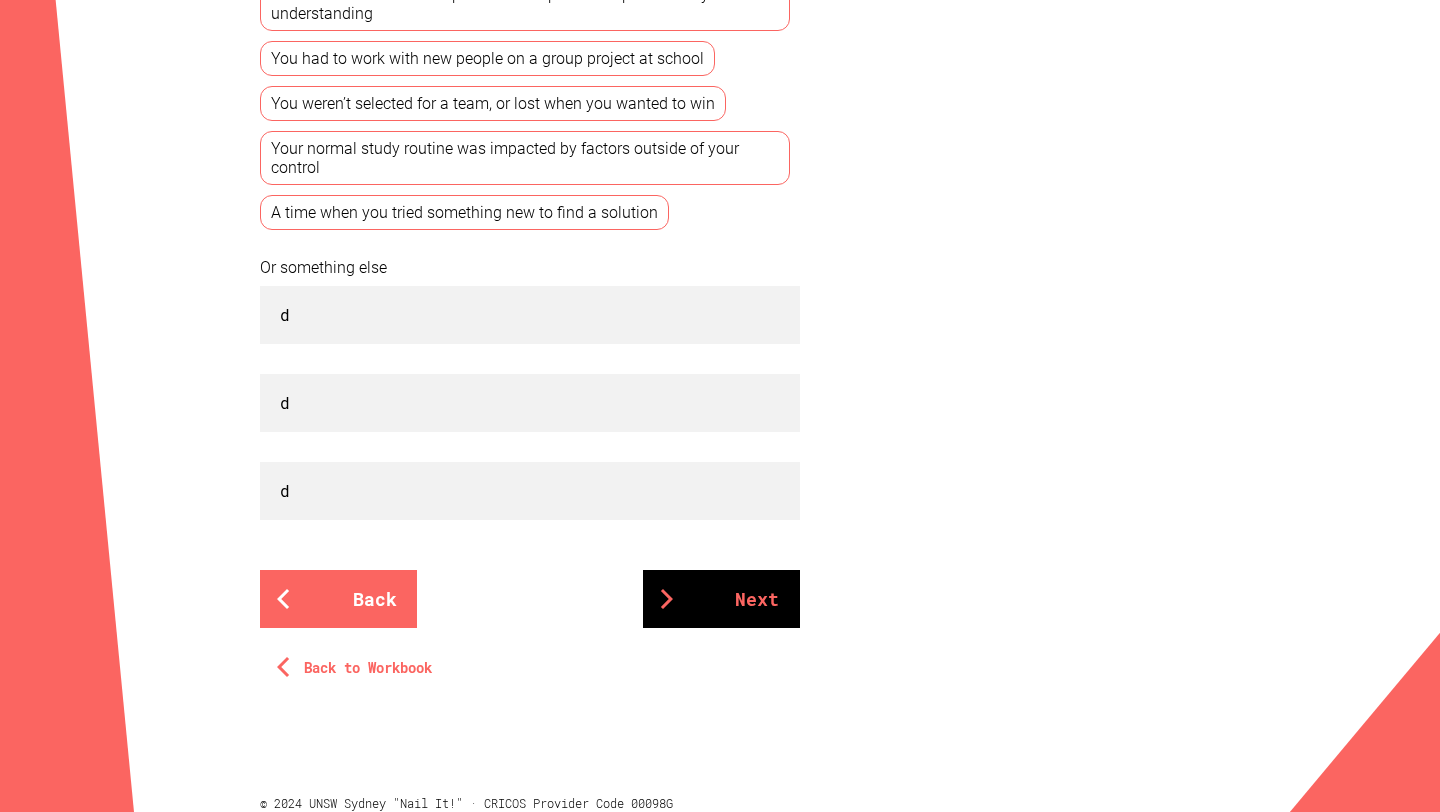 click on "Next" at bounding box center [721, 599] 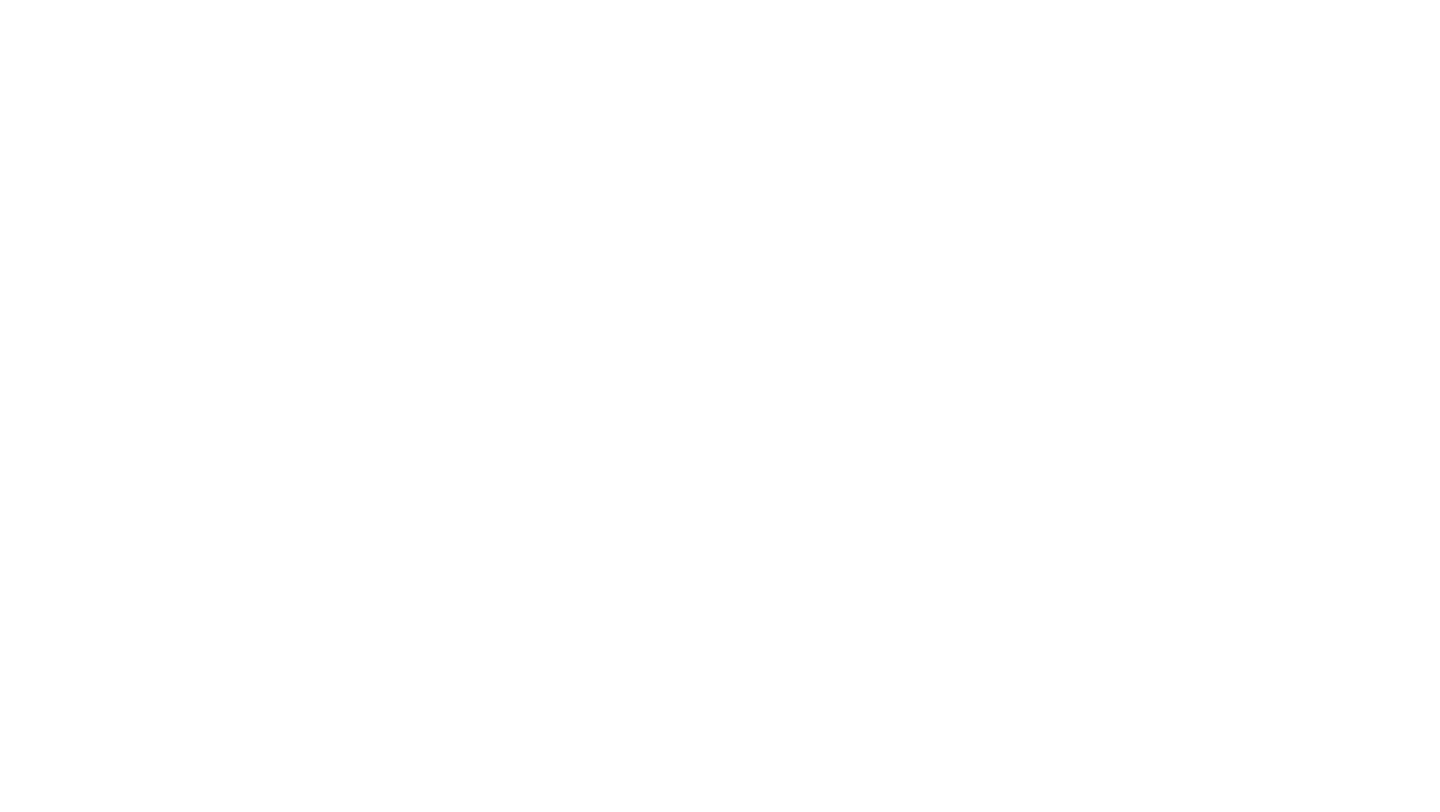 scroll, scrollTop: 0, scrollLeft: 0, axis: both 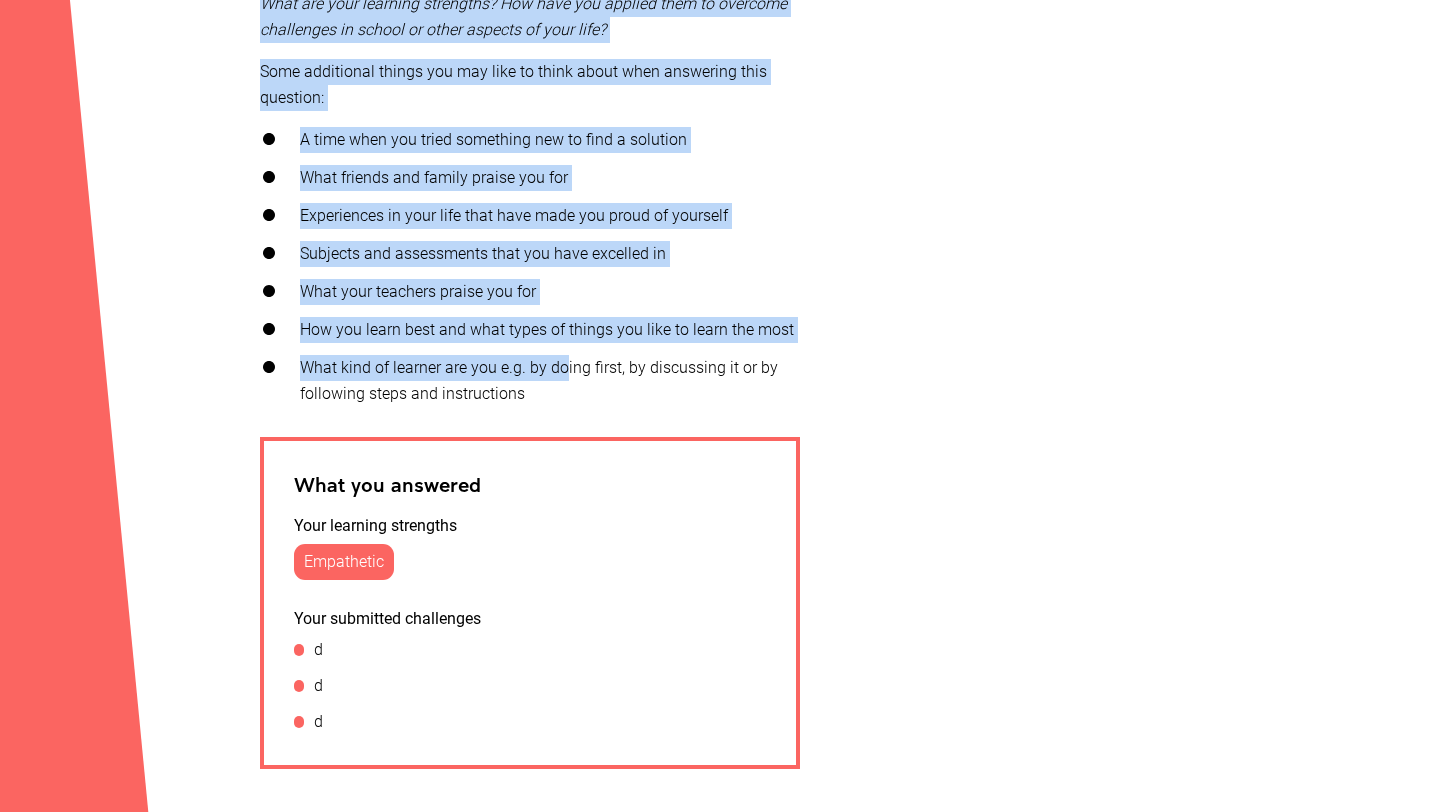 drag, startPoint x: 486, startPoint y: 558, endPoint x: 575, endPoint y: 360, distance: 217.08293 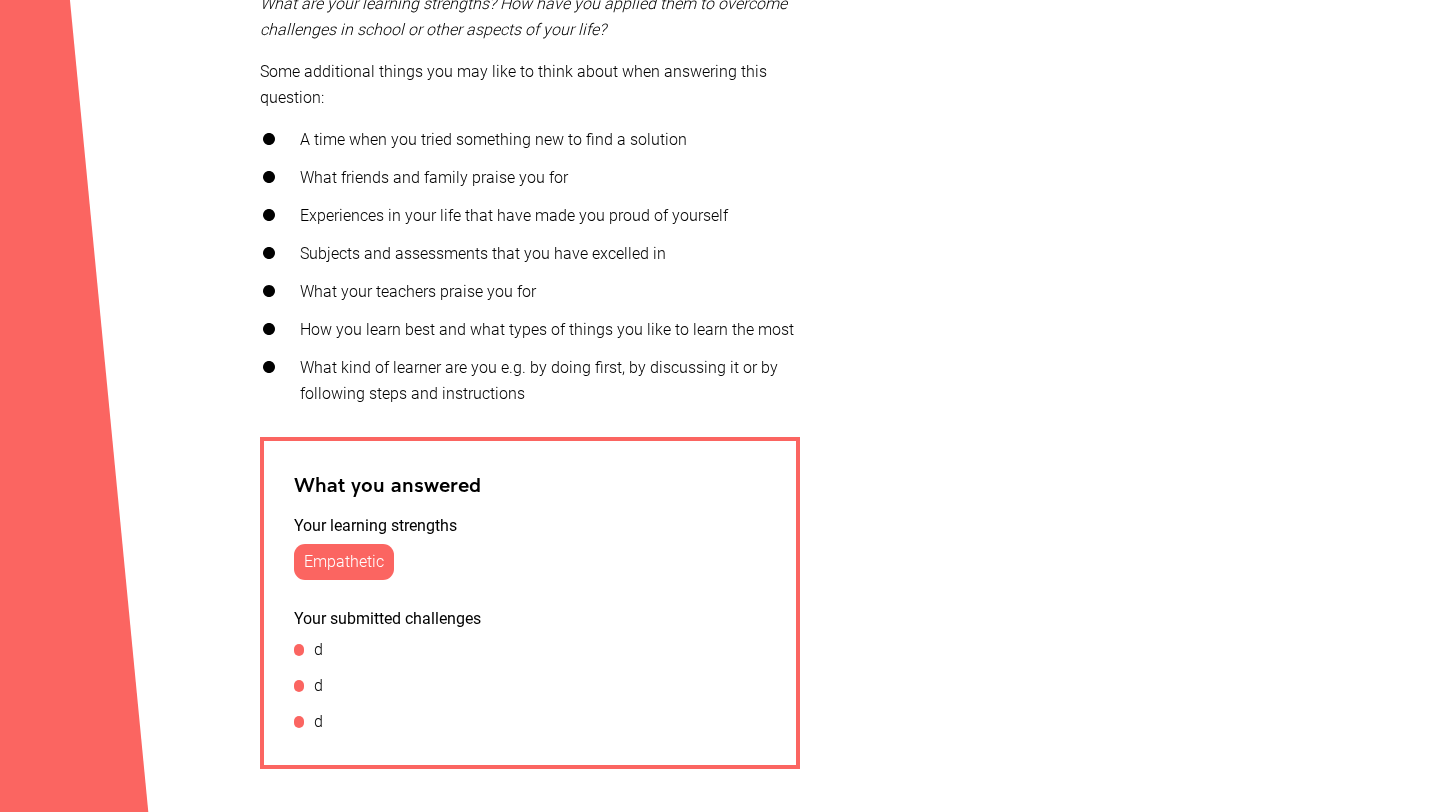 click on "What kind of learner are you e.g. by doing first, by discussing it or by following steps and instructions" at bounding box center (530, 381) 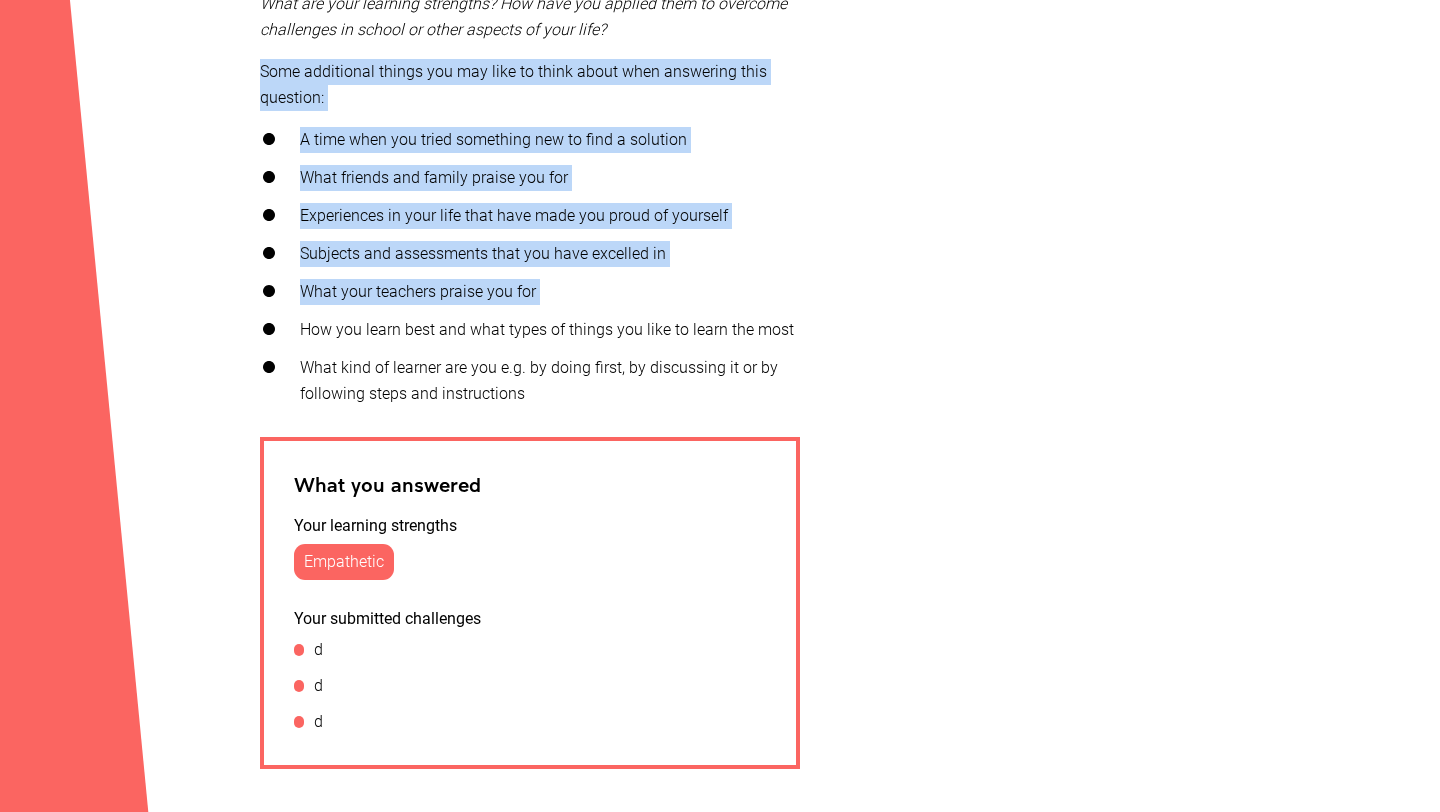 drag, startPoint x: 517, startPoint y: 308, endPoint x: 237, endPoint y: 67, distance: 369.43335 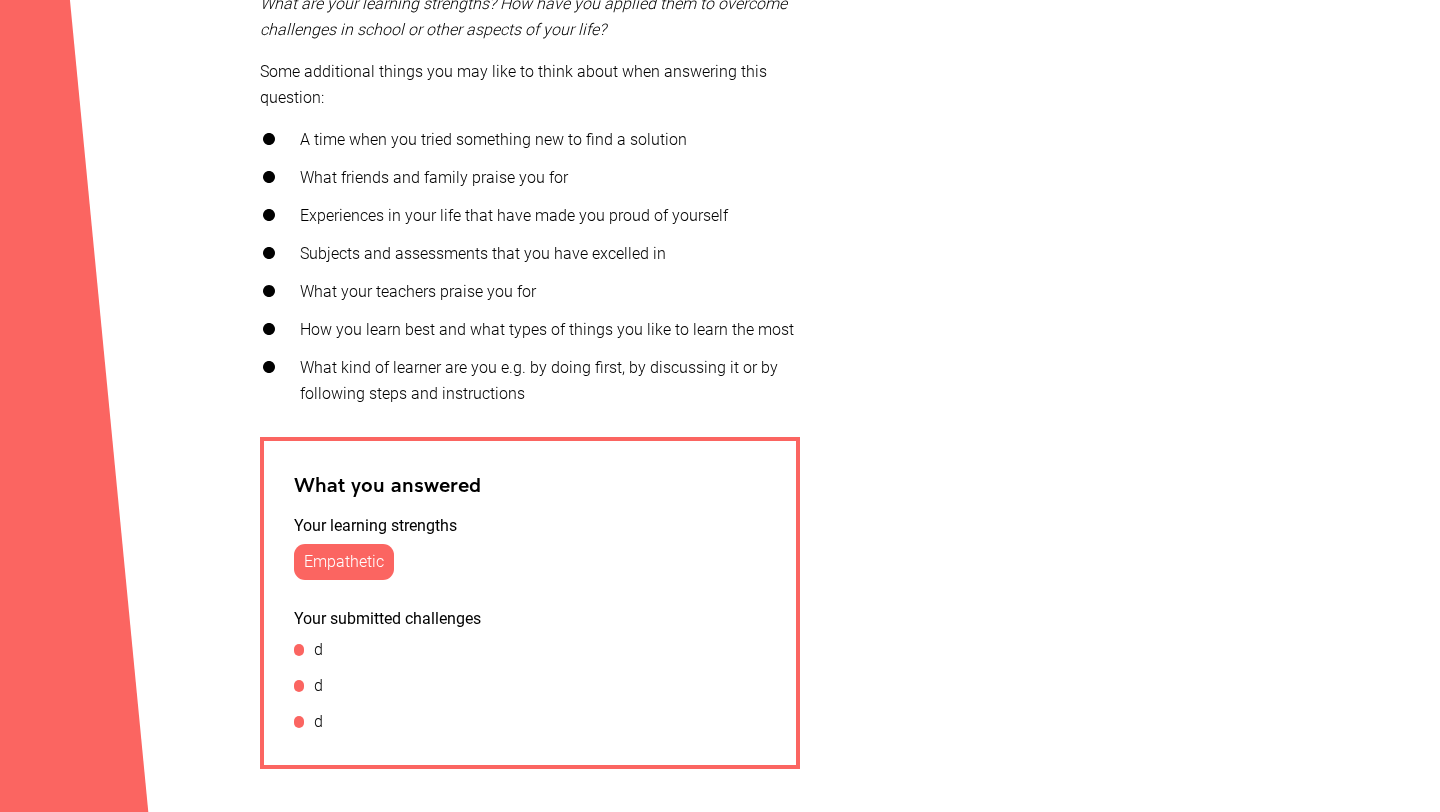 click on "You’ve identified your personal attributes and some ways you might apply them. Reflect on how your personal attributes were applied to overcome past challenges. Gateway Admission Pathway personal statement question: What are your learning strengths? How have you applied them to overcome challenges in school or other aspects of your life? Some additional things you may like to think about when answering this question: A time when you tried something new to find a solution What friends and family praise you for Experiences in your life that have made you proud of yourself Subjects and assessments that you have excelled in What your teachers praise you for How you learn best and what types of things you like to learn the most What kind of learner are you e.g. by doing first, by discussing it or by following steps and instructions" at bounding box center [530, 107] 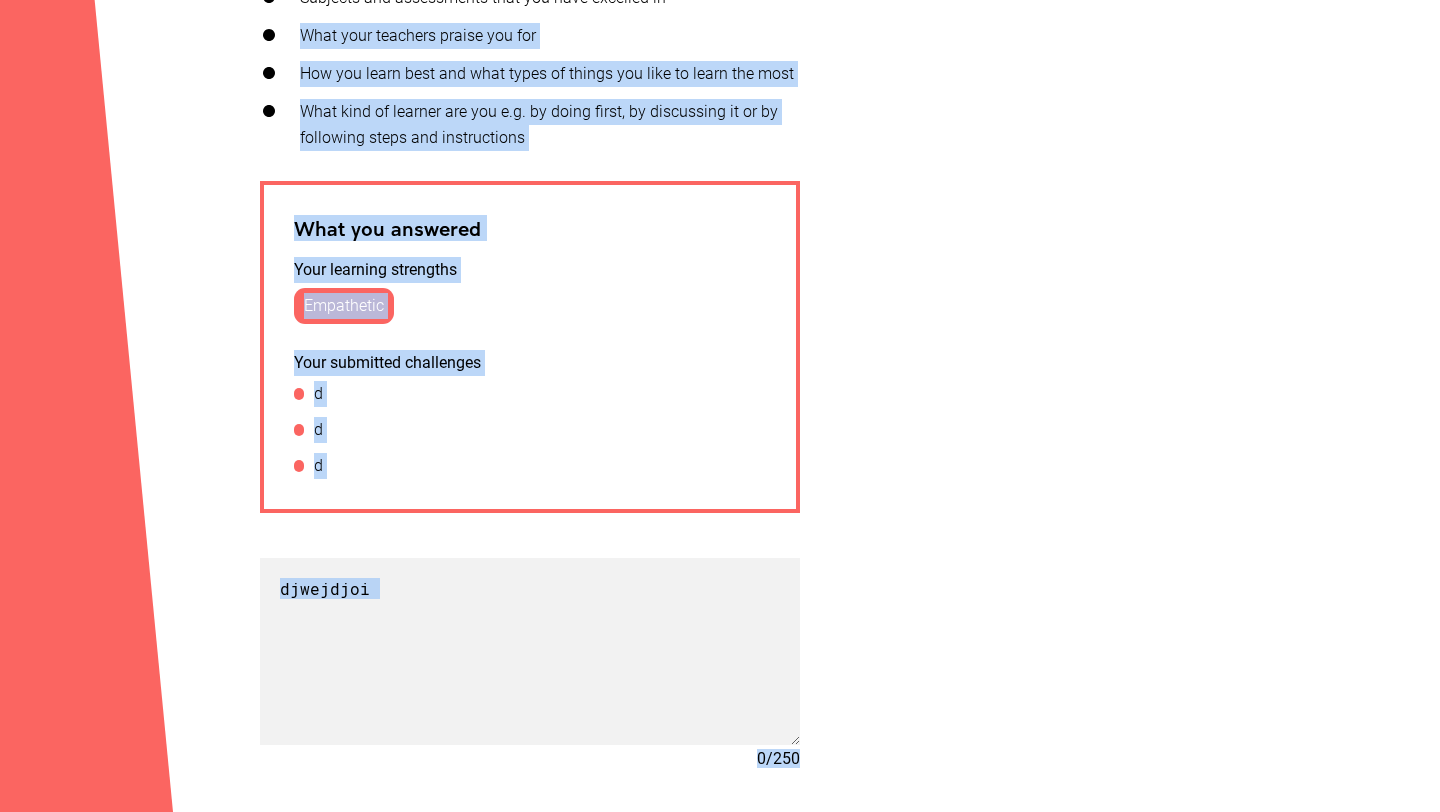 drag, startPoint x: 297, startPoint y: 269, endPoint x: 334, endPoint y: 809, distance: 541.2661 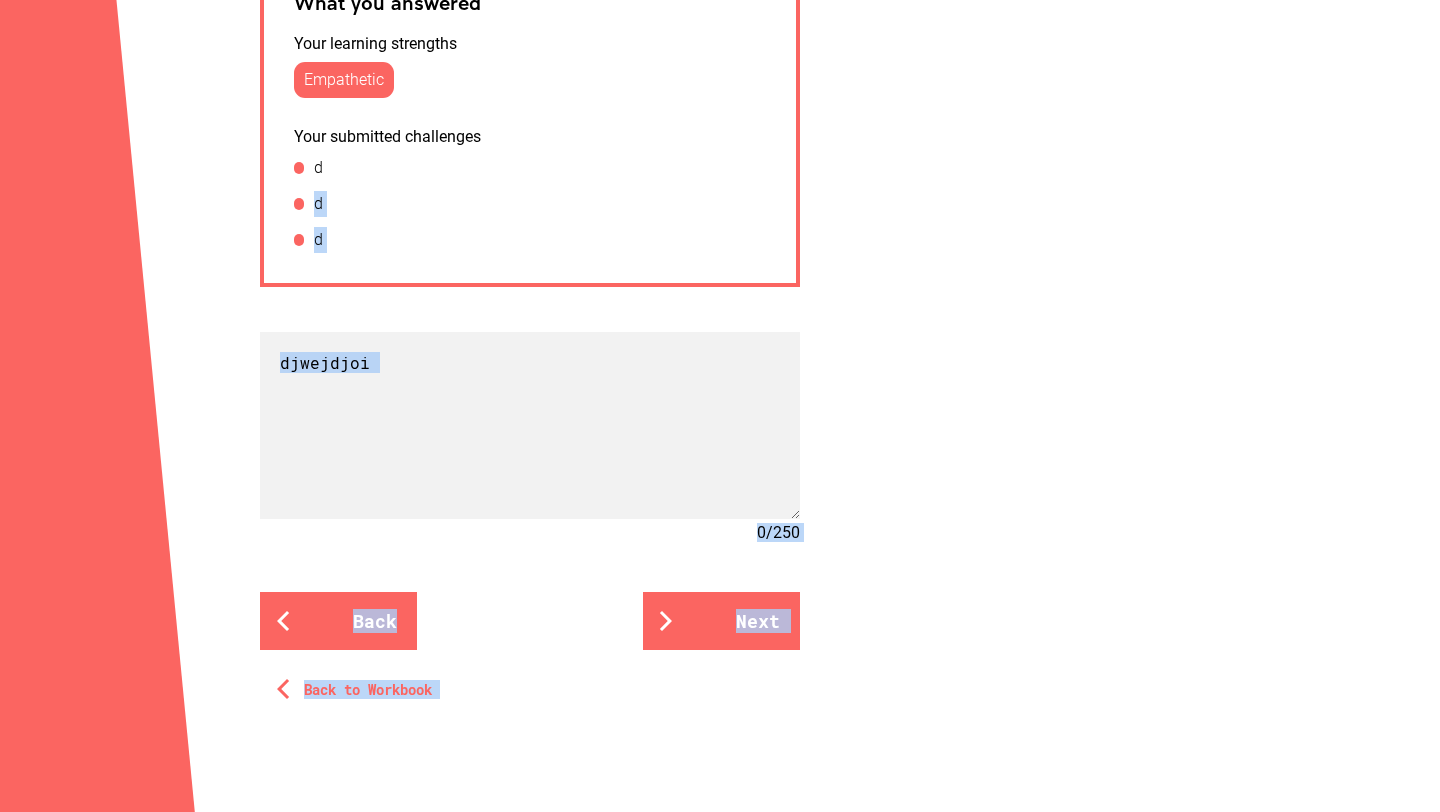 scroll, scrollTop: 1263, scrollLeft: 0, axis: vertical 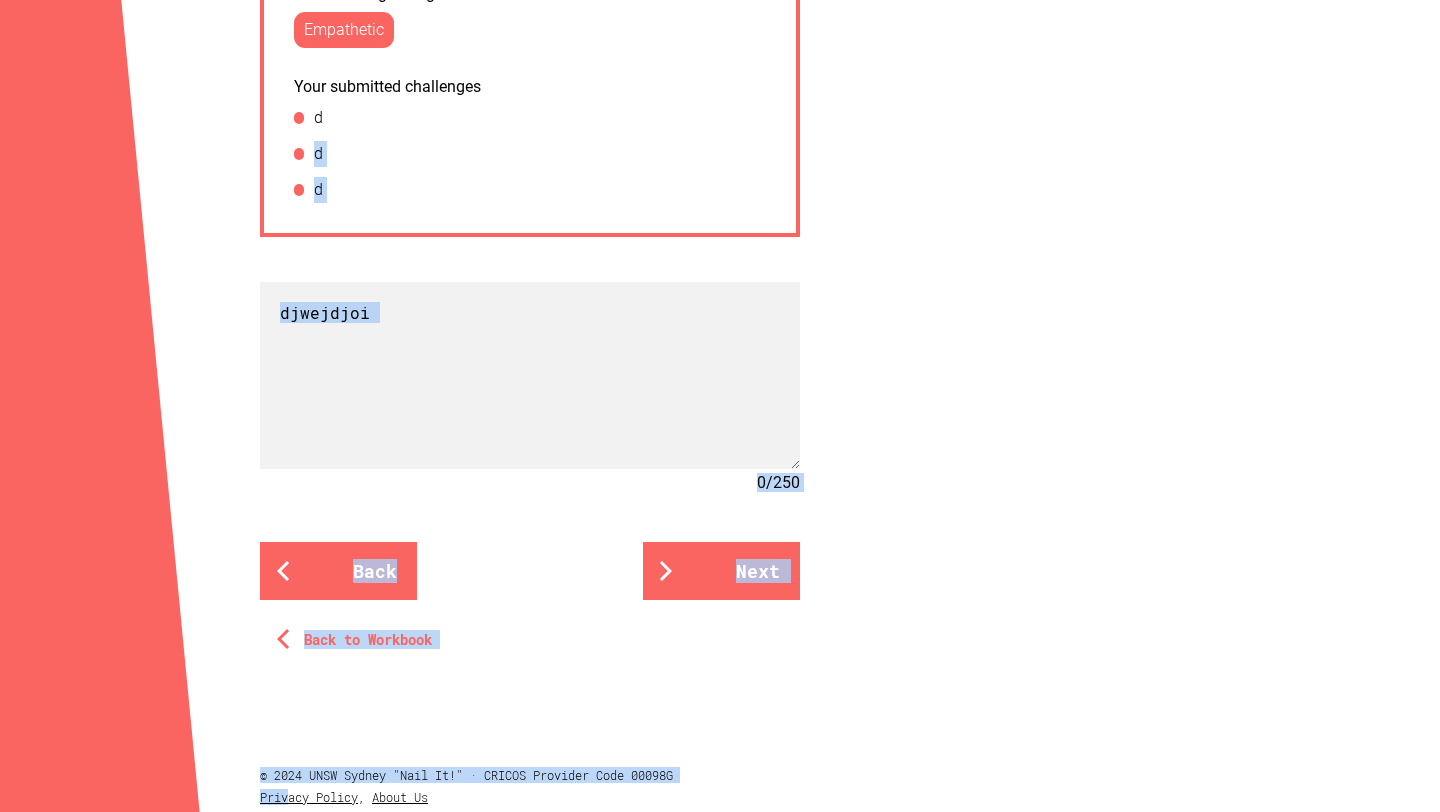 drag, startPoint x: 137, startPoint y: 416, endPoint x: 282, endPoint y: 809, distance: 418.89618 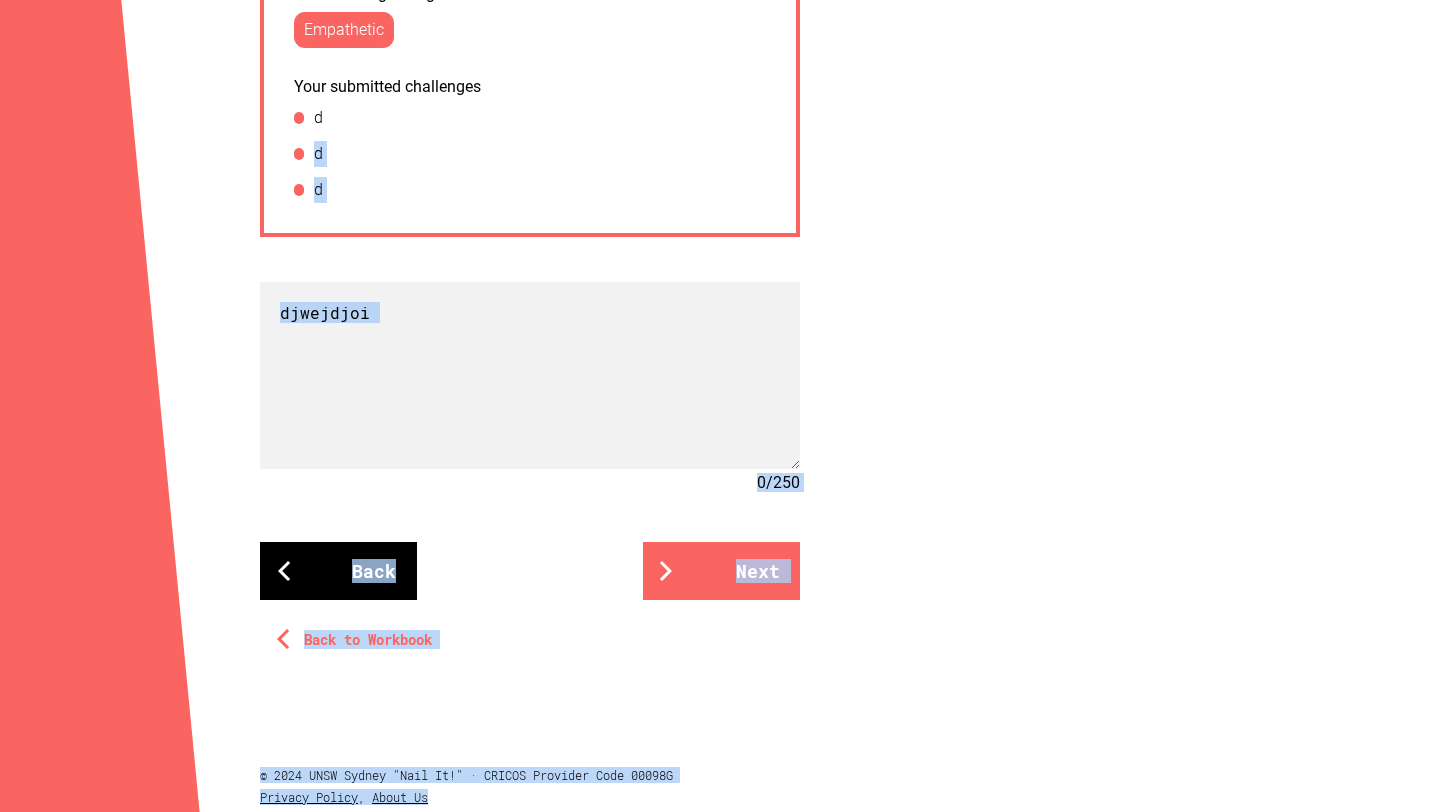 click on "Back" at bounding box center [338, 571] 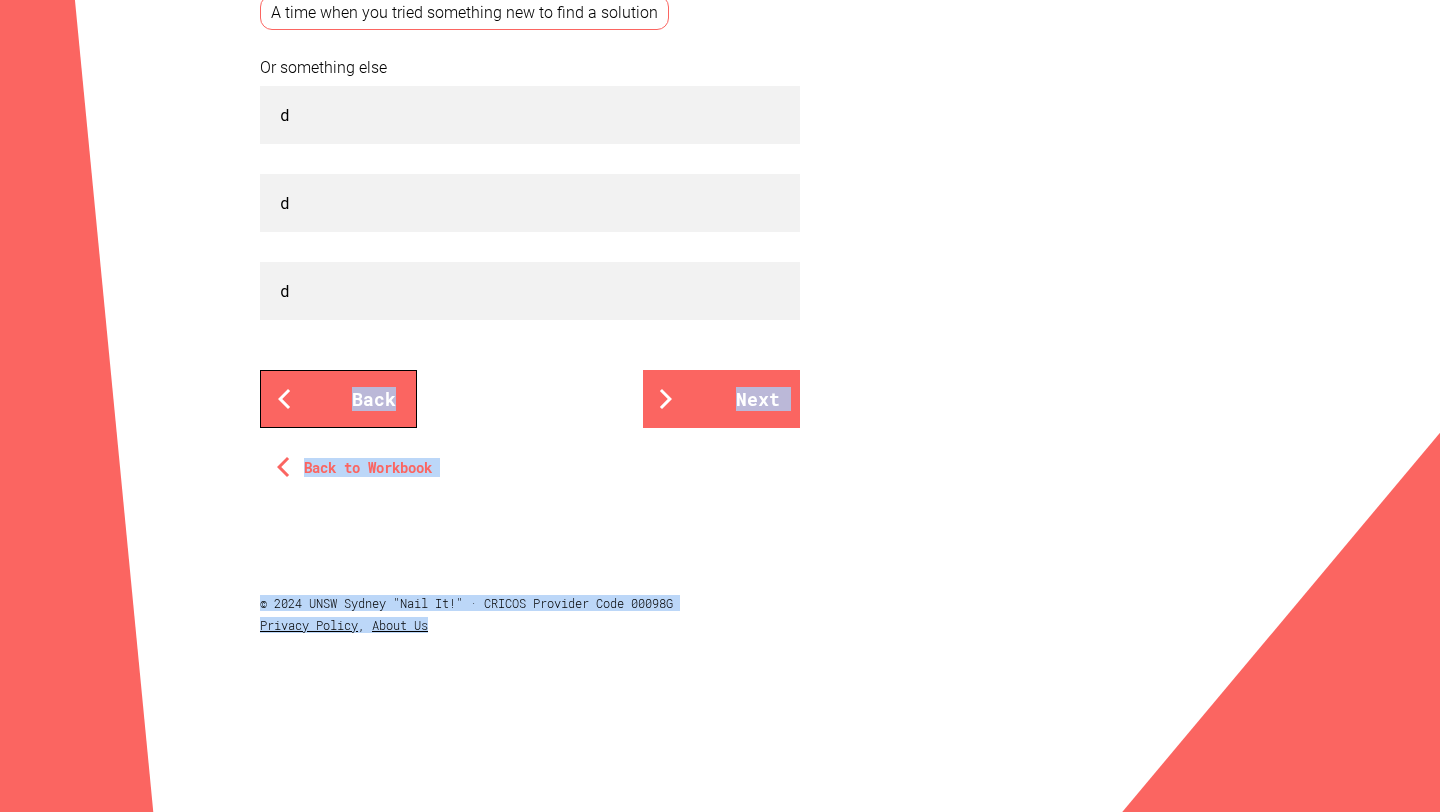 scroll, scrollTop: 0, scrollLeft: 0, axis: both 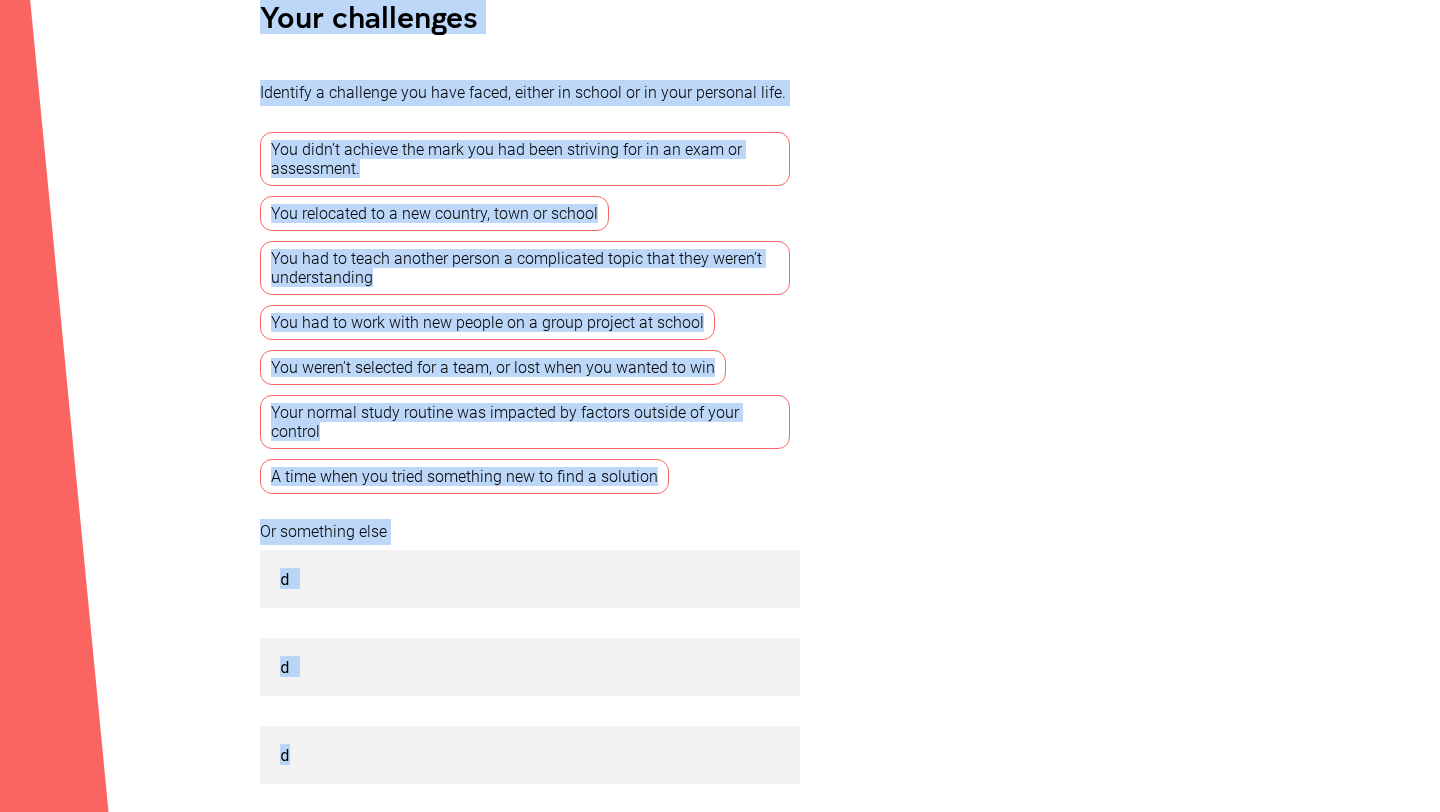 drag, startPoint x: 372, startPoint y: 517, endPoint x: 369, endPoint y: 807, distance: 290.0155 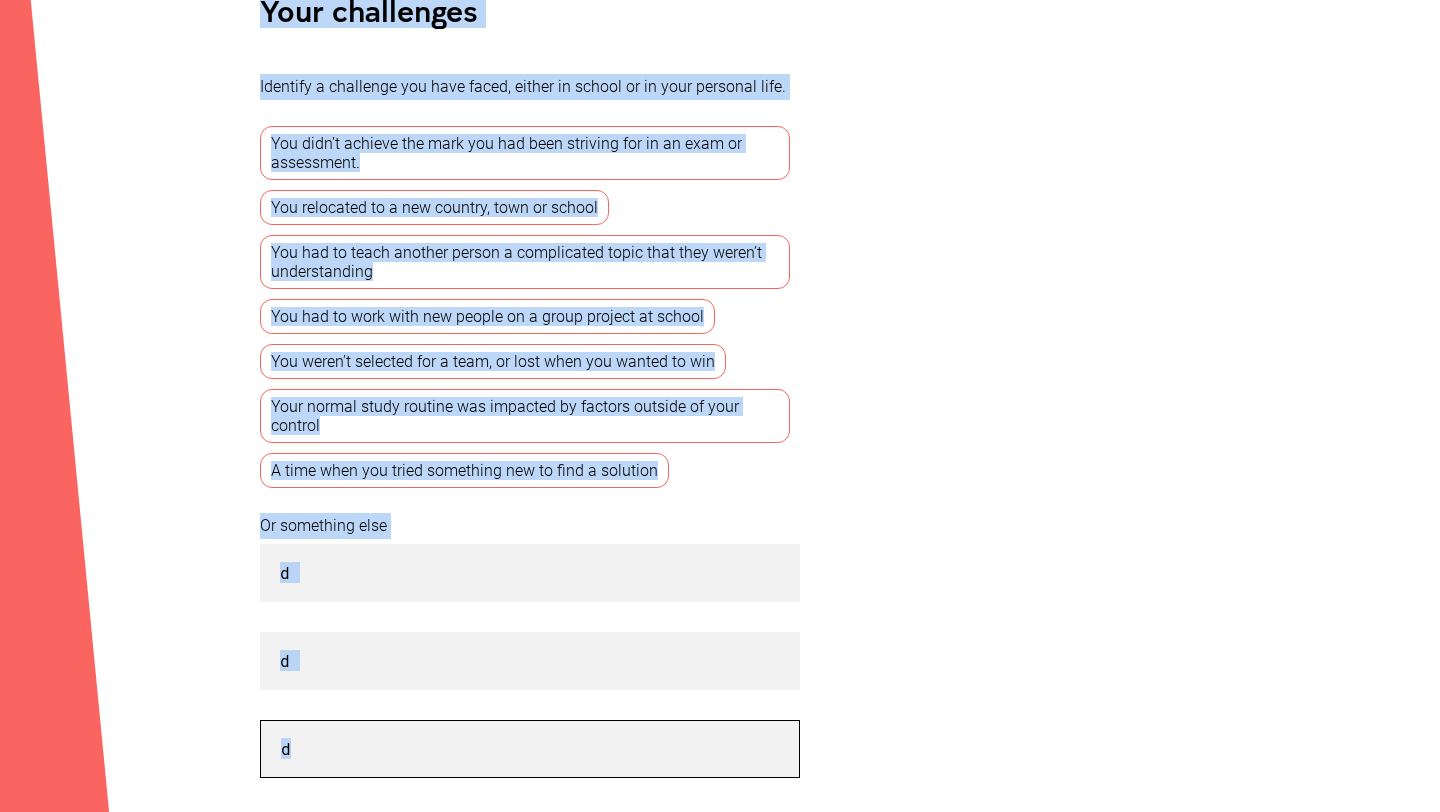 click on "d" at bounding box center [530, 749] 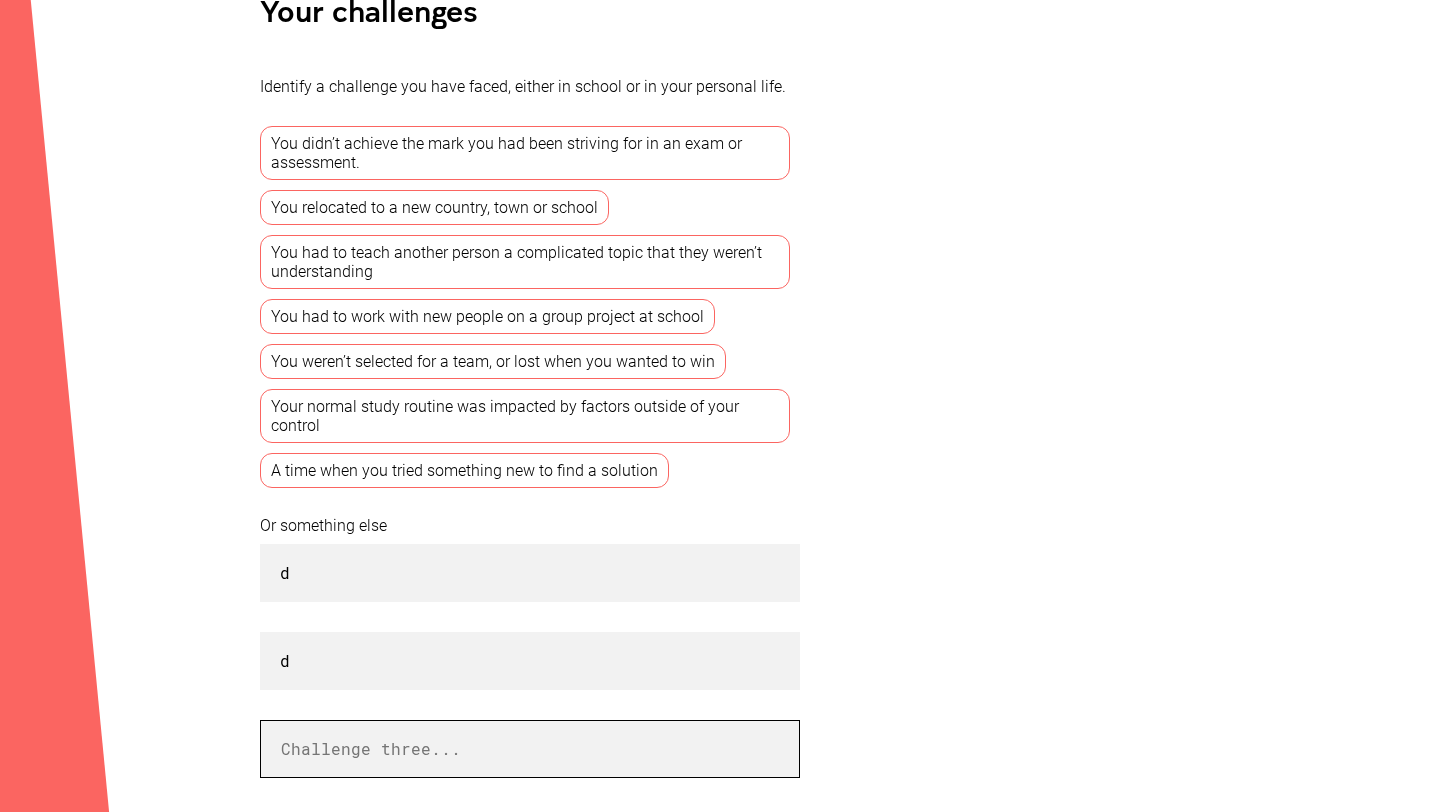 type 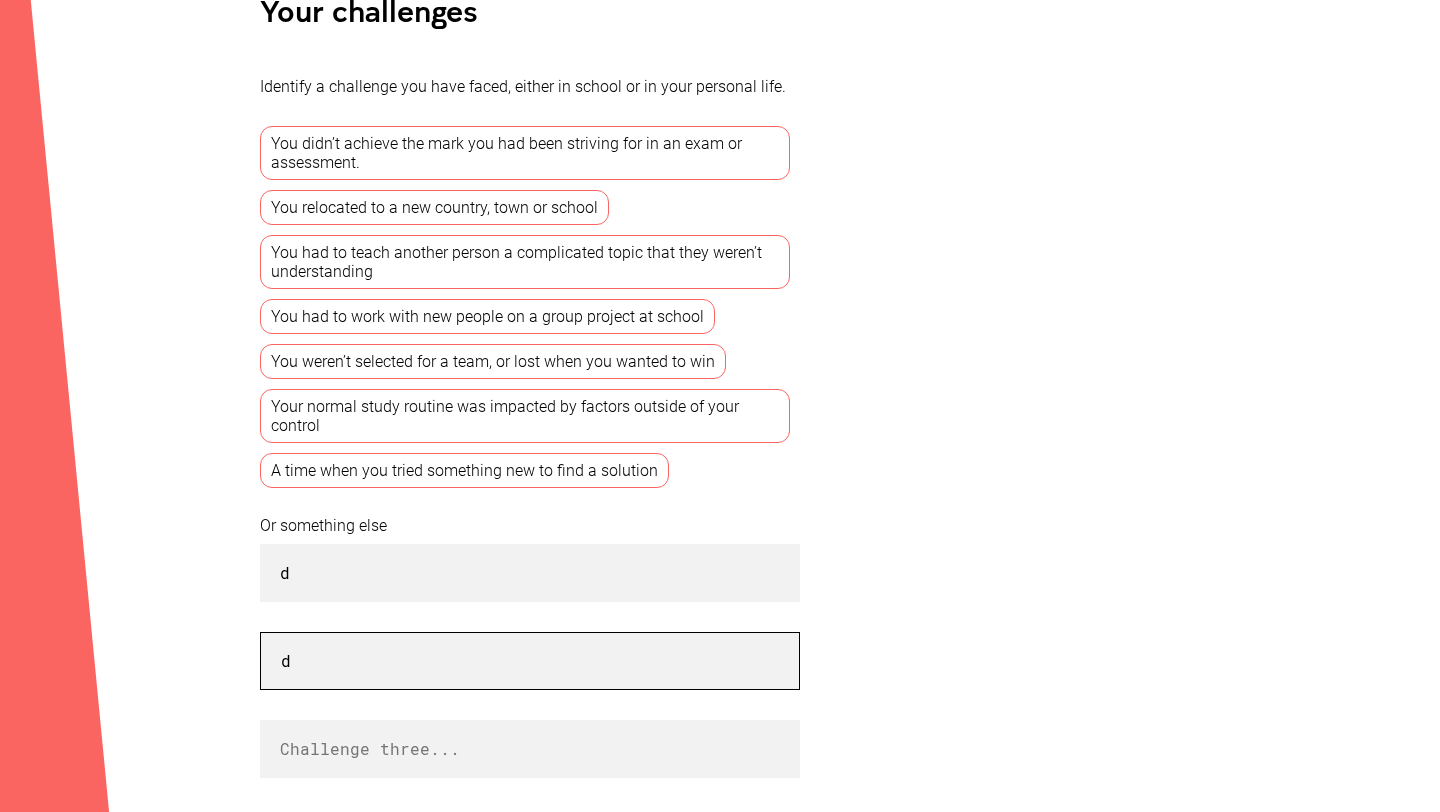 click on "d" at bounding box center [530, 661] 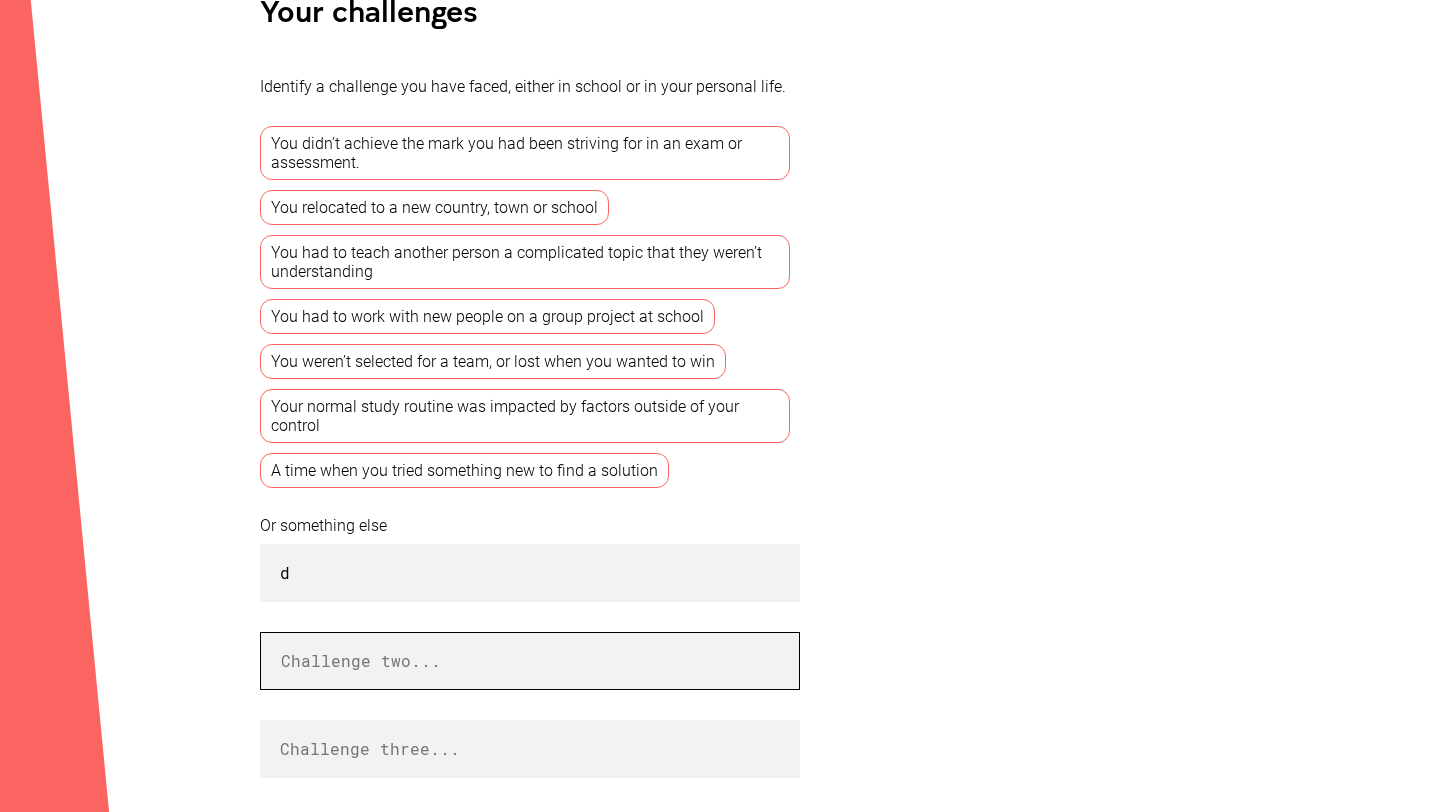type 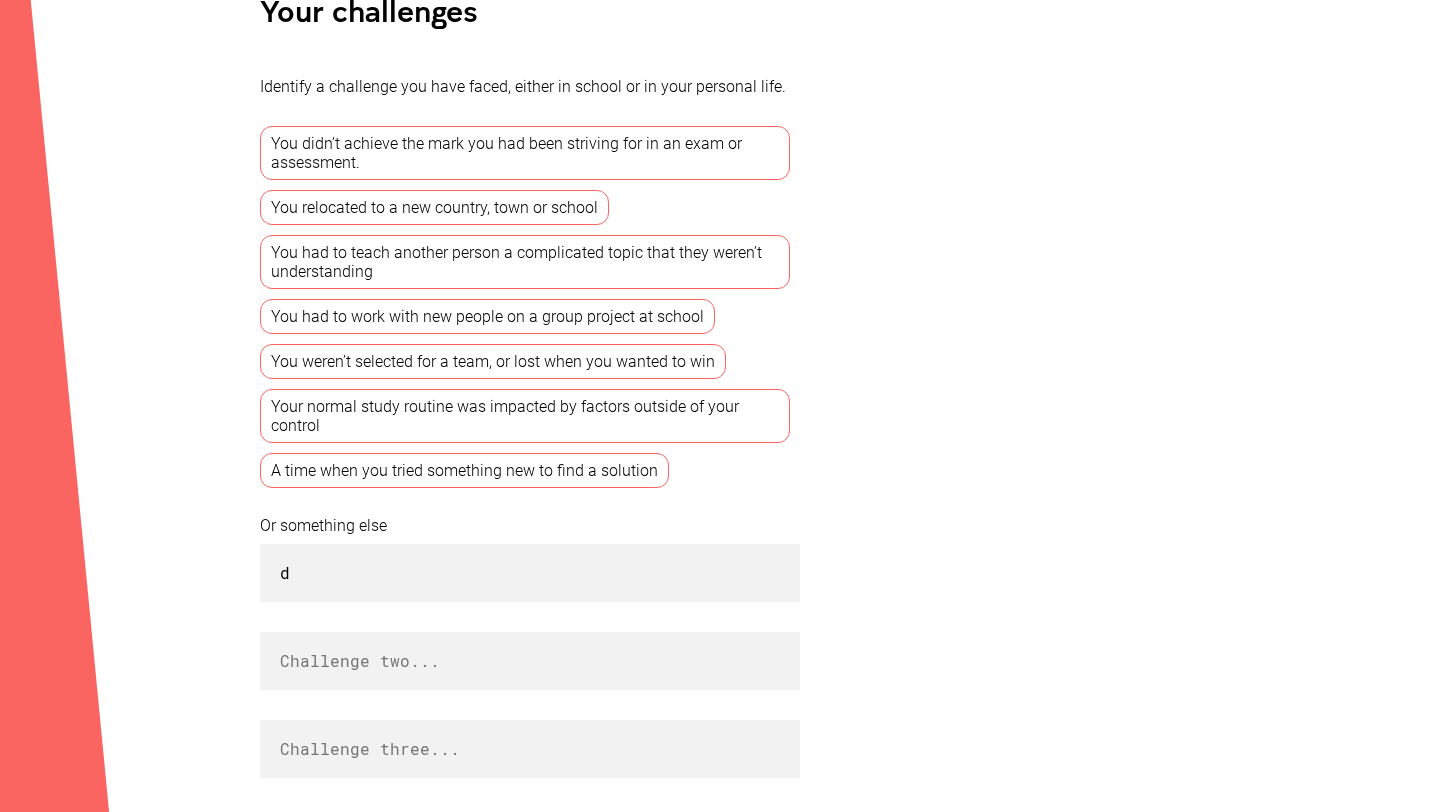 click on "You didn’t achieve the mark you had been striving for in an exam or assessment. You relocated to a new country, town or school You had to teach another person a complicated topic that they weren’t understanding You had to work with new people on a group project at school You weren’t selected for a team, or lost when you wanted to win Your normal study routine was impacted by factors outside of your control A time when you tried something new to find a solution Or something else d Back Next Back to Workbook" at bounding box center (530, 531) 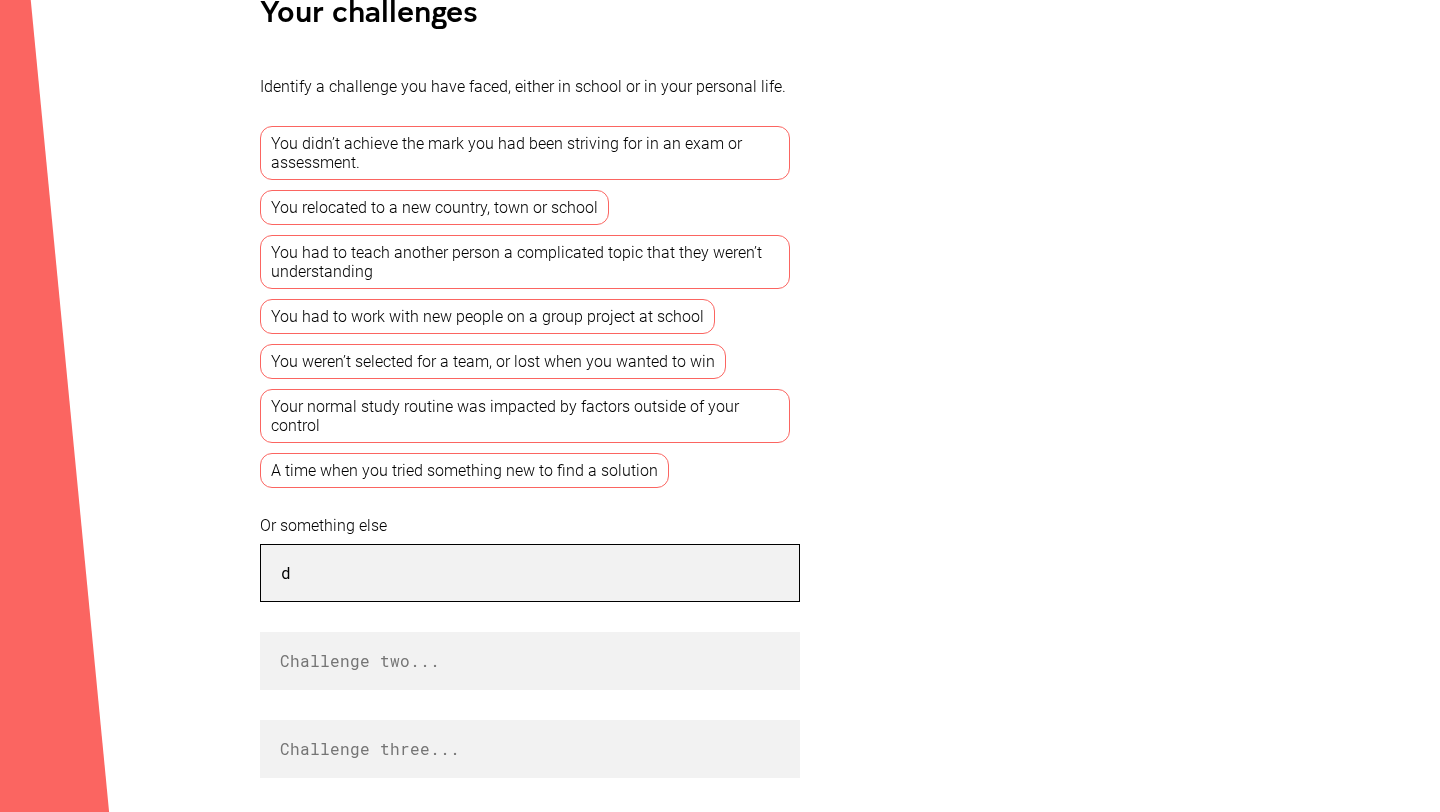 click on "d" at bounding box center (530, 573) 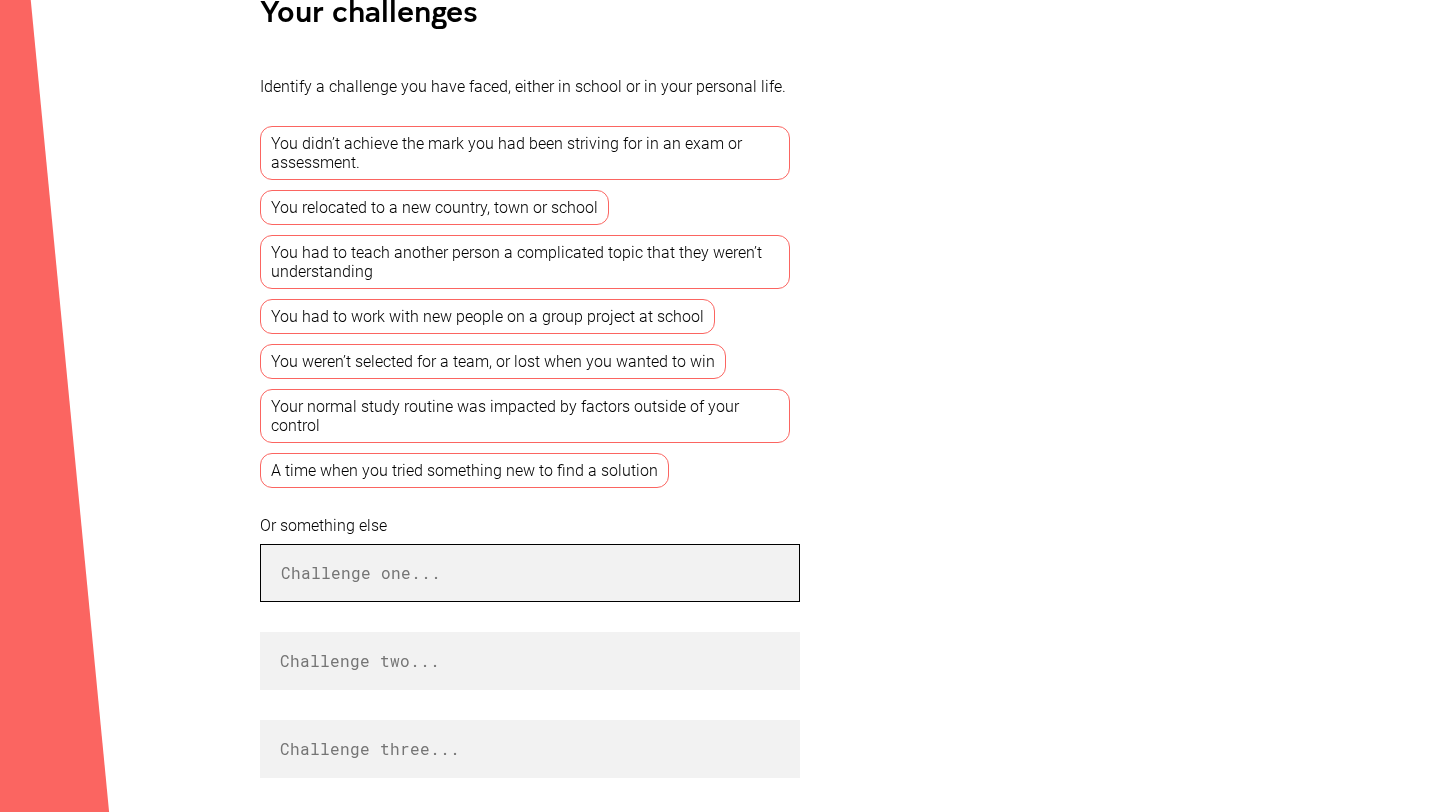 type 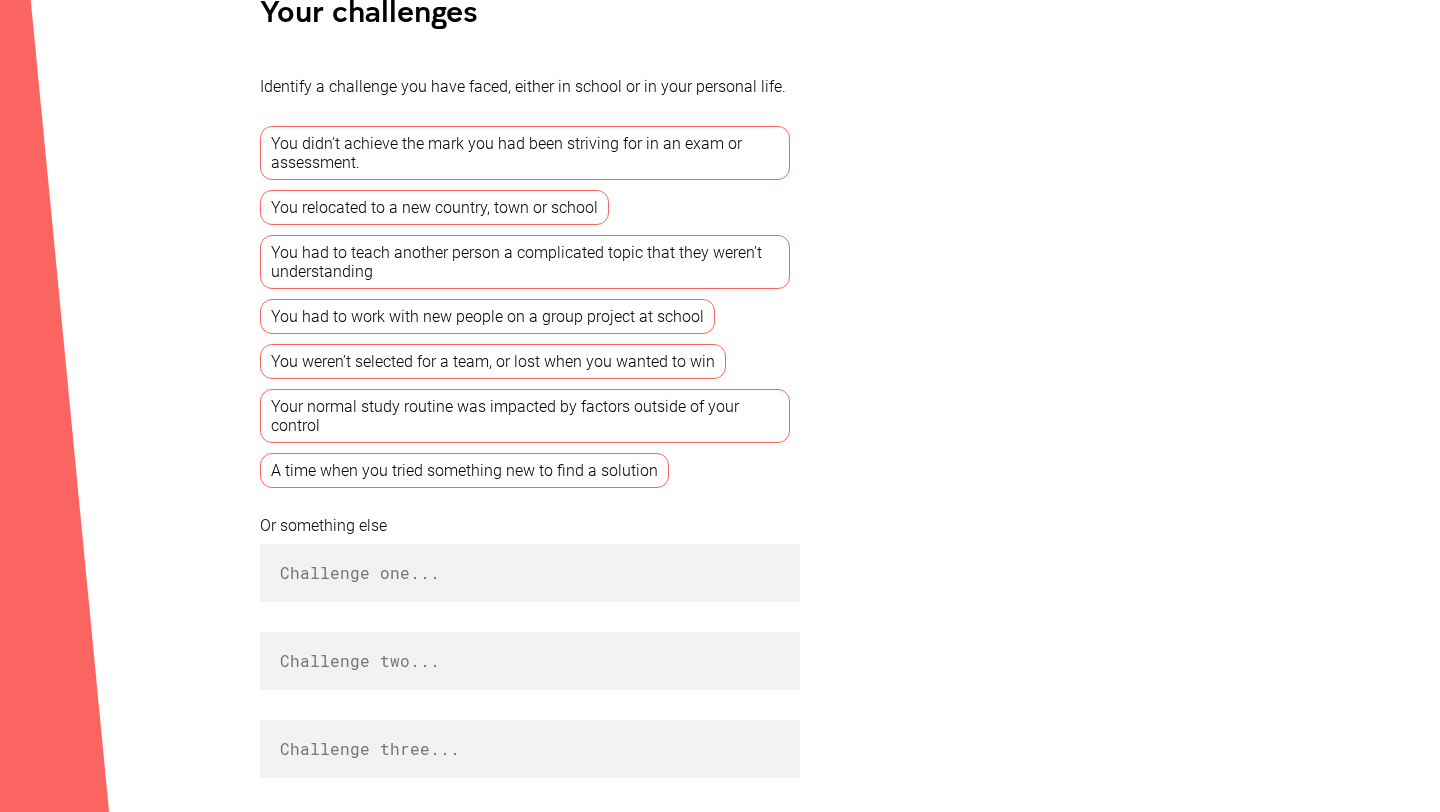 click on "Your learning strengths Your challenges Identify a challenge you have faced, either in school or in your personal life. You didn’t achieve the mark you had been striving for in an exam or assessment. You relocated to a new country, town or school You had to teach another person a complicated topic that they weren’t understanding You had to work with new people on a group project at school You weren’t selected for a team, or lost when you wanted to win Your normal study routine was impacted by factors outside of your control A time when you tried something new to find a solution Or something else Back Next Back to Workbook © [YEAR] [ORGANIZATION] "Nail It!" · CRICOS Provider Code 00098G Privacy Policy ,   About Us" at bounding box center [720, 370] 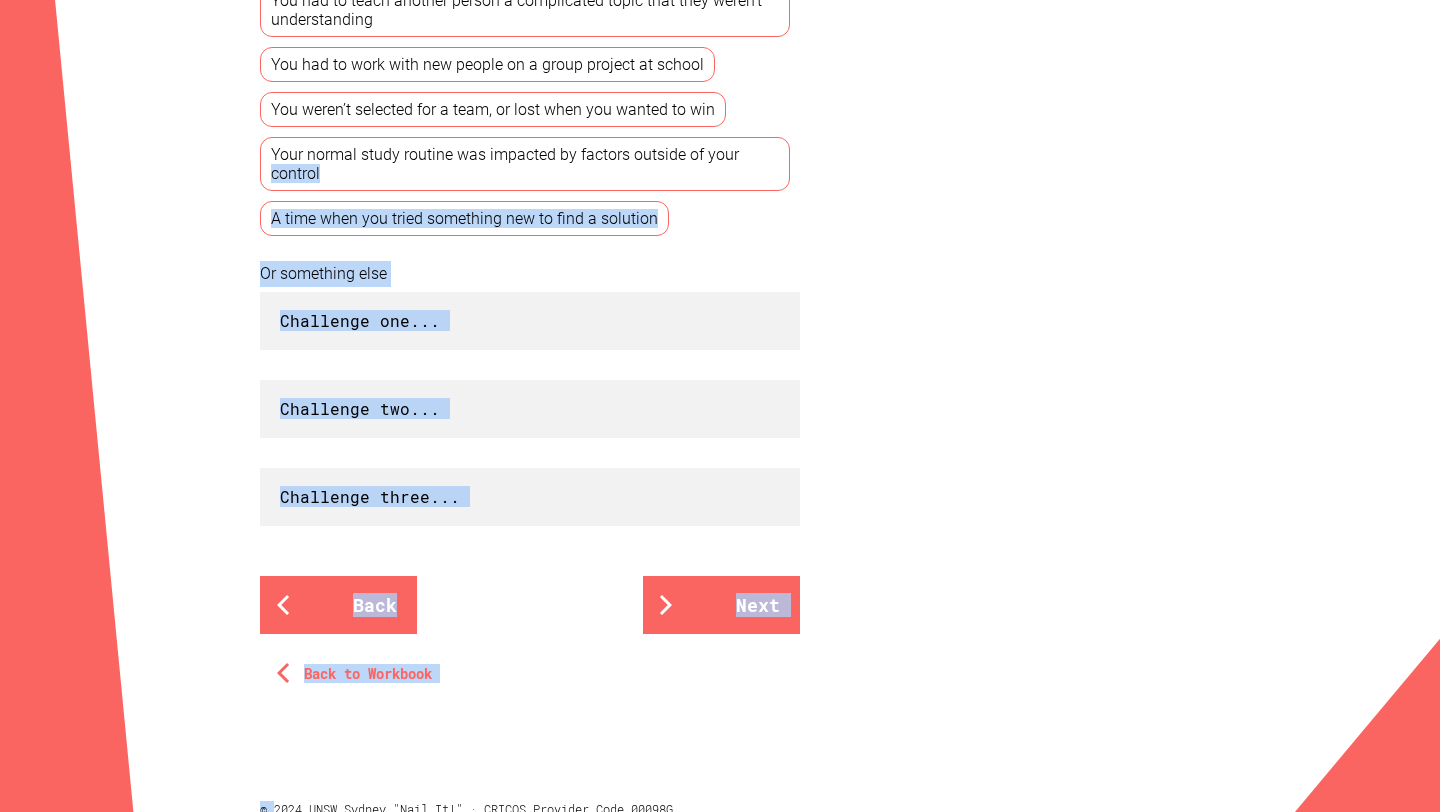 scroll, scrollTop: 834, scrollLeft: 0, axis: vertical 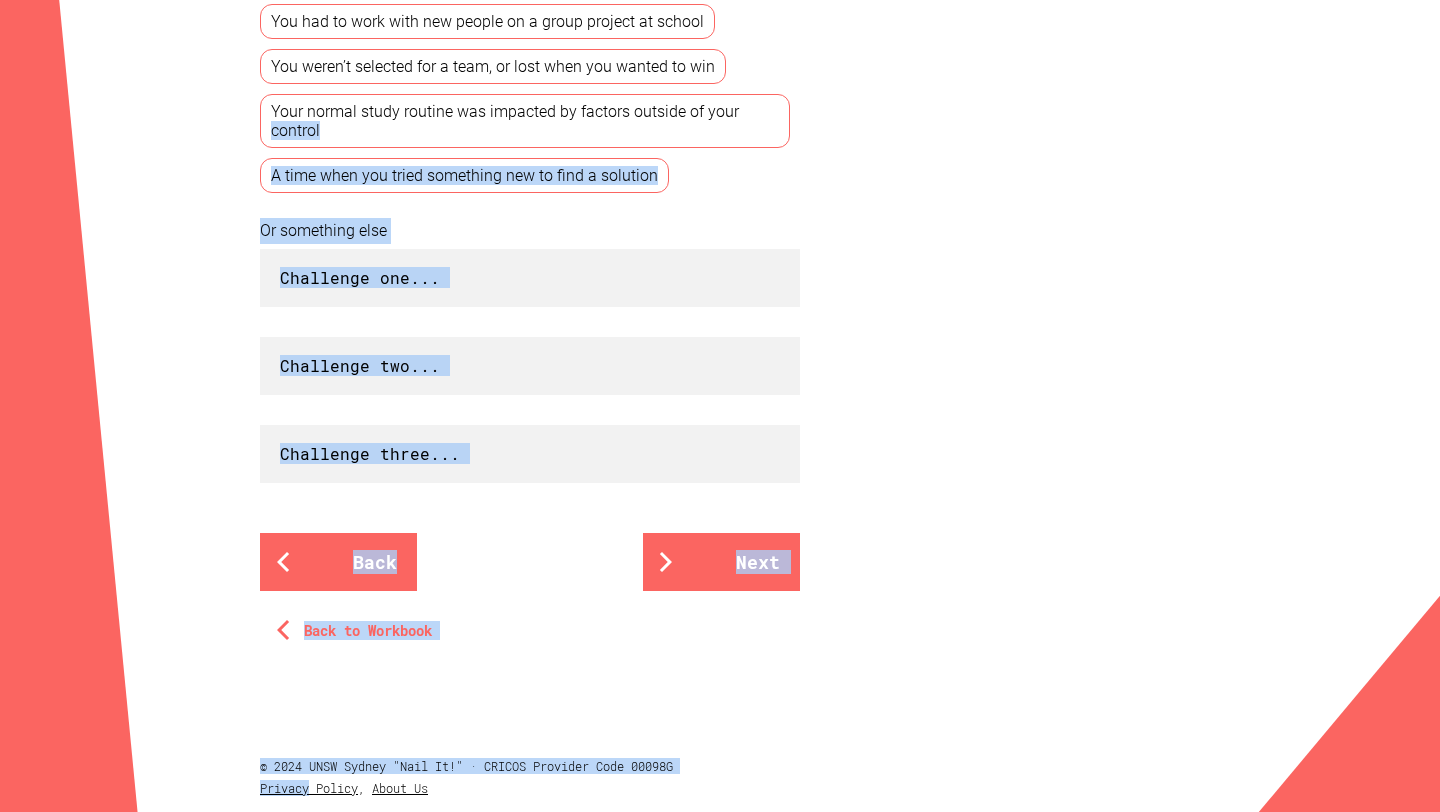 drag, startPoint x: 203, startPoint y: 458, endPoint x: 264, endPoint y: 811, distance: 358.23178 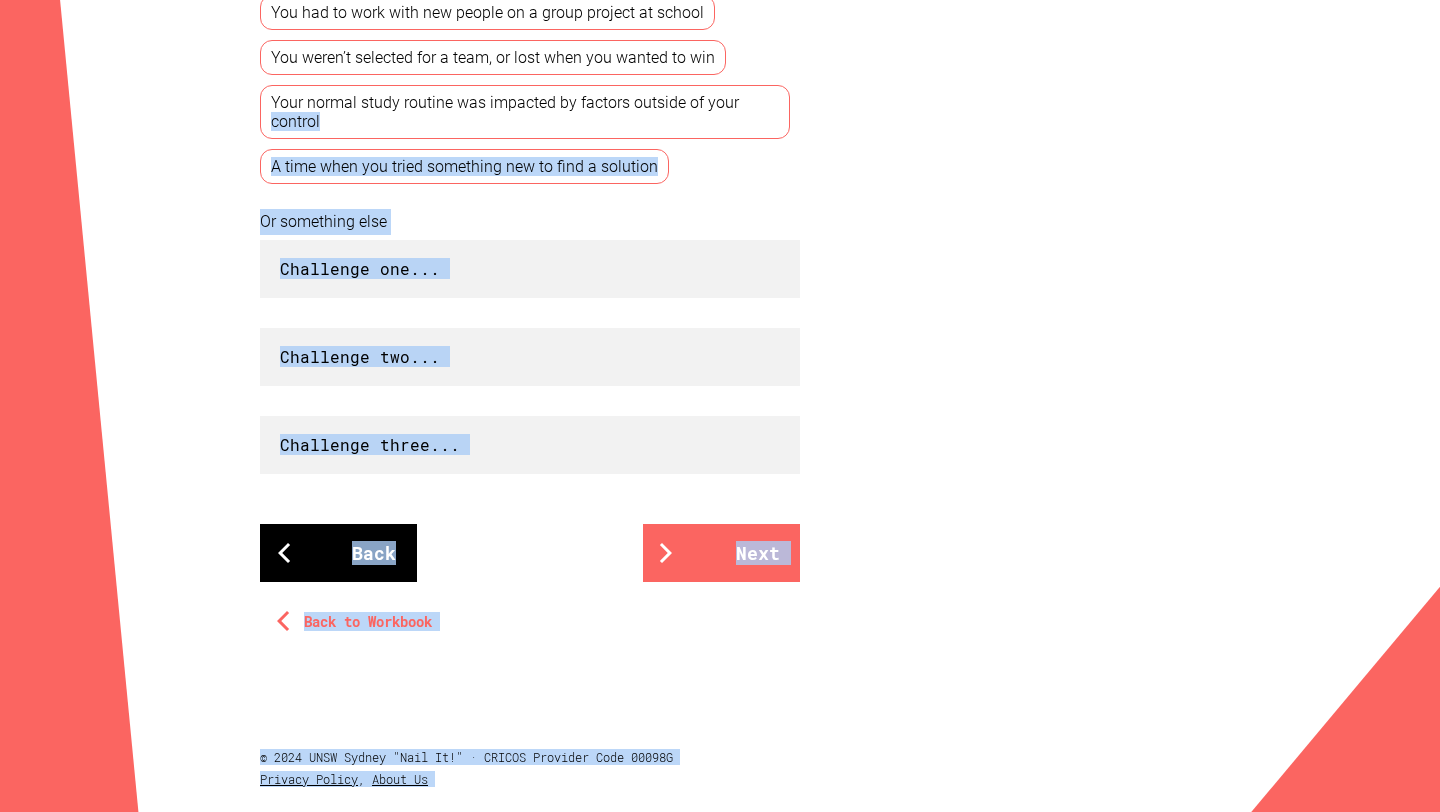 click on "Back" at bounding box center [338, 553] 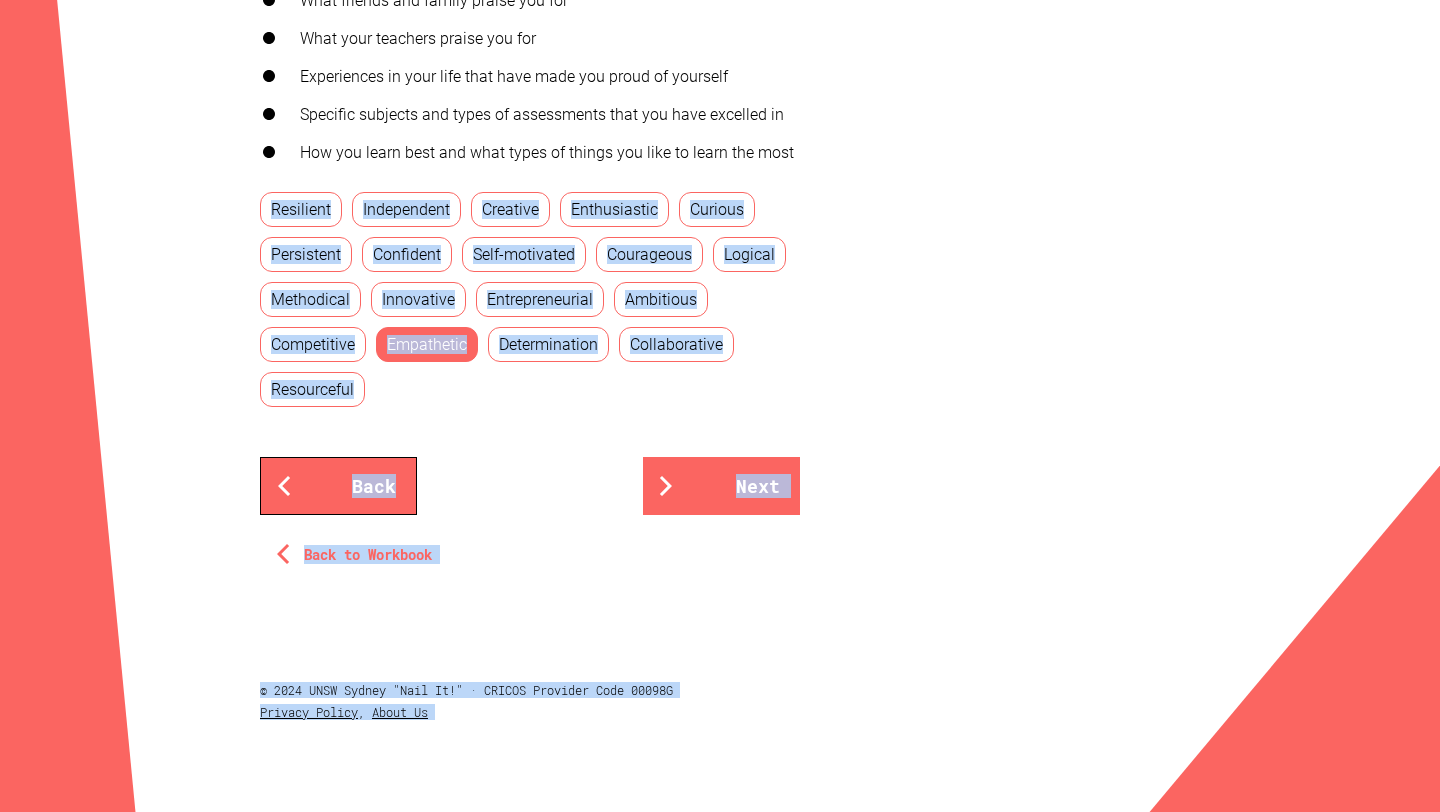scroll, scrollTop: 0, scrollLeft: 0, axis: both 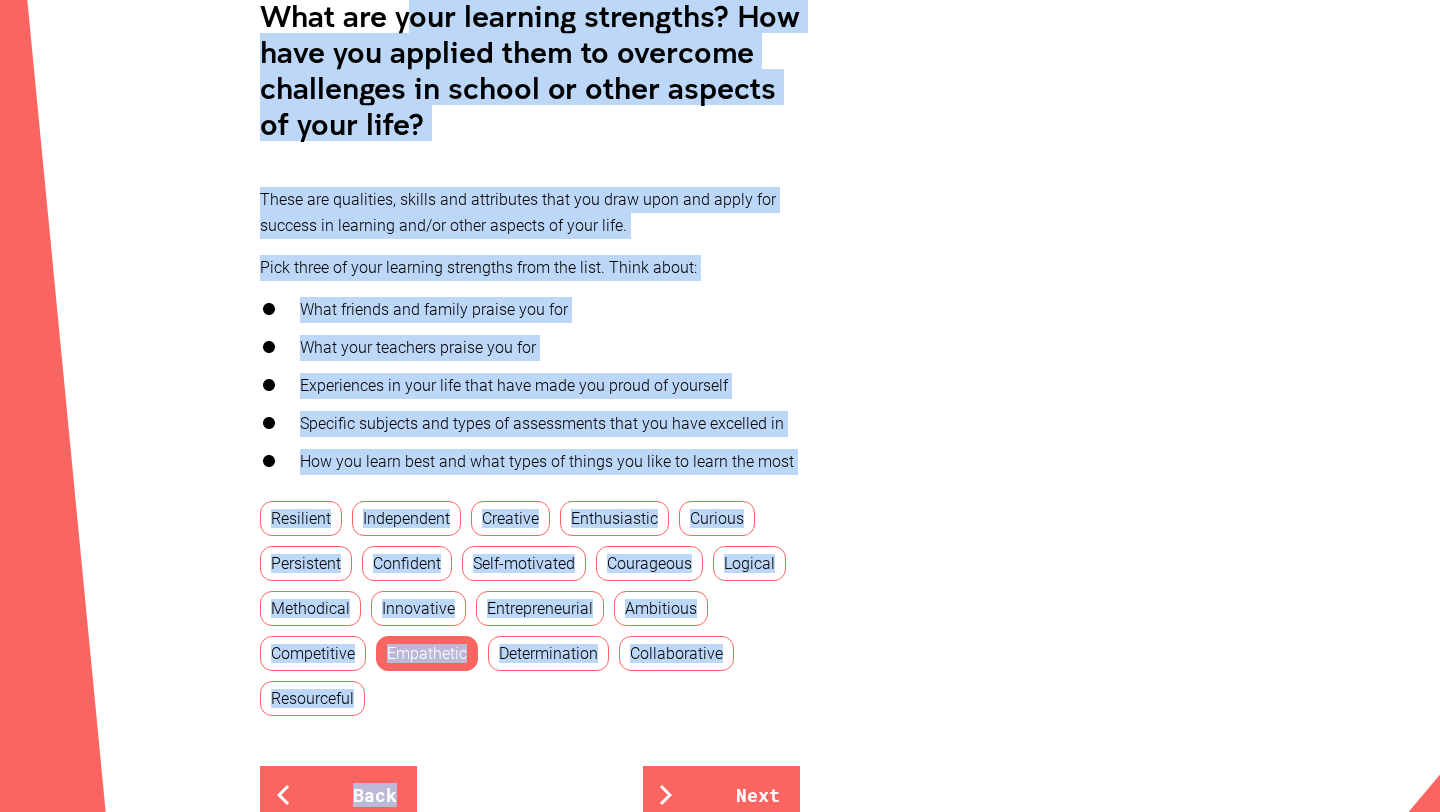 drag, startPoint x: 409, startPoint y: 549, endPoint x: 451, endPoint y: 811, distance: 265.34506 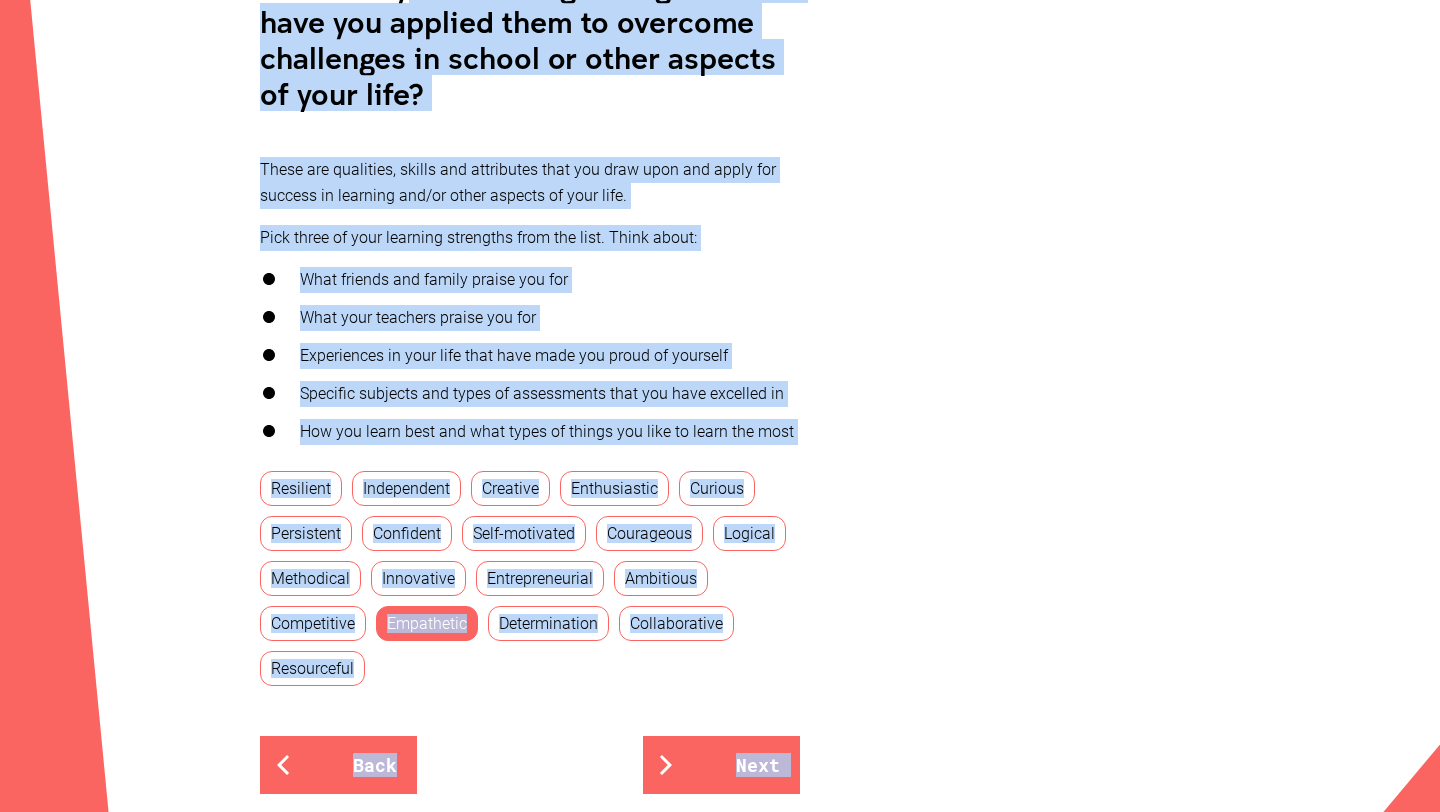click on "Empathetic" at bounding box center [427, 623] 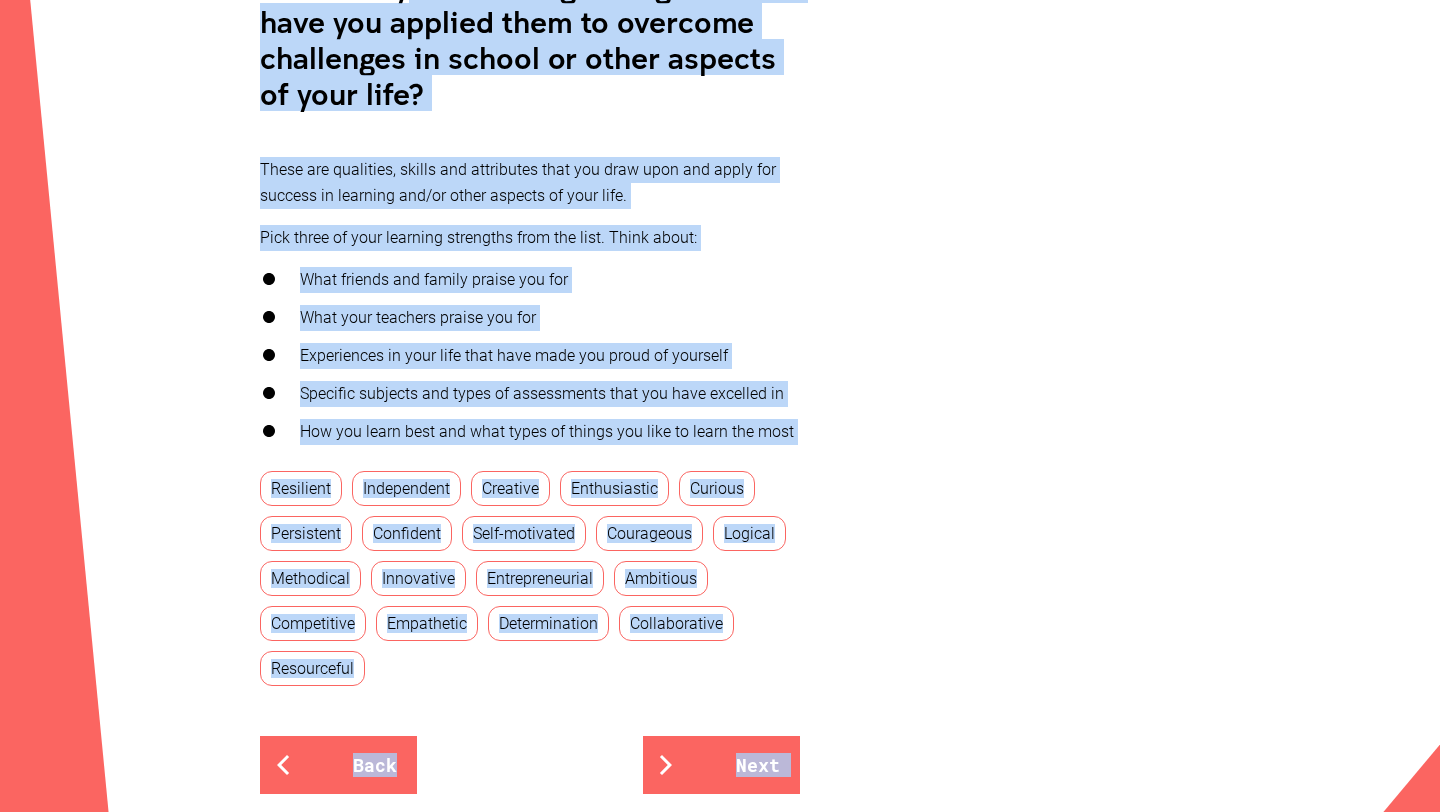 click on "Resilient Independent Creative Enthusiastic Curious Persistent Confident Self-motivated Courageous Logical Methodical Innovative Entrepreneurial Ambitious Competitive Empathetic Determination Collaborative Resourceful Back Next Back to Workbook" at bounding box center (530, 657) 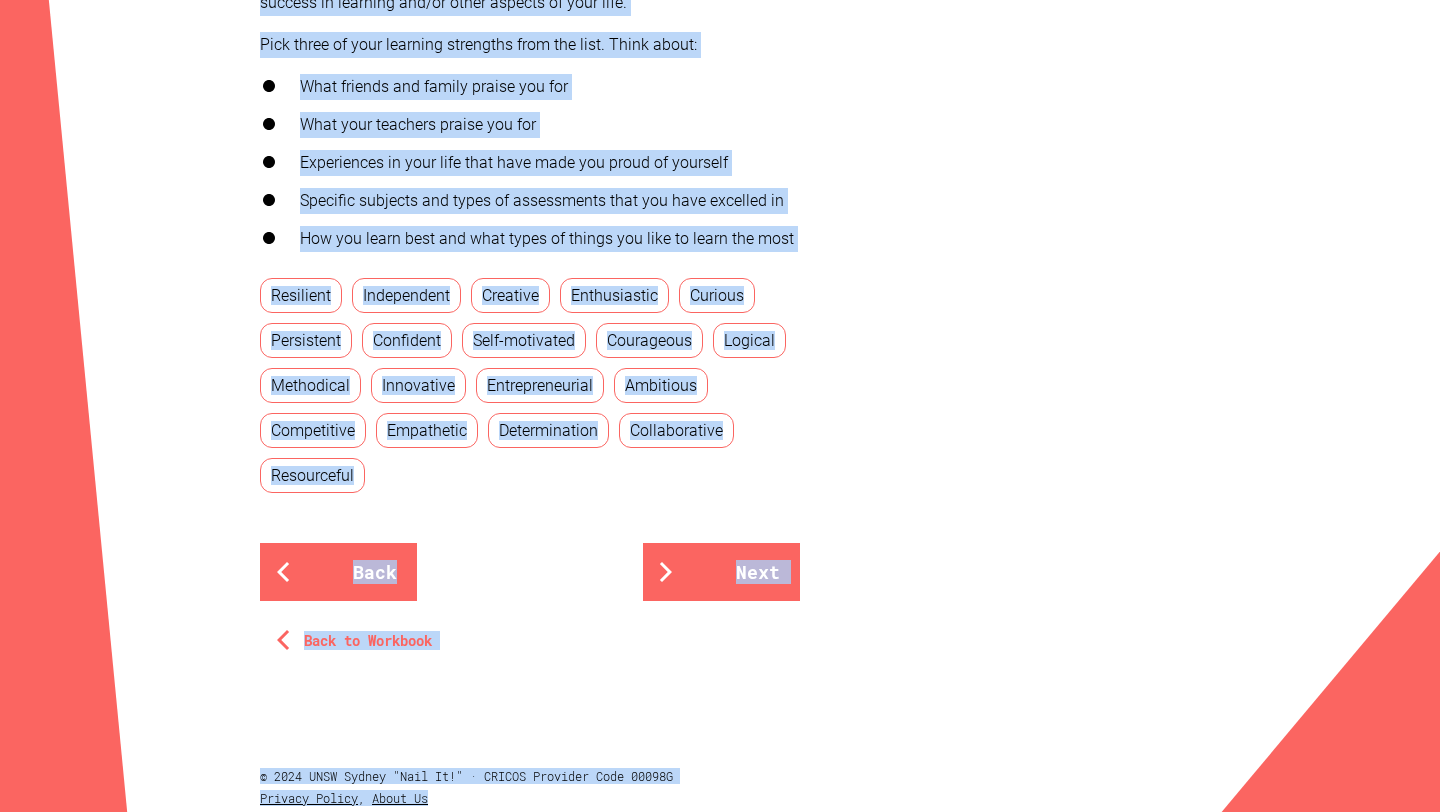 scroll, scrollTop: 793, scrollLeft: 0, axis: vertical 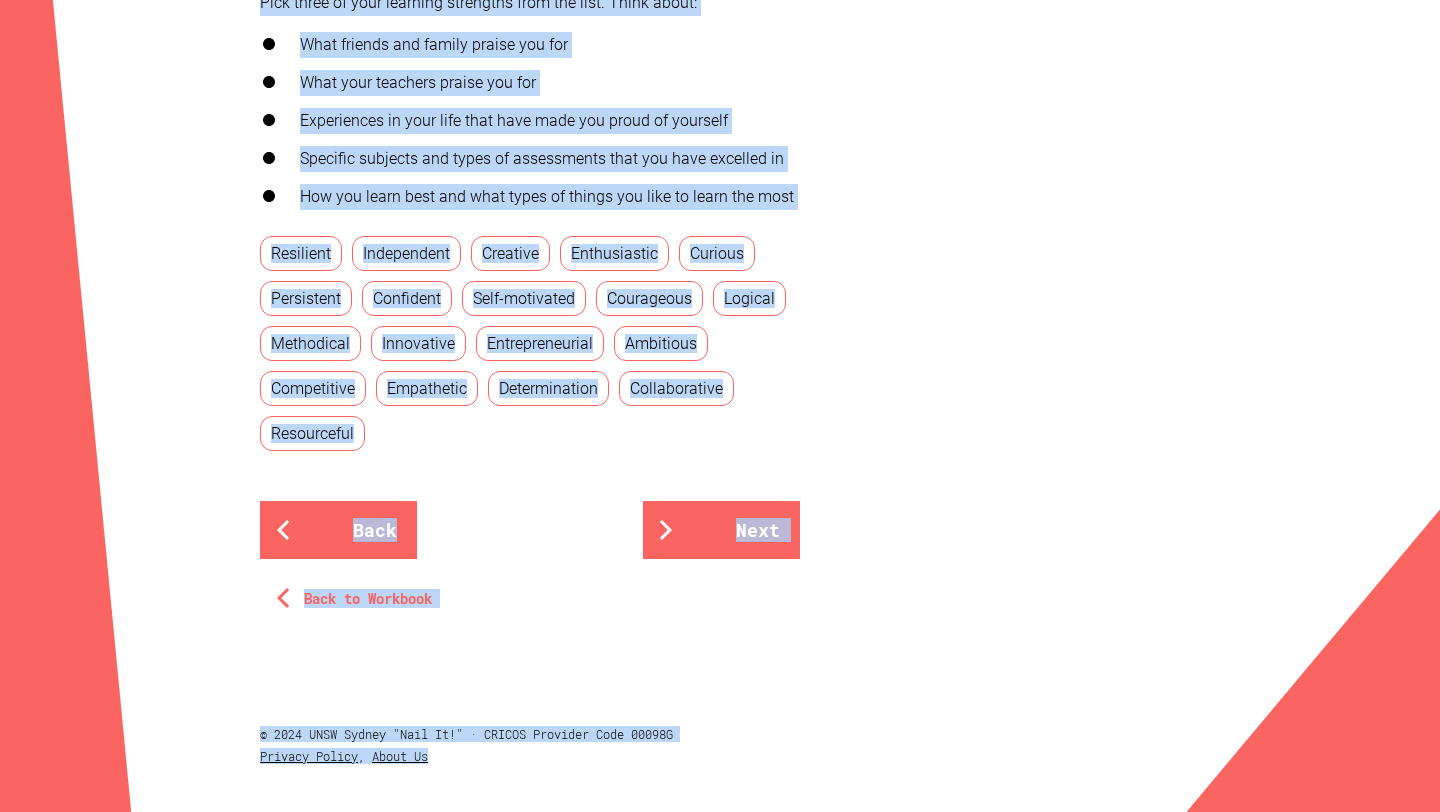 drag, startPoint x: 438, startPoint y: 144, endPoint x: 399, endPoint y: 805, distance: 662.14954 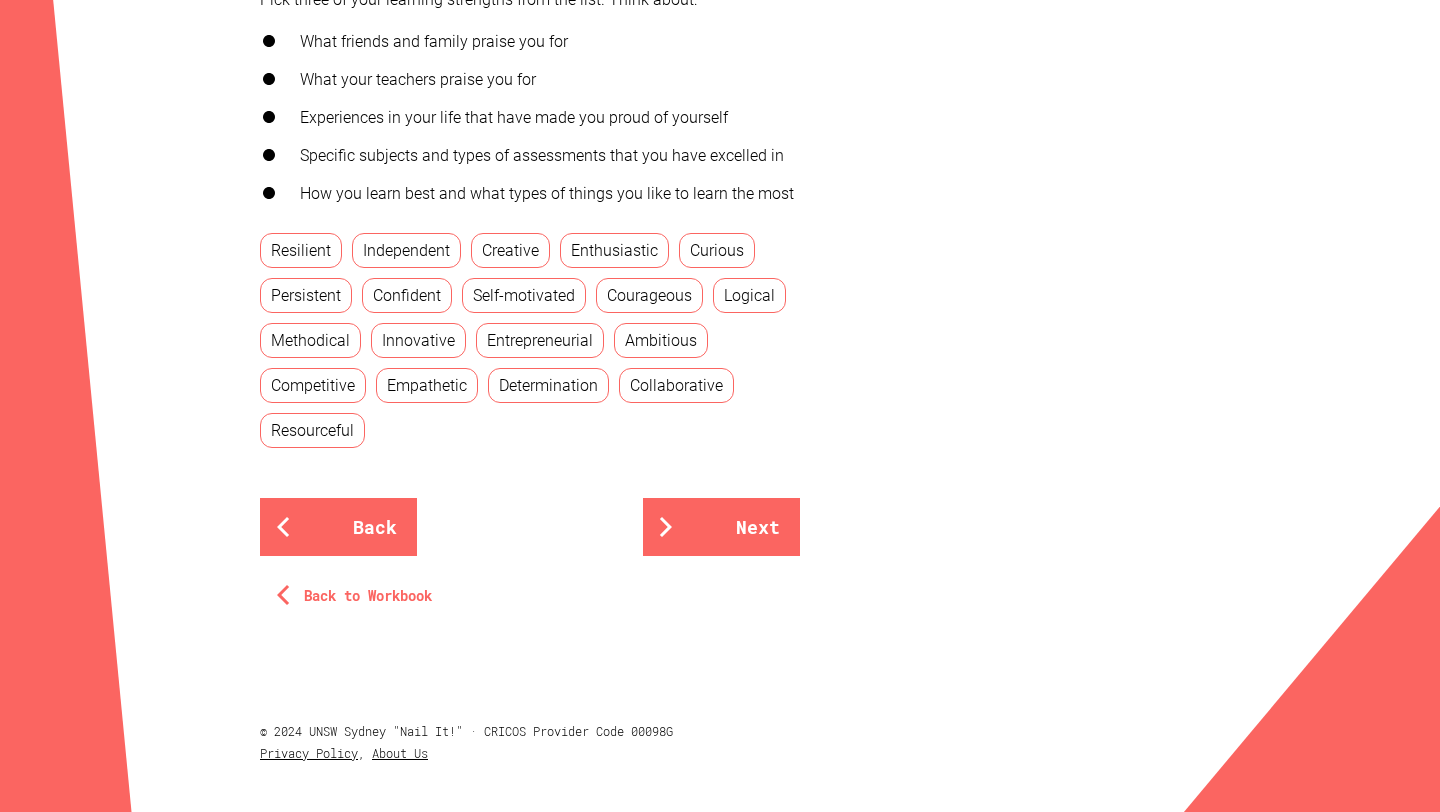 click on "Your learning strengths What are your learning strengths? How have you applied them to overcome challenges in school or other aspects of your life? These are qualities, skills and attributes that you draw upon and apply for success in learning and/or other aspects of your life. Pick three of your learning strengths from the list. Think about: What friends and family praise you for What your teachers praise you for Experiences in your life that have made you proud of yourself Specific subjects and types of assessments that you have excelled in How you learn best and what types of things you like to learn the most Resilient Independent Creative Enthusiastic Curious Persistent Confident Self-motivated Courageous Logical Methodical Innovative Entrepreneurial Ambitious Competitive Empathetic Determination Collaborative Resourceful Back Next Back to Workbook © 2024 UNSW Sydney "Nail It!" · CRICOS Provider Code 00098G Privacy Policy ,   About Us" at bounding box center (720, 73) 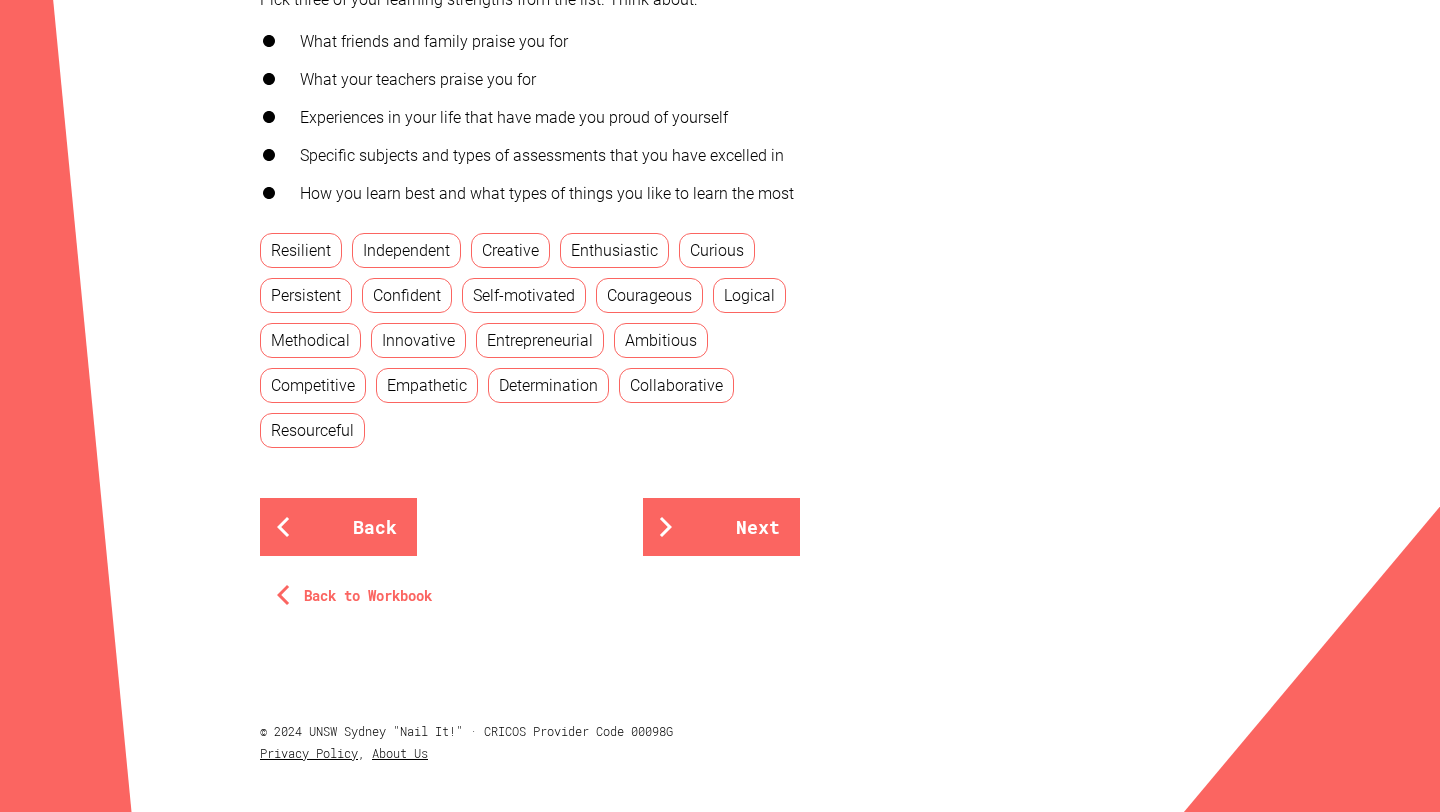 click on "Back to Workbook" at bounding box center (358, 596) 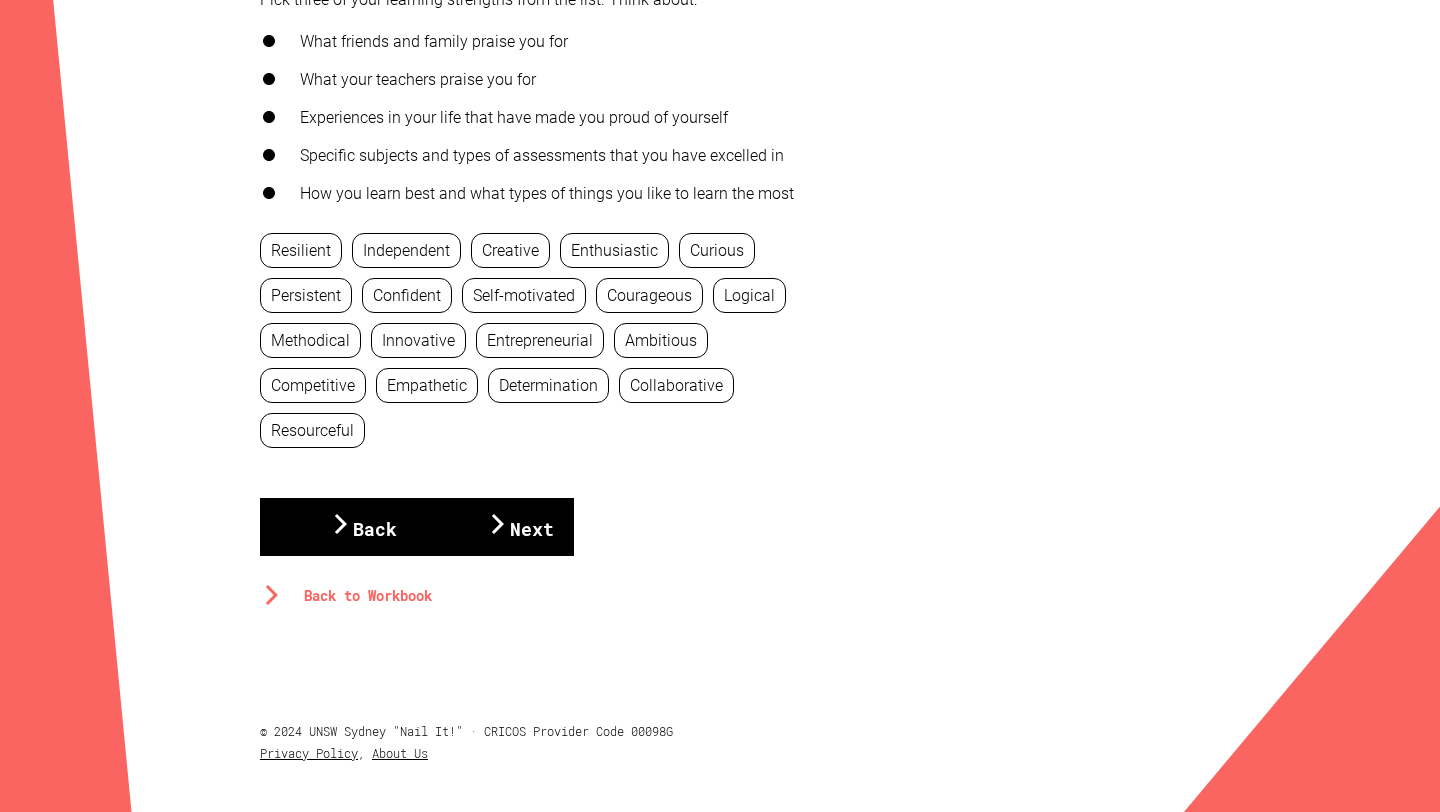 scroll, scrollTop: 0, scrollLeft: 0, axis: both 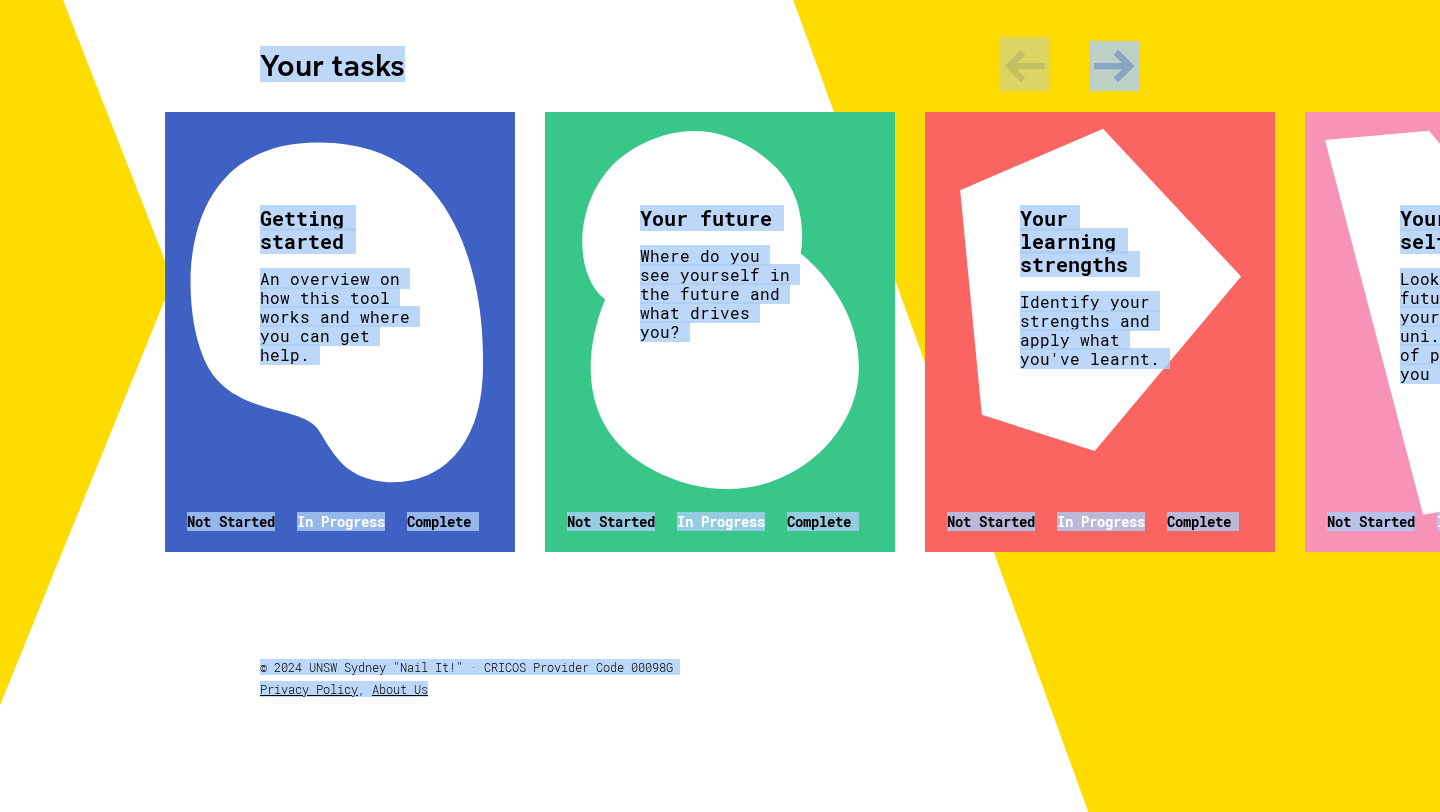 drag, startPoint x: 389, startPoint y: 433, endPoint x: 397, endPoint y: 811, distance: 378.08466 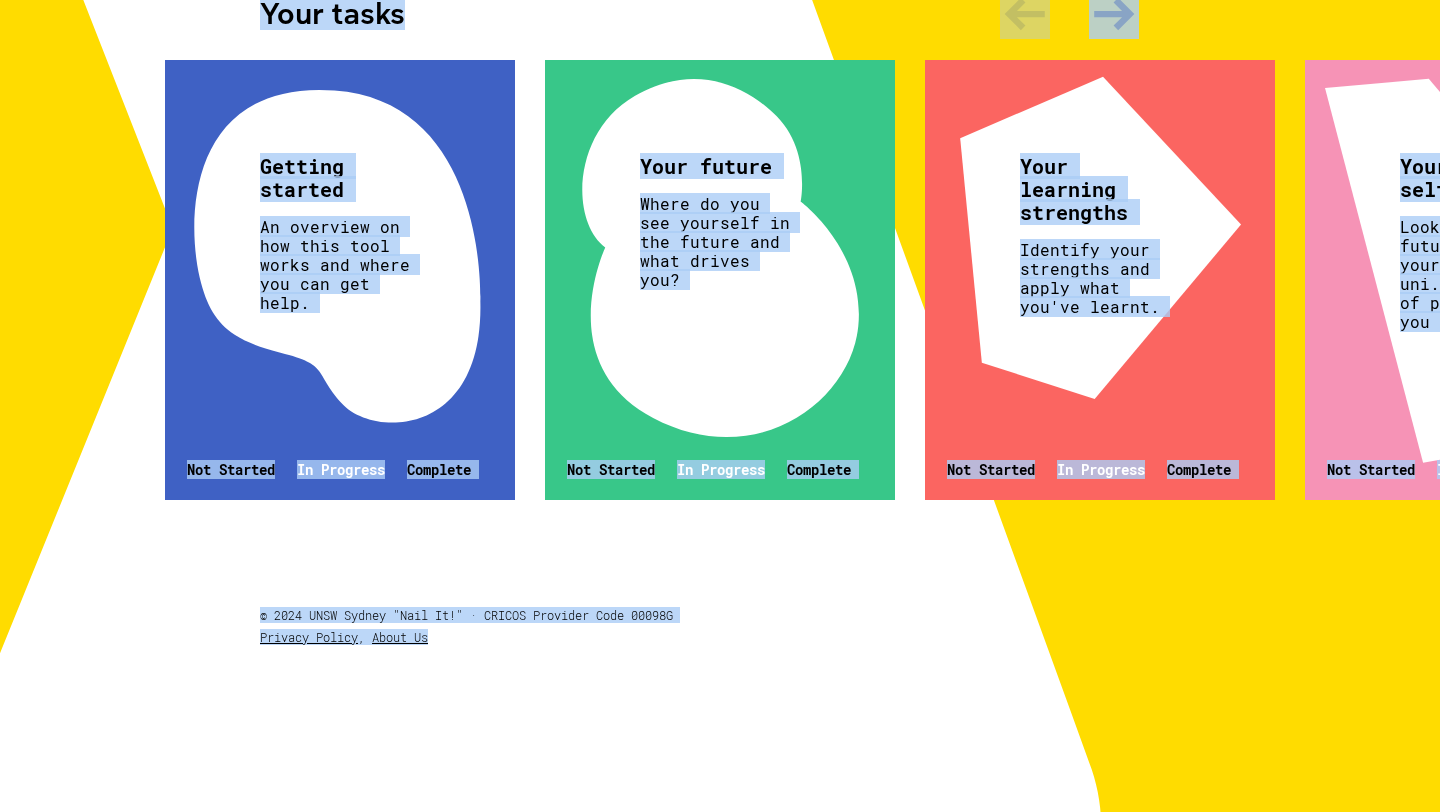click on "Your workbook Creating your personal statement requires completing four tasks. Each task is designed to help you prepare a polished personal statement for your application. Your superb personal statement can be downloaded once you’ve completed all four tasks. Your tasks Getting started An overview on how this tool works and where you can get help. Not Started In Progress Complete Your future Where do you see yourself in the future and what drives you? Not Started In Progress Complete Your learning strengths Identify your strengths and apply what you've learnt. Not Started In Progress Complete Your future self Look to the future. Picture yourself at uni. What kind of person do you see? Not Started In Progress Complete © 2024 UNSW Sydney "Nail It!" · CRICOS Provider Code 00098G Privacy Policy ,   About Us" at bounding box center [720, 71] 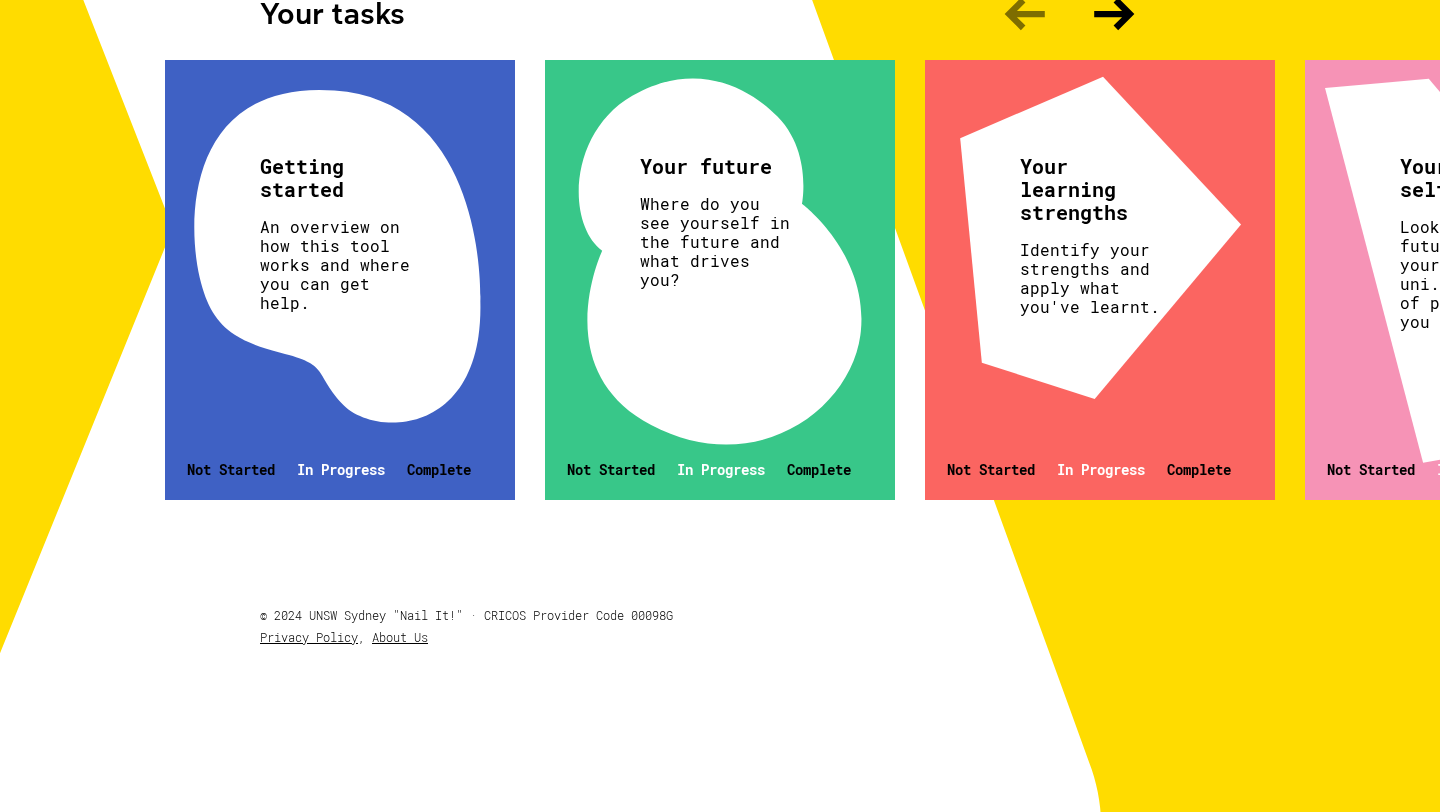 click on "Your future Where do you see yourself in the future and what drives you? Not Started In Progress Complete" at bounding box center [720, 280] 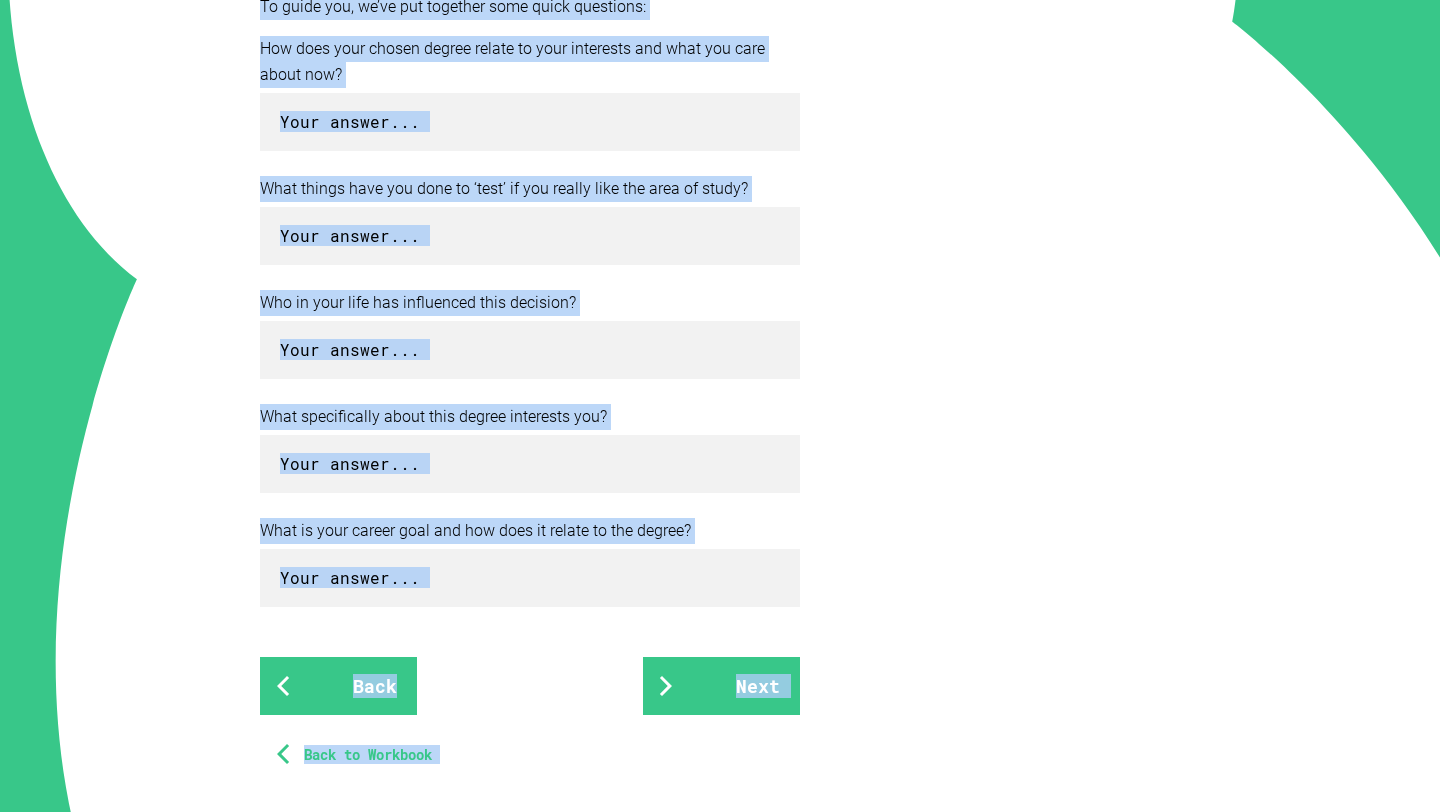 drag, startPoint x: 355, startPoint y: 512, endPoint x: 424, endPoint y: 811, distance: 306.85828 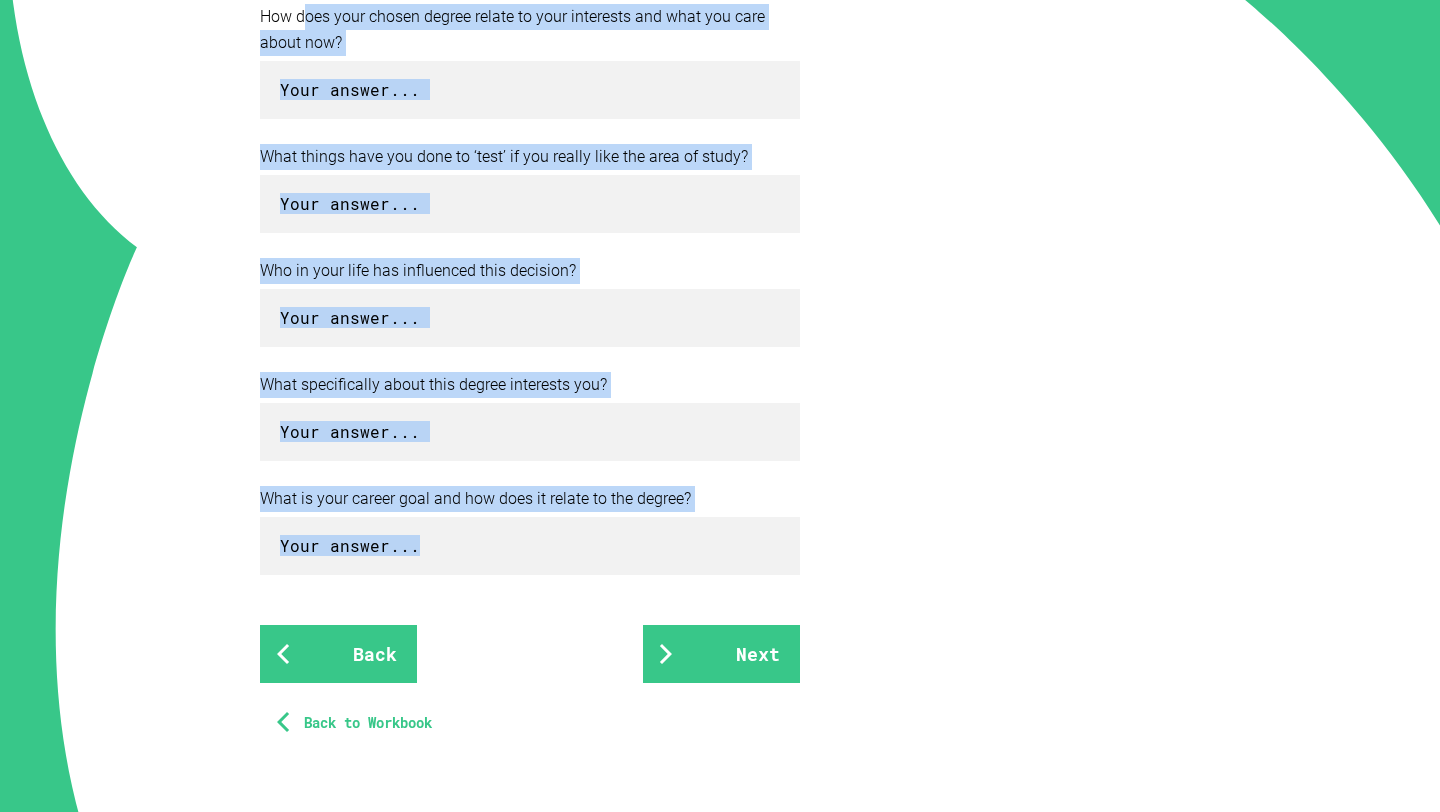 drag, startPoint x: 258, startPoint y: 589, endPoint x: 303, endPoint y: 15, distance: 575.7612 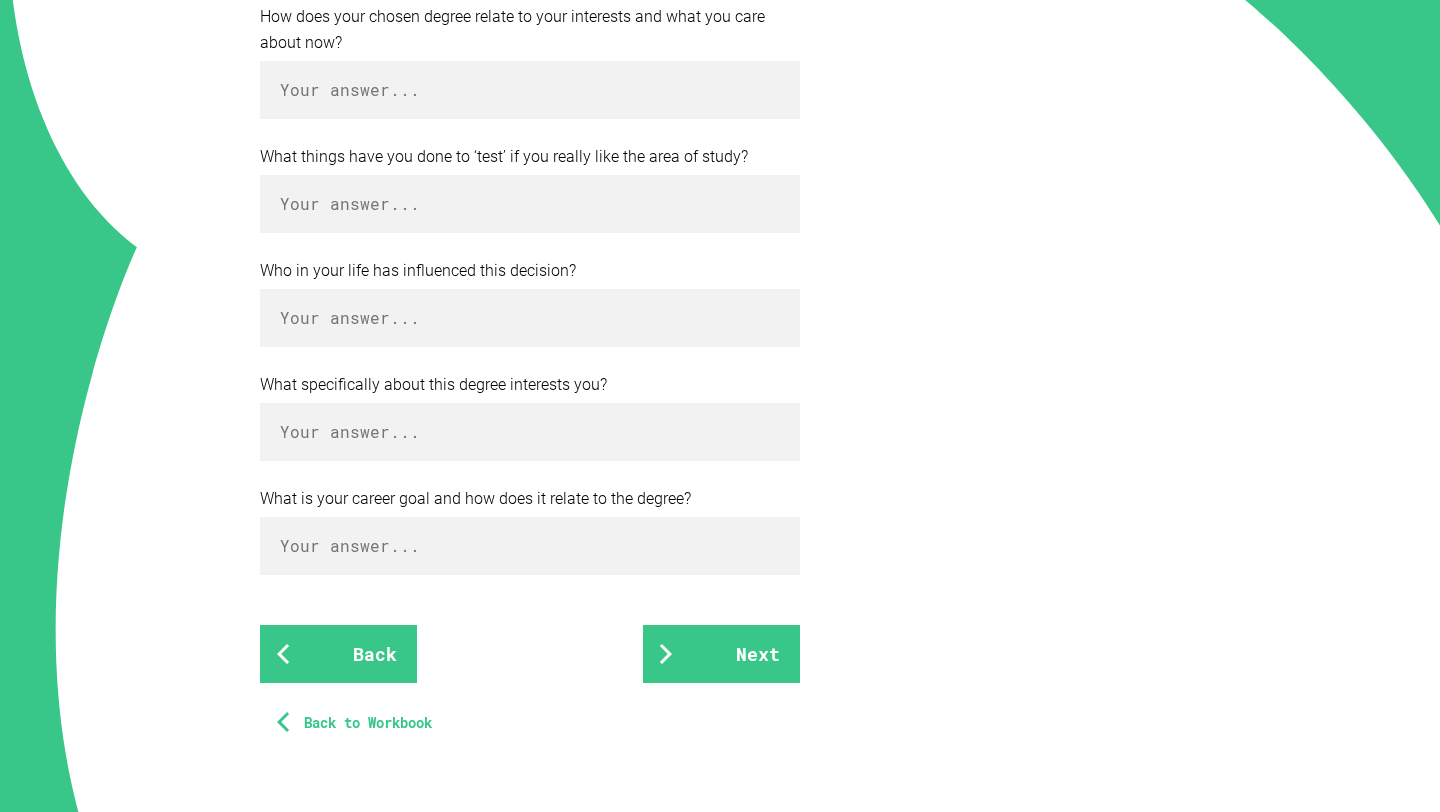click on "Your future Connecting with your goals Storytelling is a great way to connect with the person reading your personal statement. To guide you, we’ve put together some quick questions: How does your chosen degree relate to your interests and what you care about now? What things have you done to ‘test’ if you really like the area of study? Who in your life has influenced this decision? What specifically about this degree interests you? What is your career goal and how does it relate to the degree? Back Next Back to Workbook © 2024 UNSW Sydney "Nail It!" · CRICOS Provider Code 00098G Privacy Policy ,   About Us" at bounding box center [720, 211] 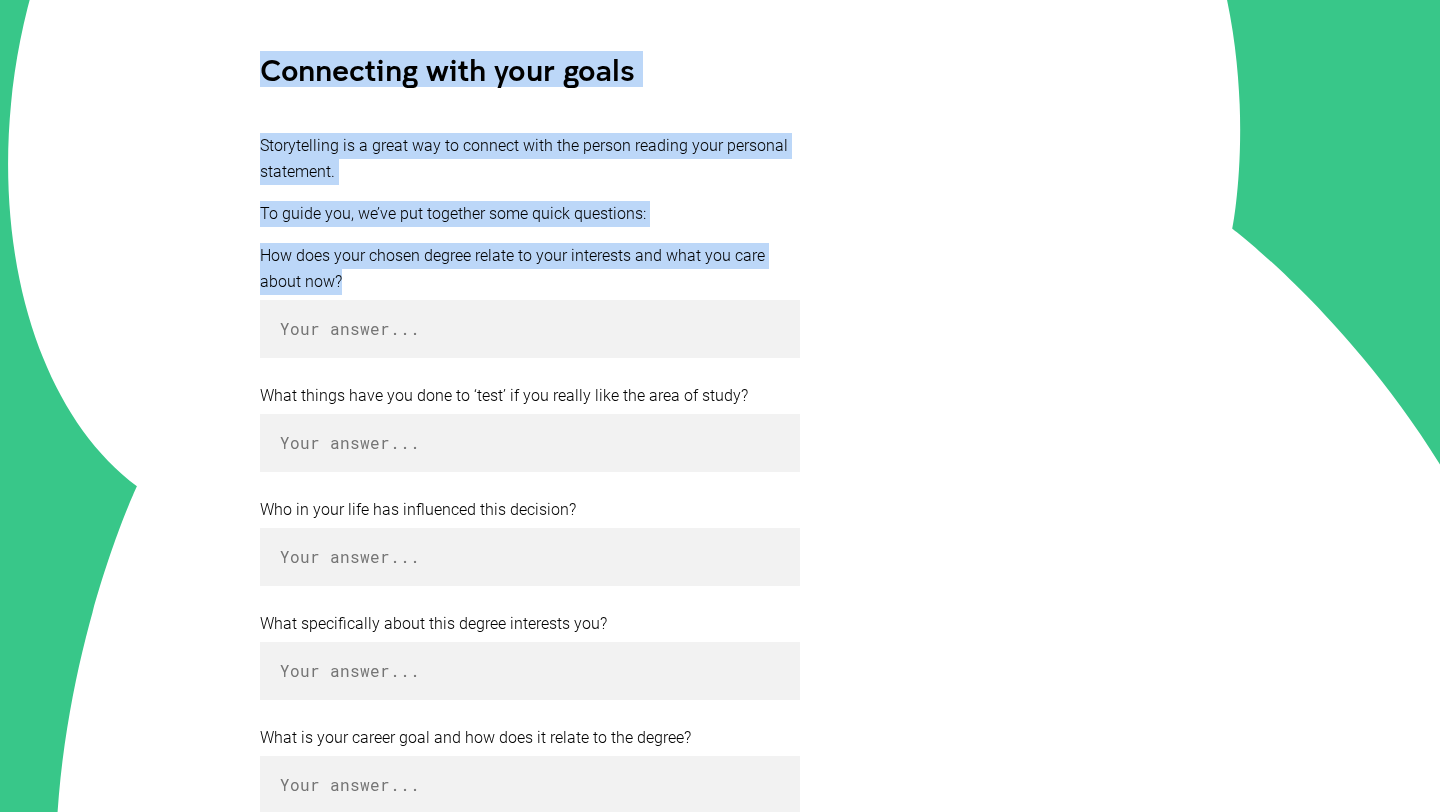 drag, startPoint x: 229, startPoint y: 88, endPoint x: 249, endPoint y: 6, distance: 84.40379 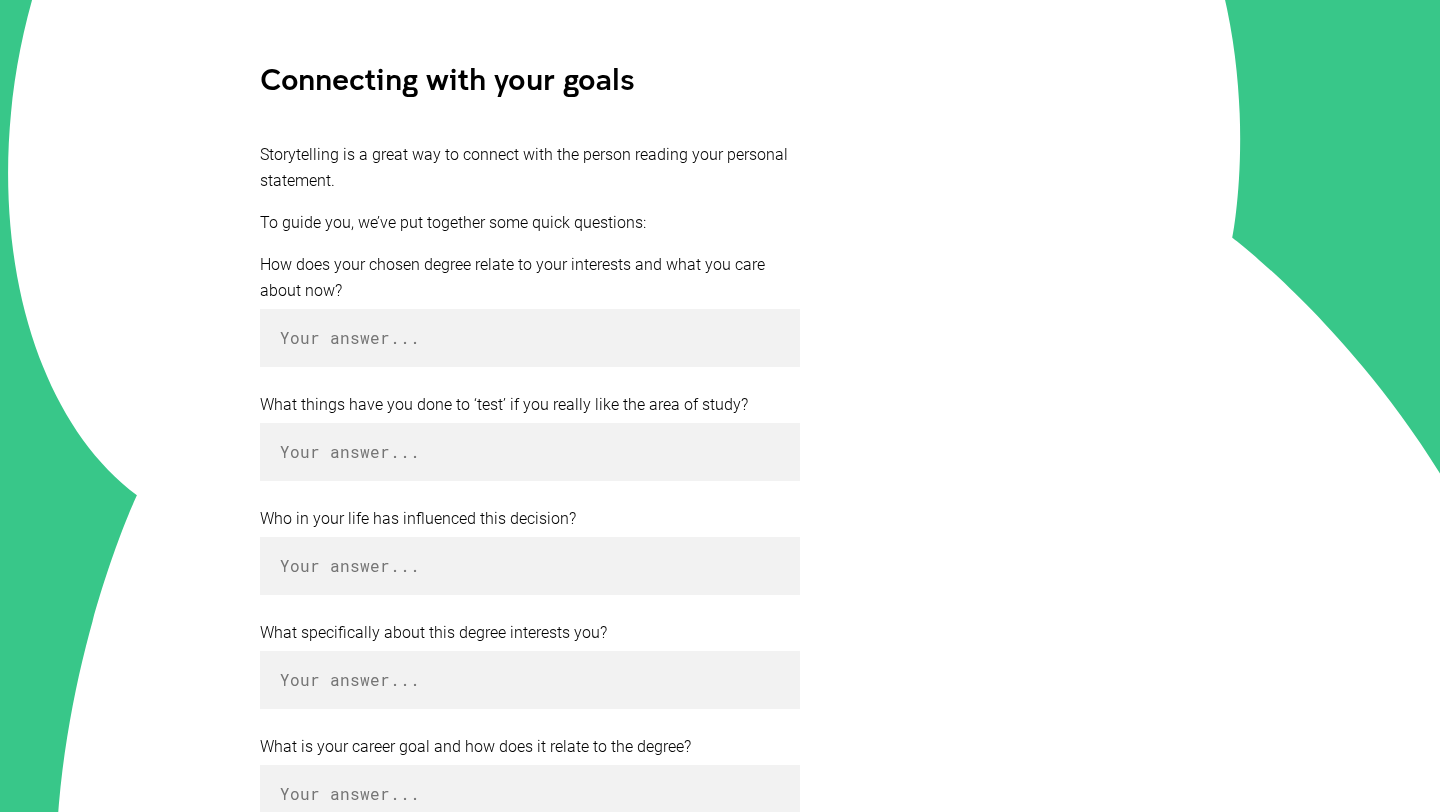 click on "Your future Connecting with your goals Storytelling is a great way to connect with the person reading your personal statement. To guide you, we’ve put together some quick questions: How does your chosen degree relate to your interests and what you care about now? What things have you done to ‘test’ if you really like the area of study? Who in your life has influenced this decision? What specifically about this degree interests you? What is your career goal and how does it relate to the degree? Back Next Back to Workbook © 2024 UNSW Sydney "Nail It!" · CRICOS Provider Code 00098G Privacy Policy ,   About Us" at bounding box center (720, 459) 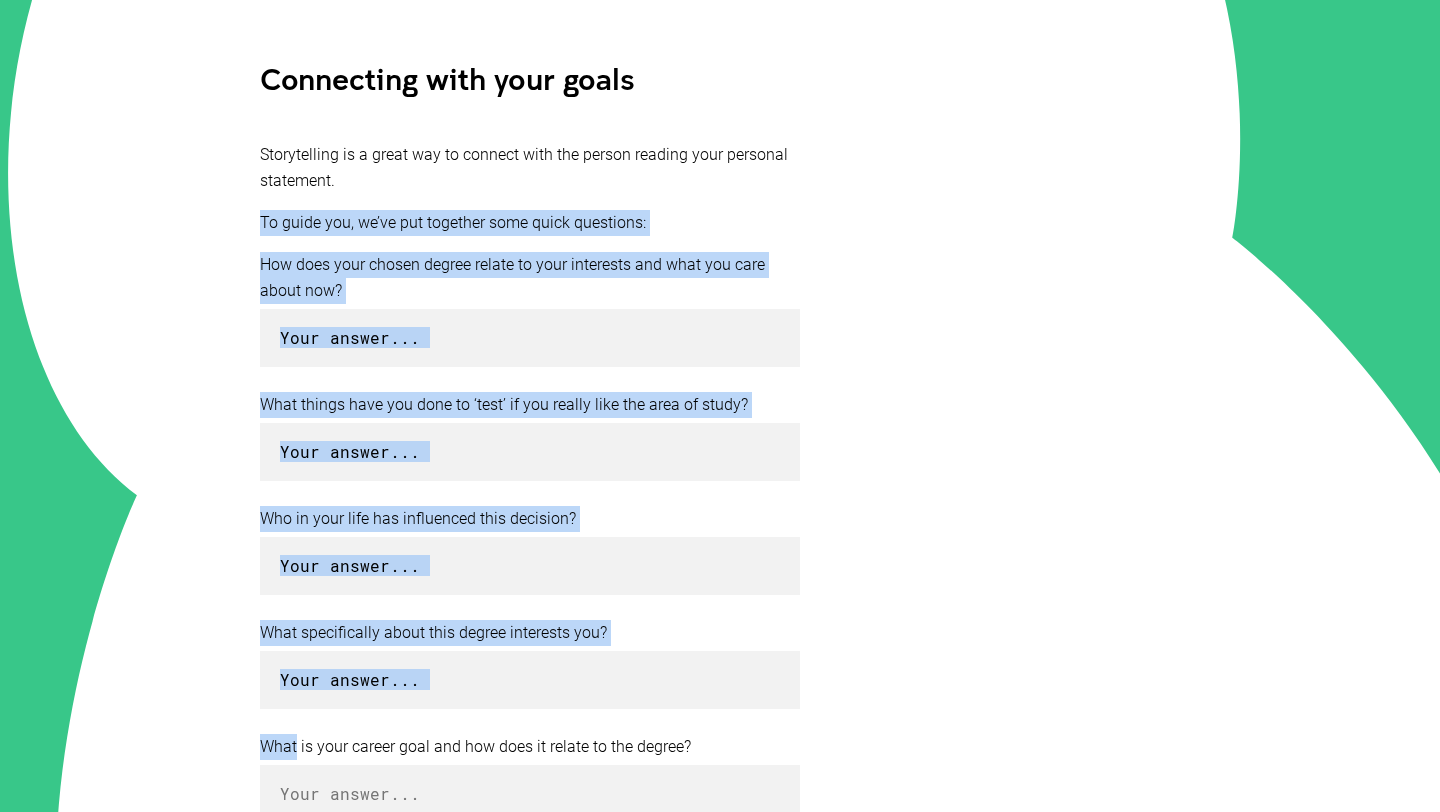 drag, startPoint x: 228, startPoint y: 197, endPoint x: 241, endPoint y: 755, distance: 558.1514 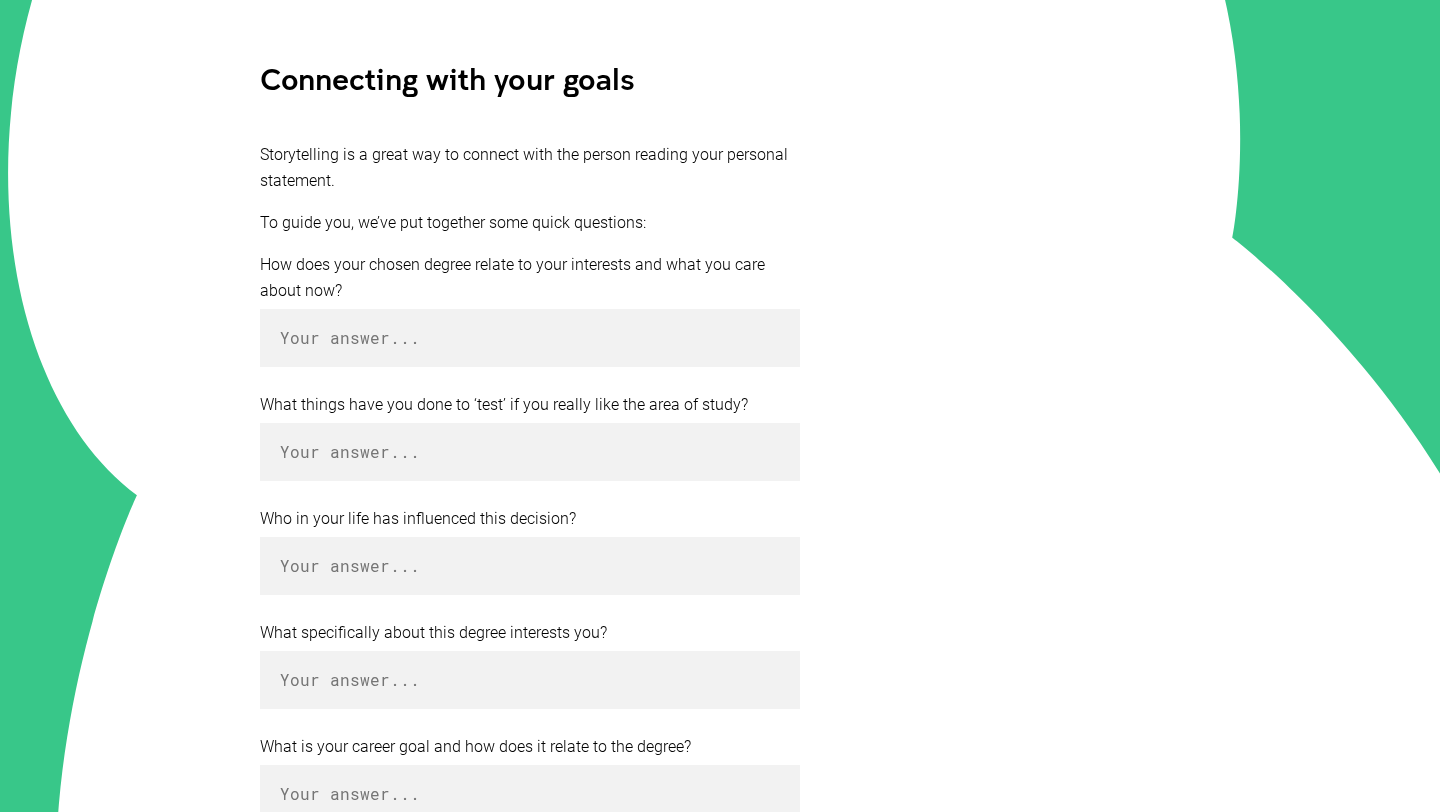 click on "Storytelling is a great way to connect with the person reading your personal statement." at bounding box center (530, 168) 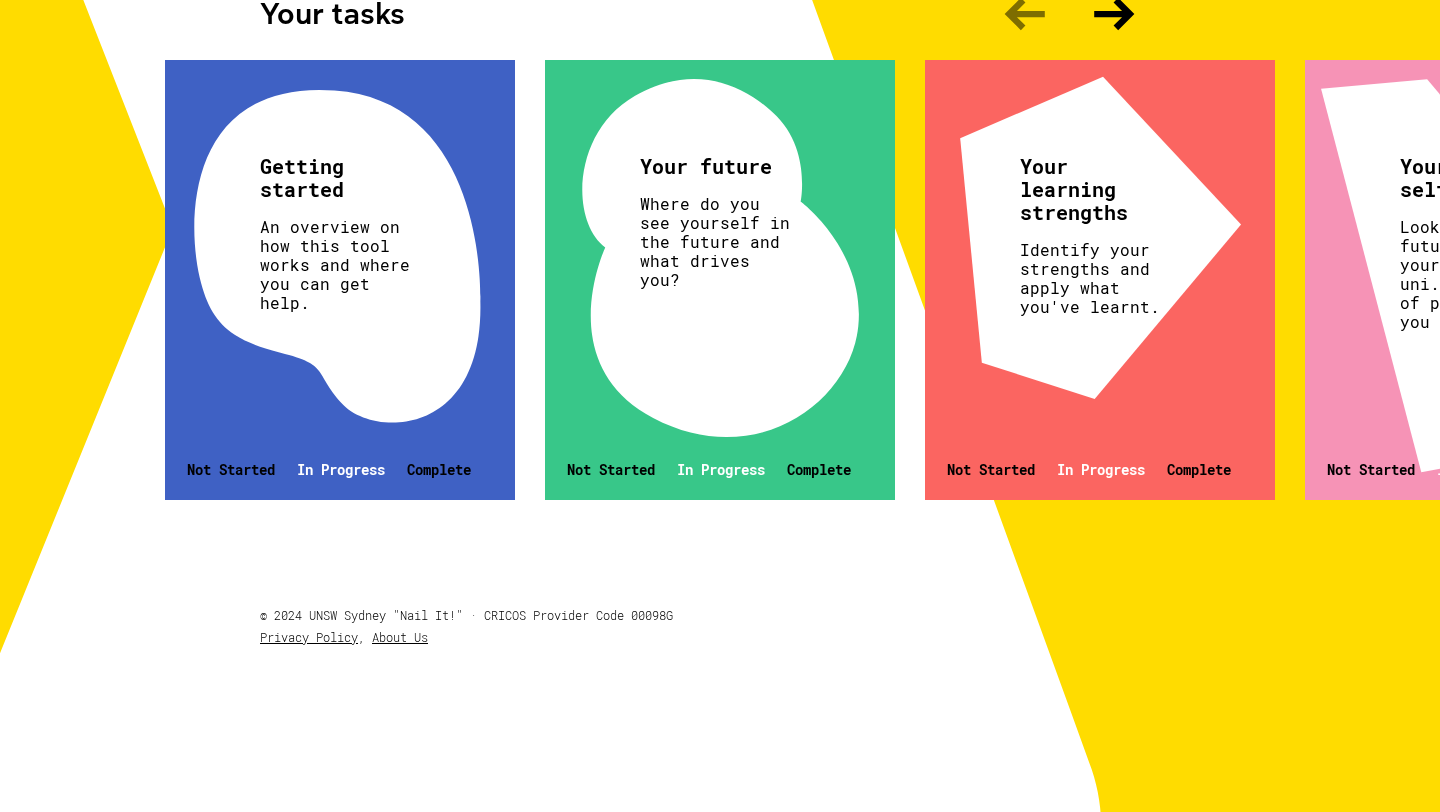 click on "Your future self Look to the future. Picture yourself at uni. What kind of person do you see? Not Started In Progress Complete" at bounding box center (1480, 280) 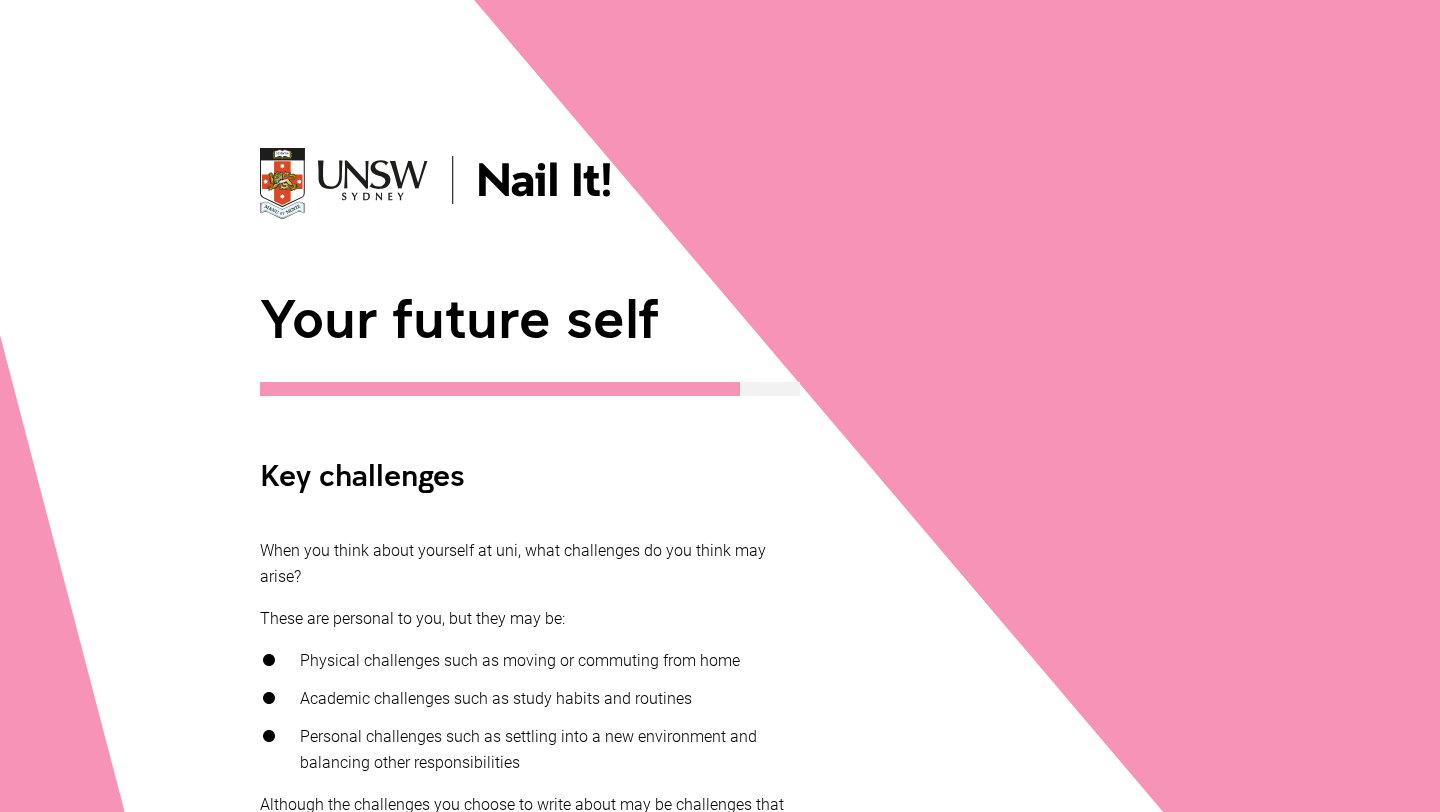 click on "These are personal to you, but they may be:" at bounding box center [530, 619] 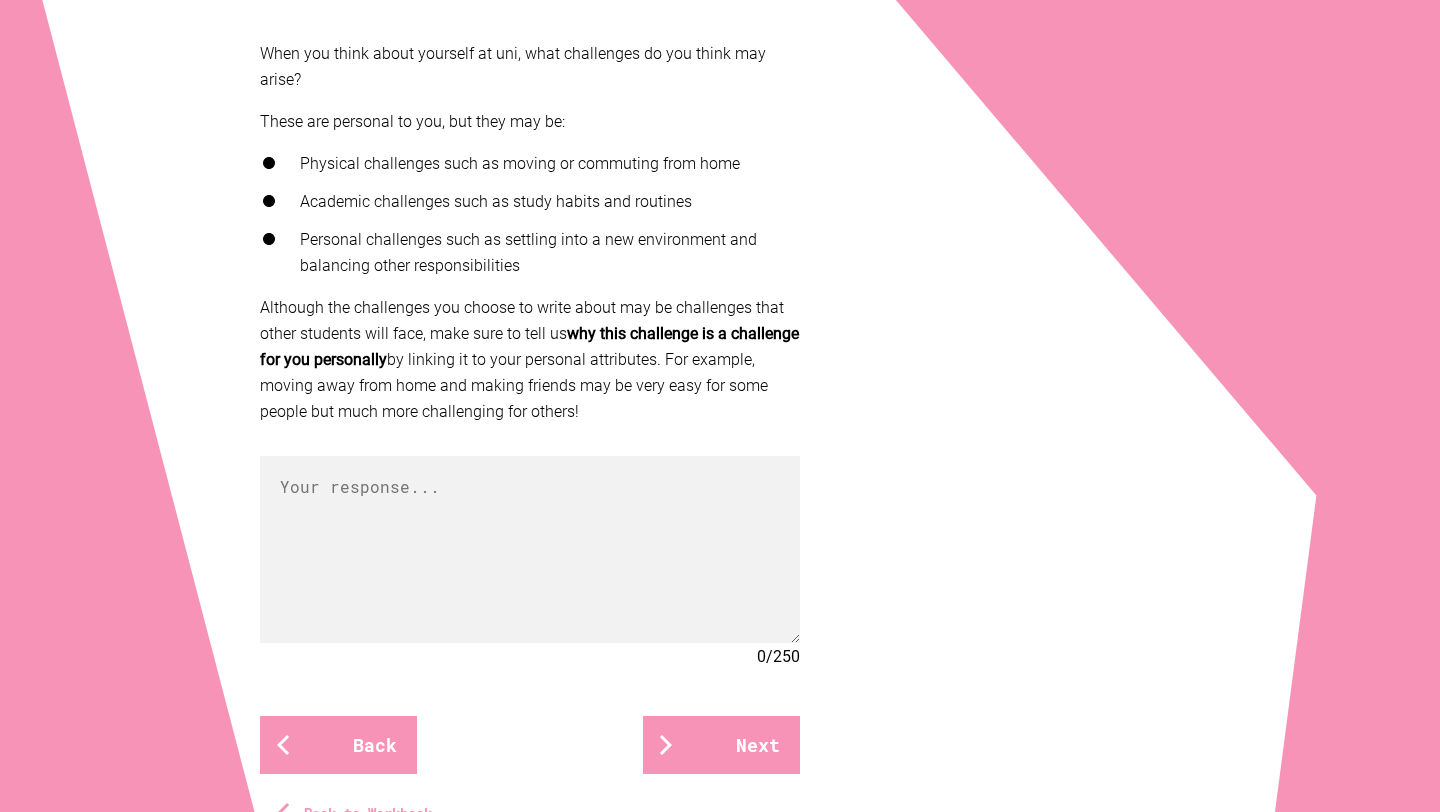 scroll, scrollTop: 520, scrollLeft: 0, axis: vertical 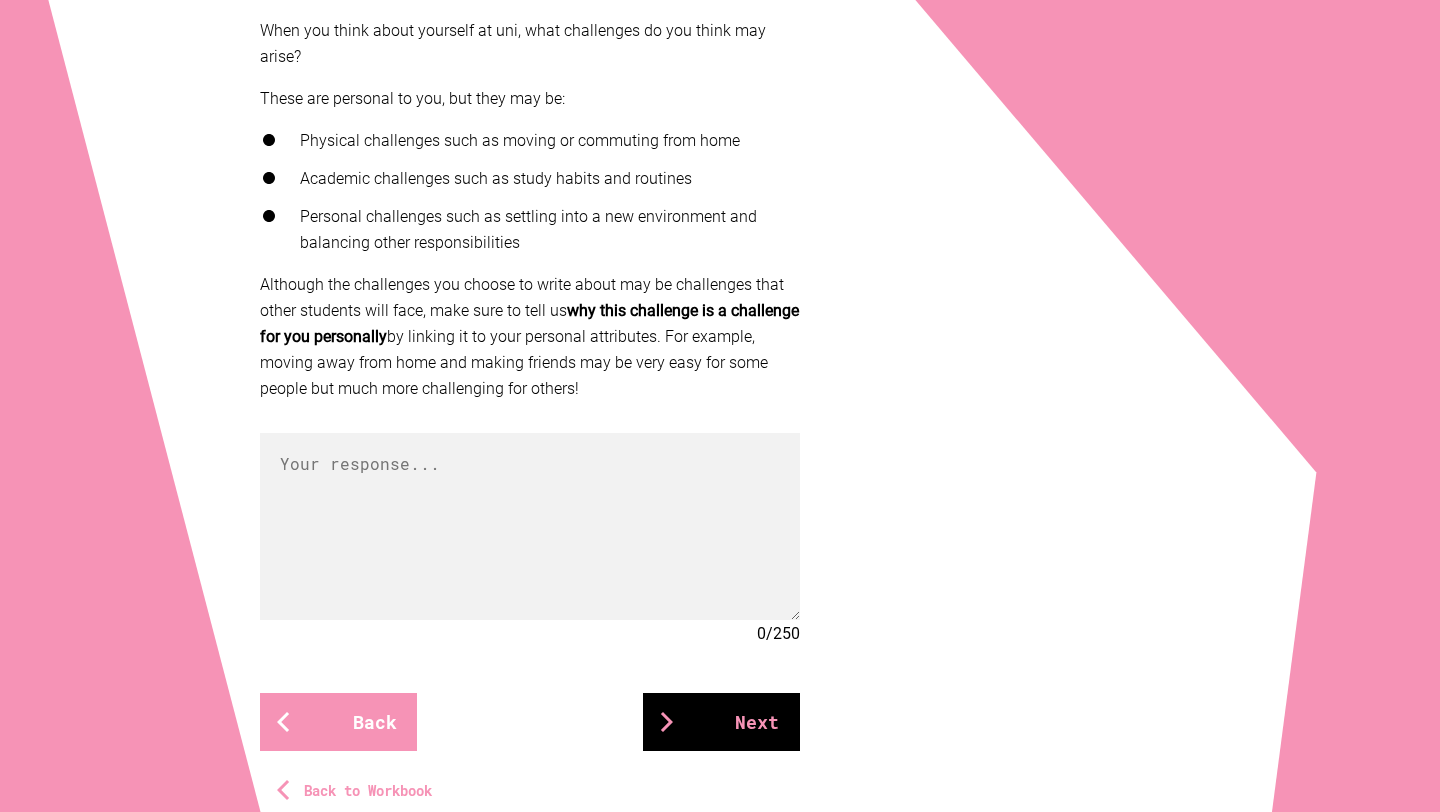 click on "Next" at bounding box center [721, 722] 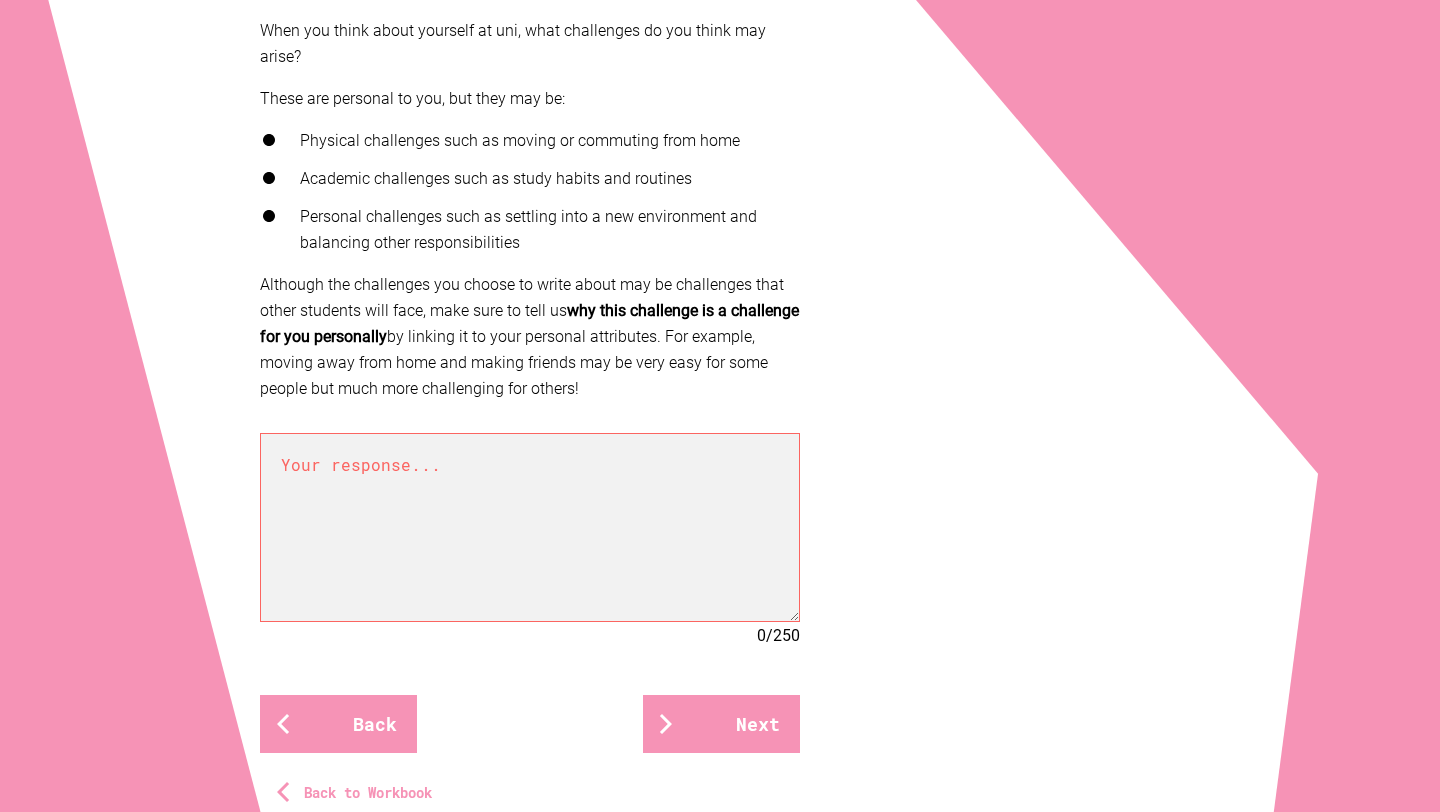 click on "Although the challenges you choose to write about may be challenges that other students will face, make sure to tell us  why this challenge is a challenge for you personally  by linking it to your personal attributes. For example, moving away from home and making friends may be very easy for some people but much more challenging for others!" at bounding box center (530, 337) 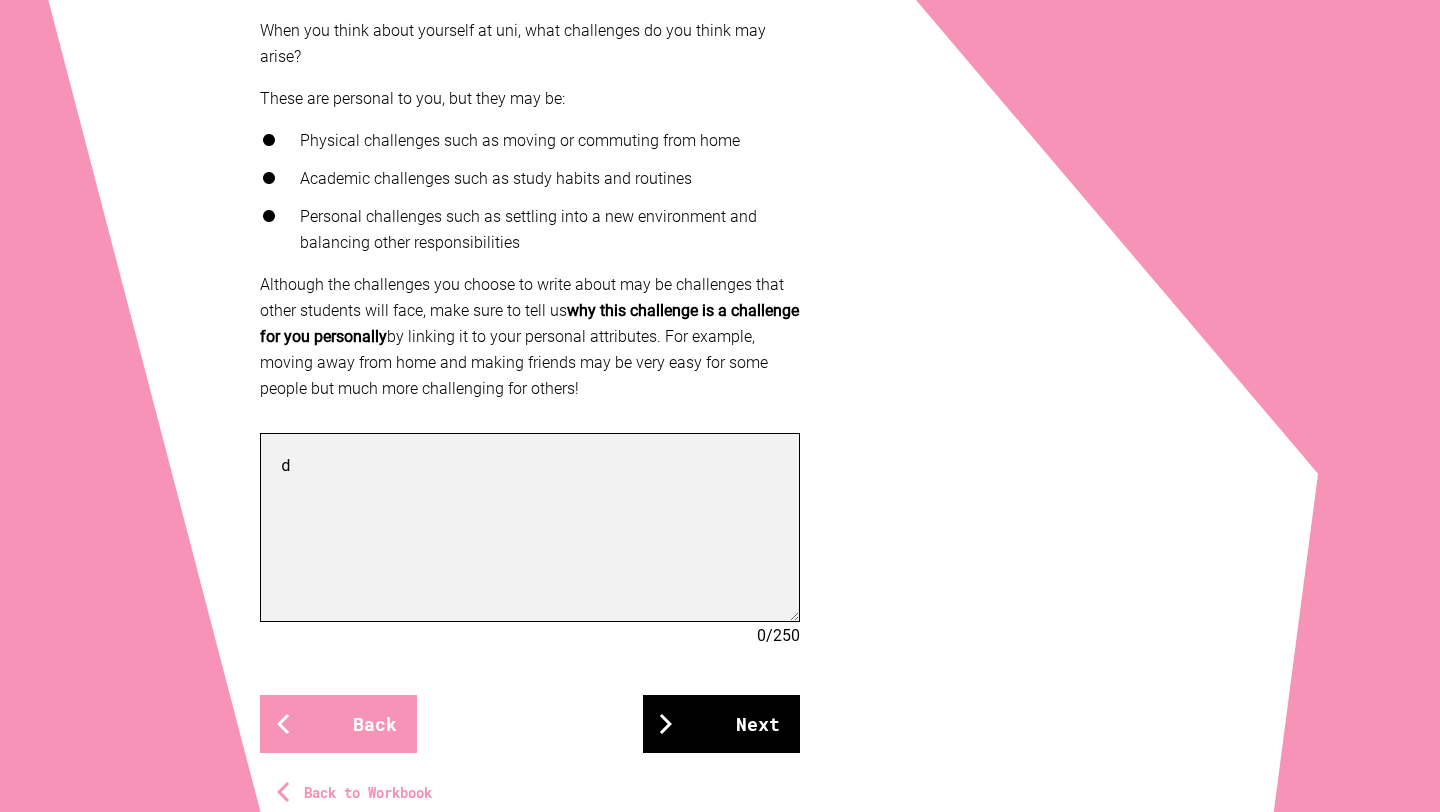 type on "d" 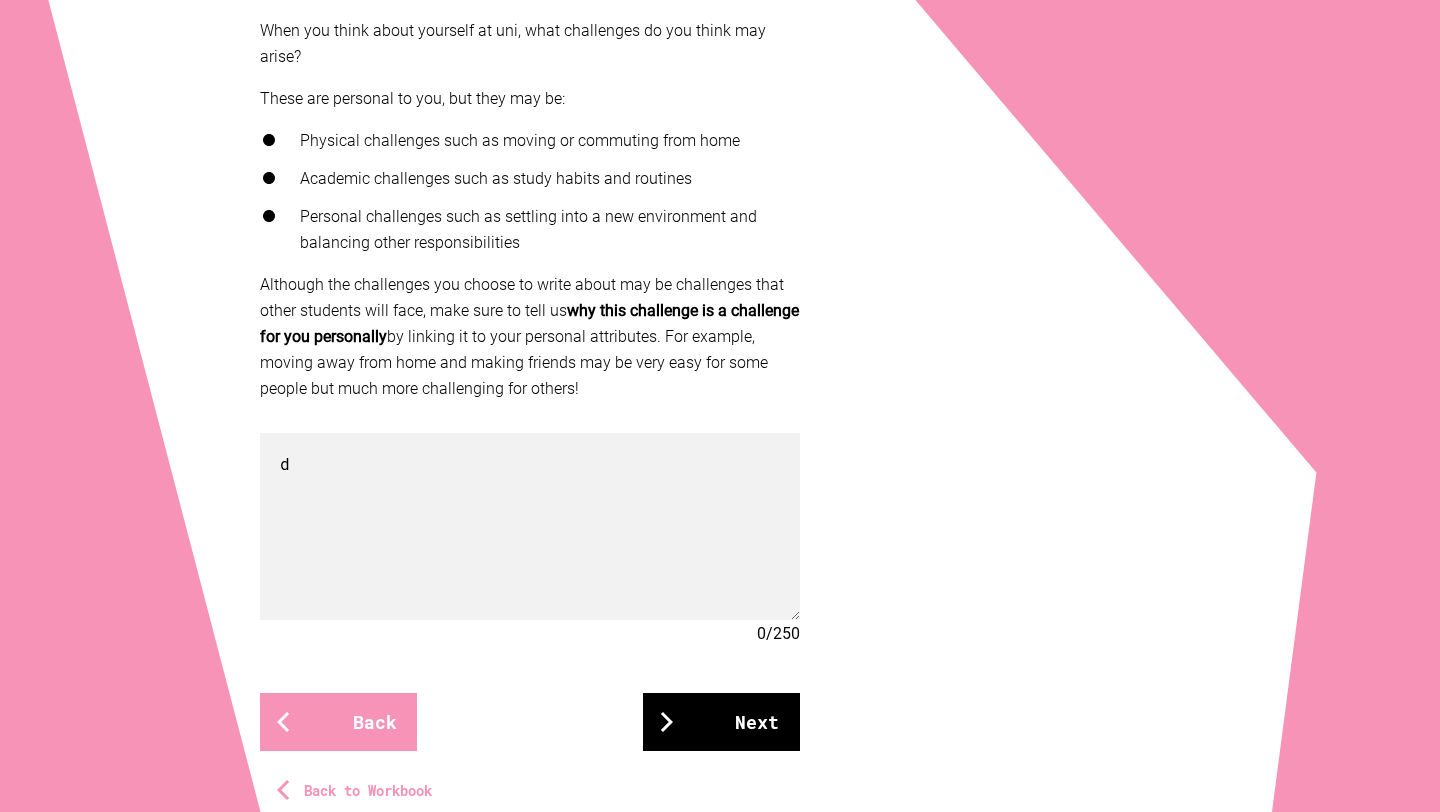 click on "Next" at bounding box center (721, 722) 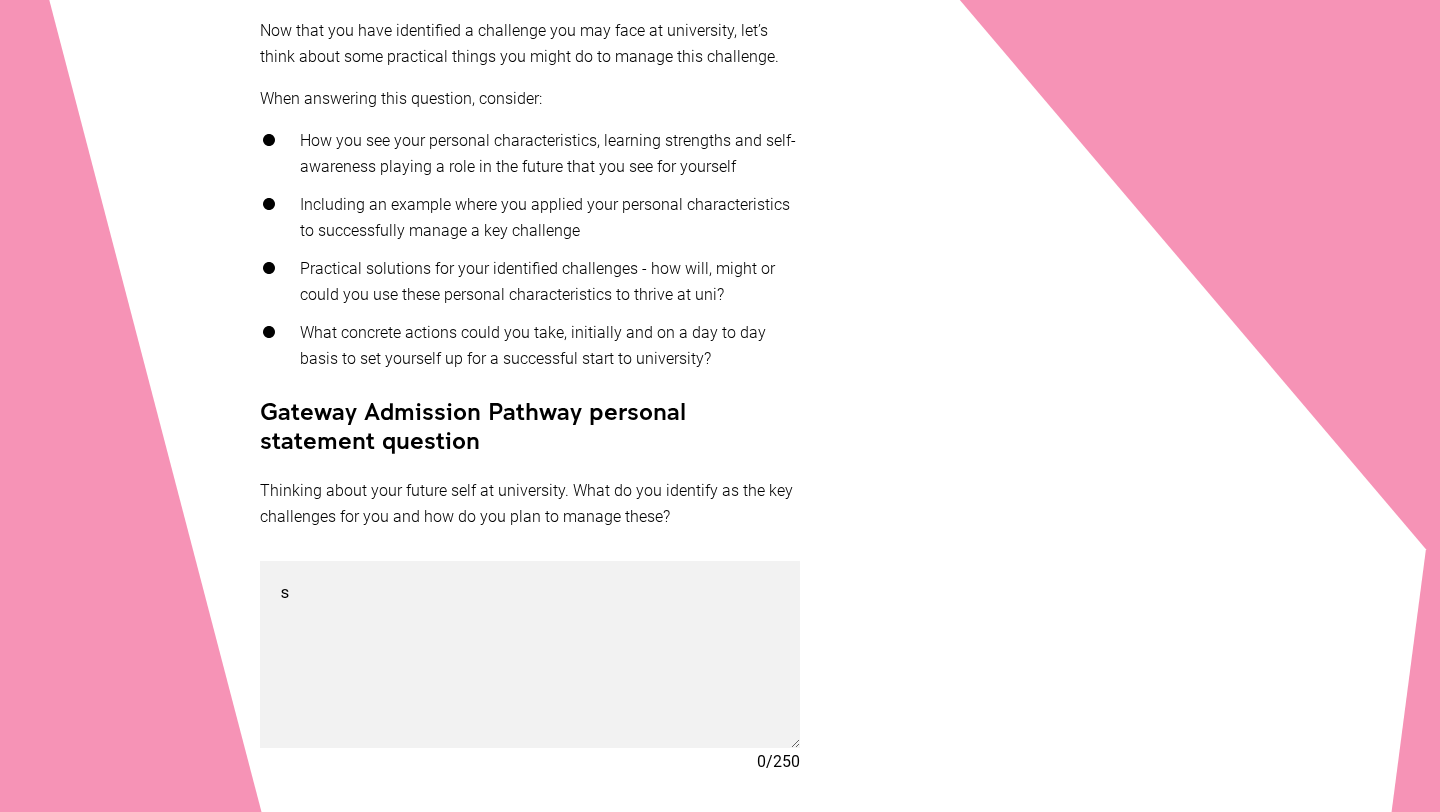 scroll, scrollTop: 0, scrollLeft: 0, axis: both 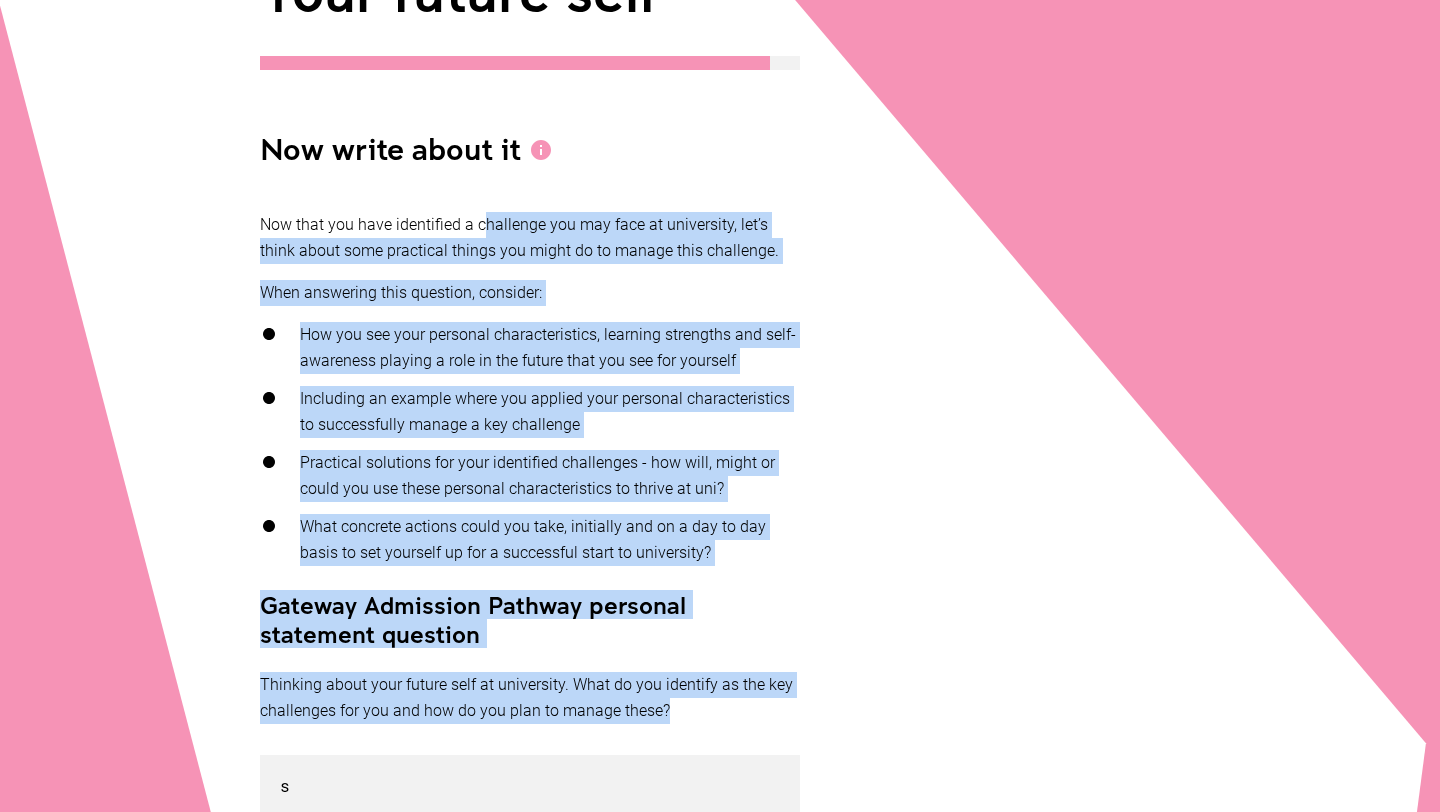 drag, startPoint x: 484, startPoint y: 547, endPoint x: 511, endPoint y: 782, distance: 236.54597 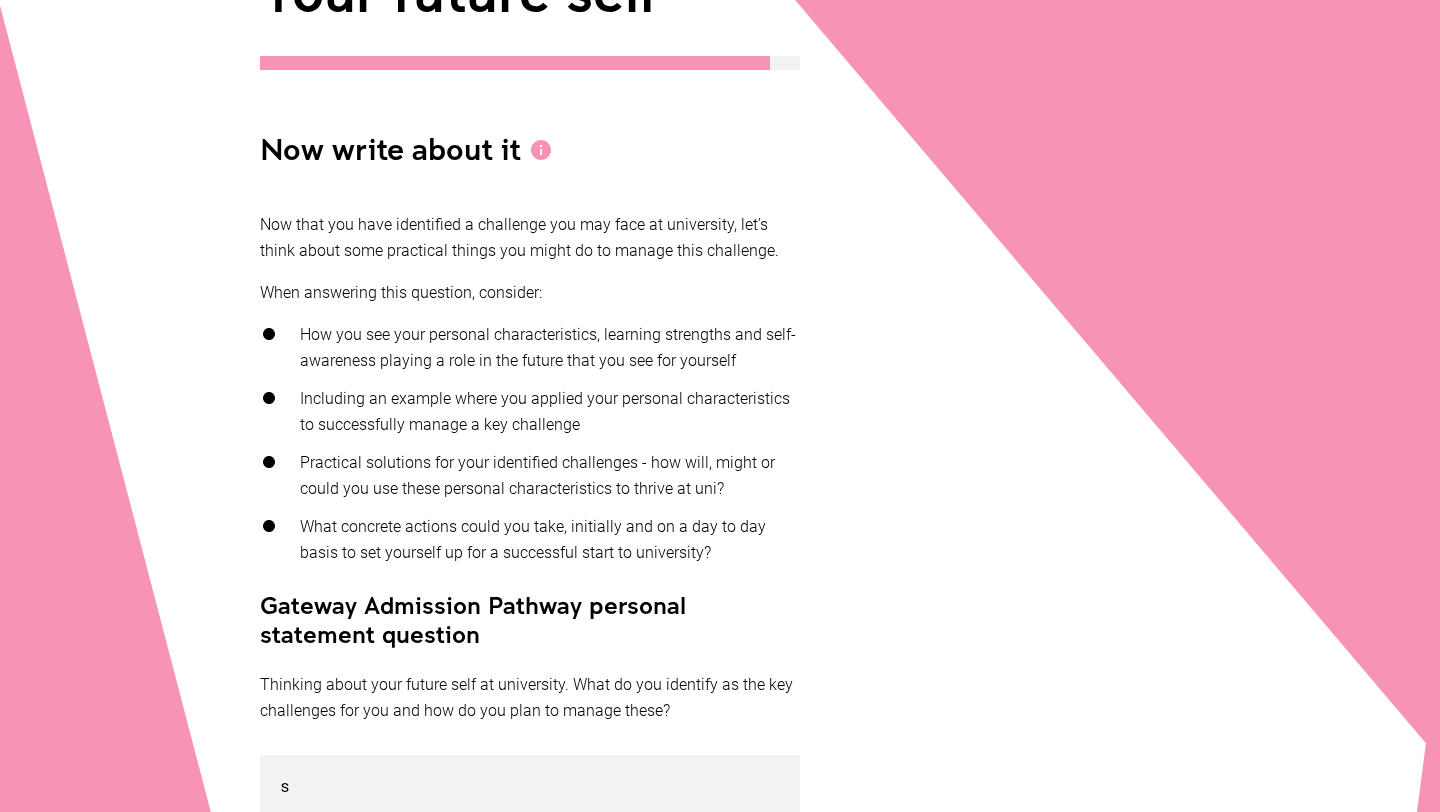 click on "Gateway Admission Pathway personal statement question" at bounding box center (530, 619) 